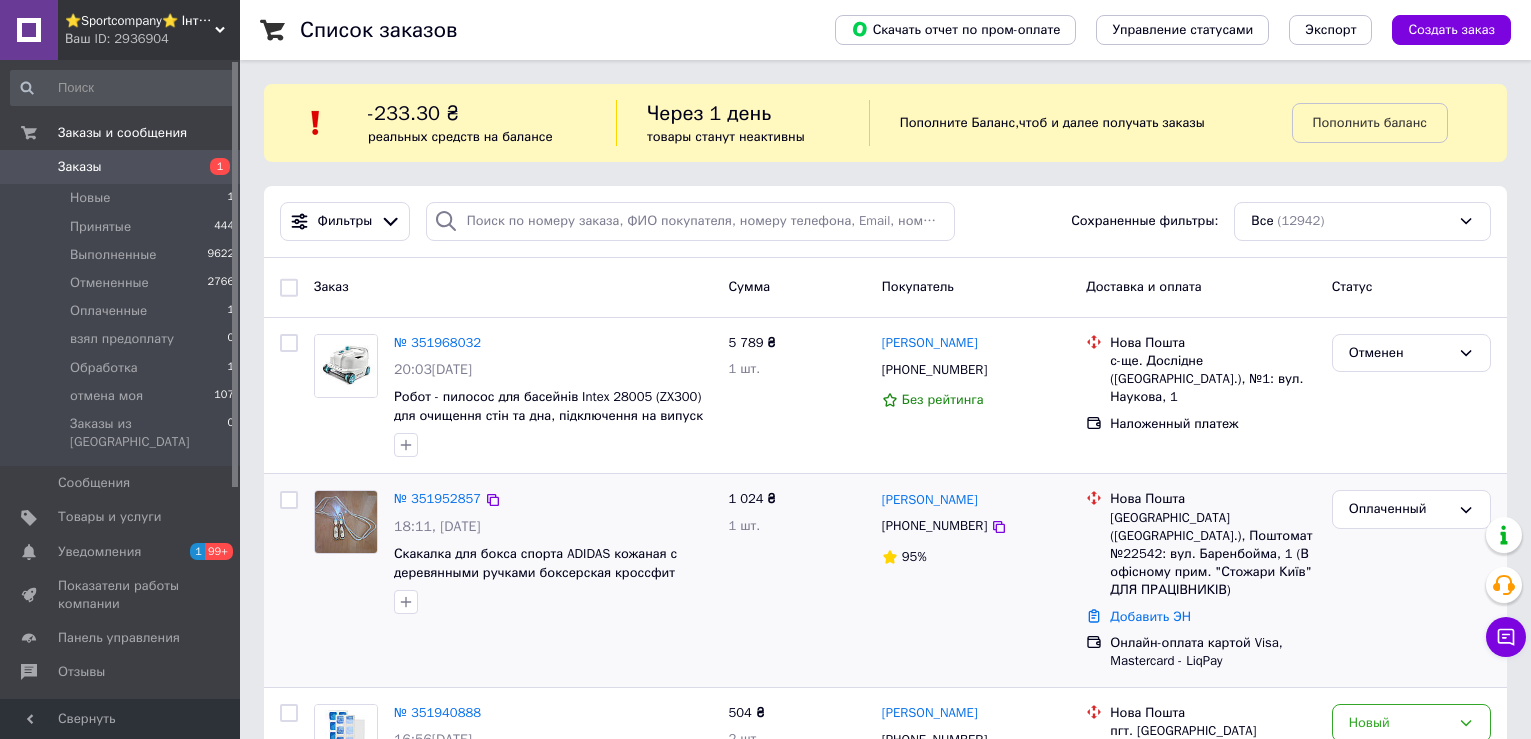 scroll, scrollTop: 300, scrollLeft: 0, axis: vertical 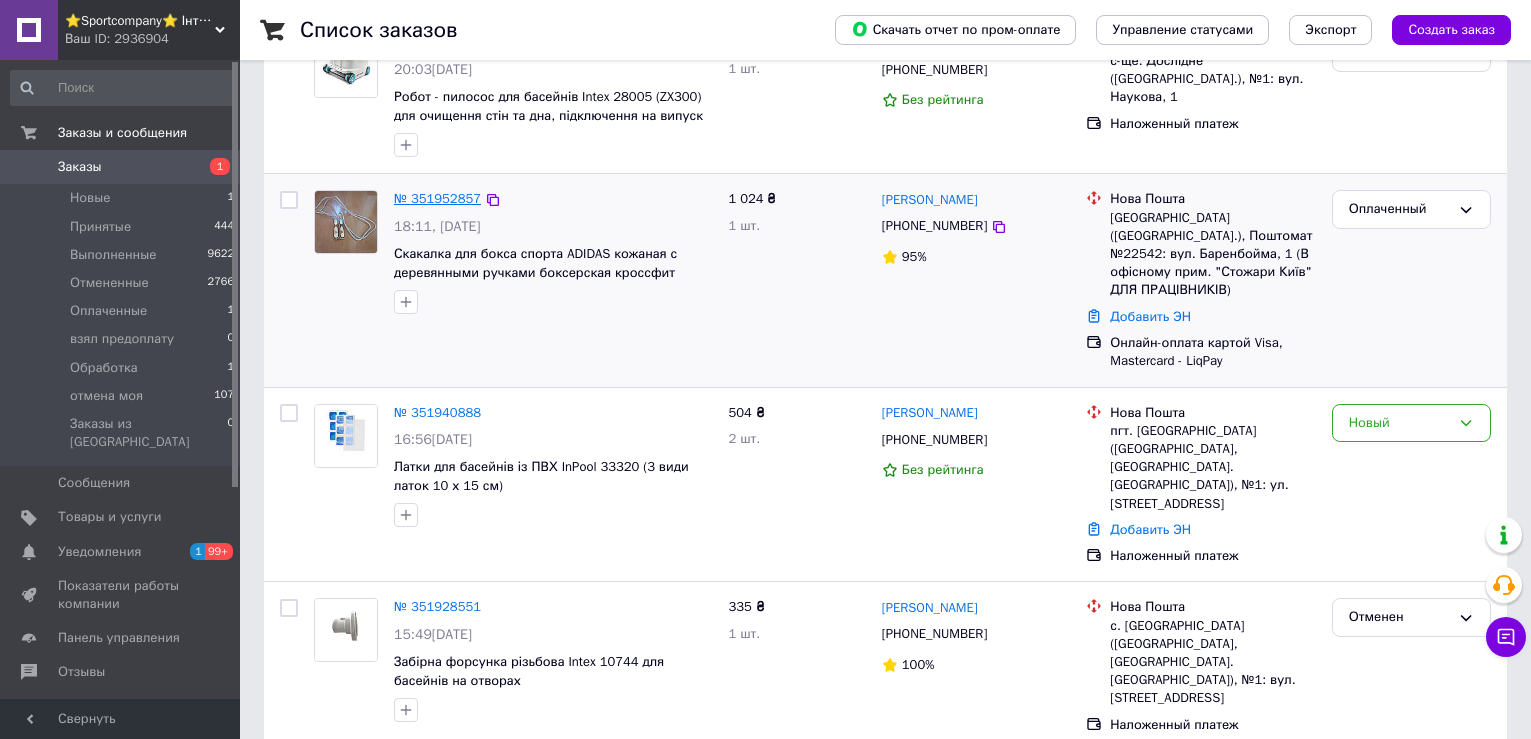 click on "№ 351952857" at bounding box center [437, 198] 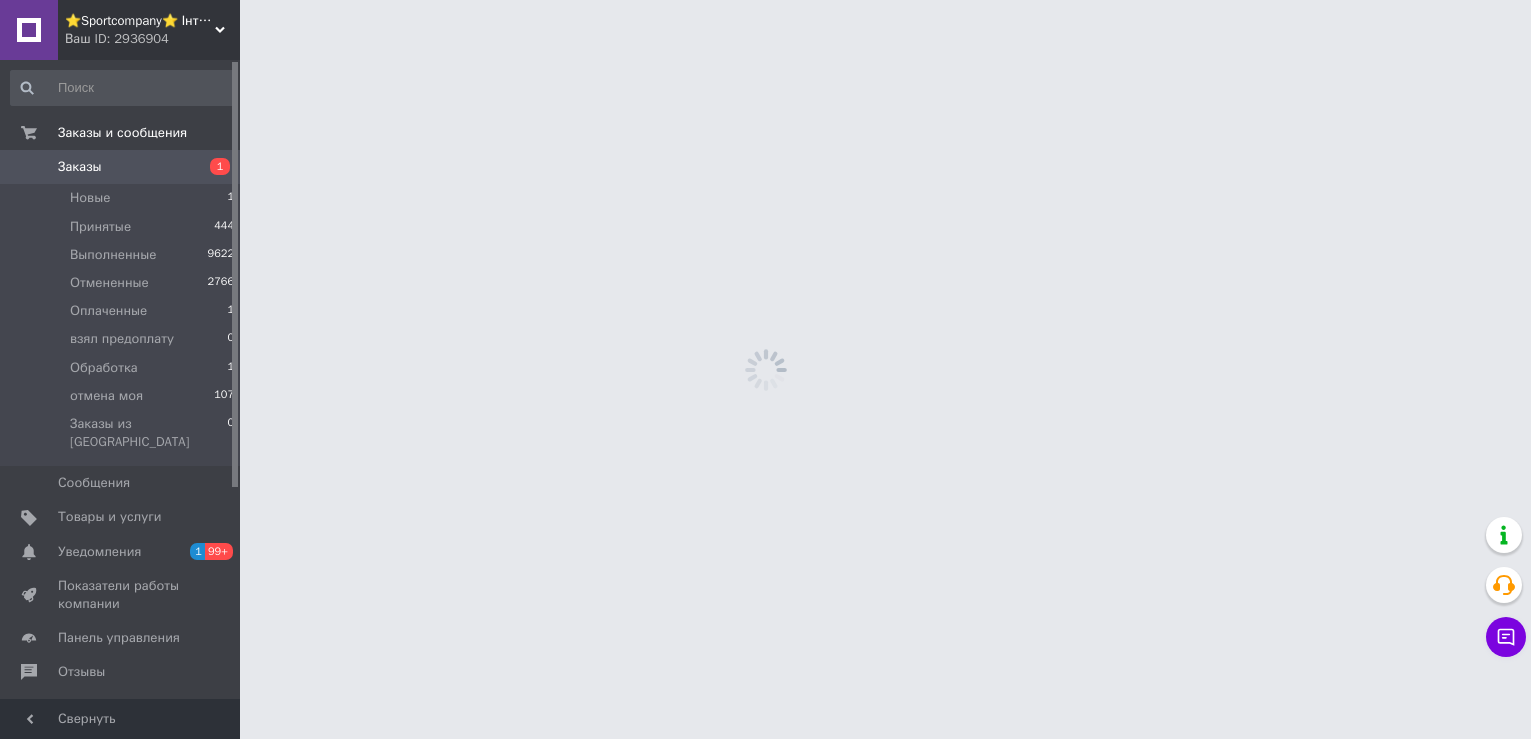 scroll, scrollTop: 0, scrollLeft: 0, axis: both 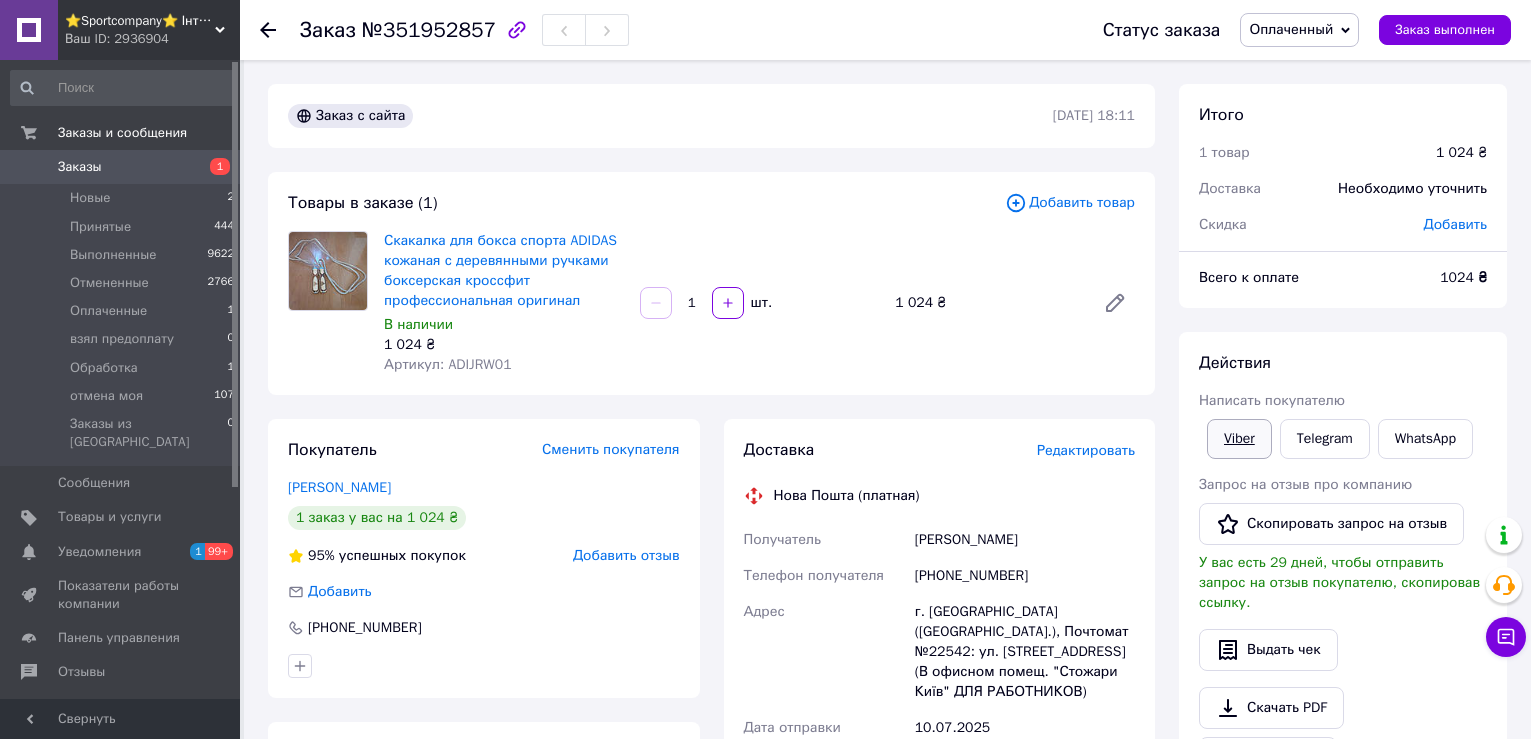 click on "Viber" at bounding box center (1239, 439) 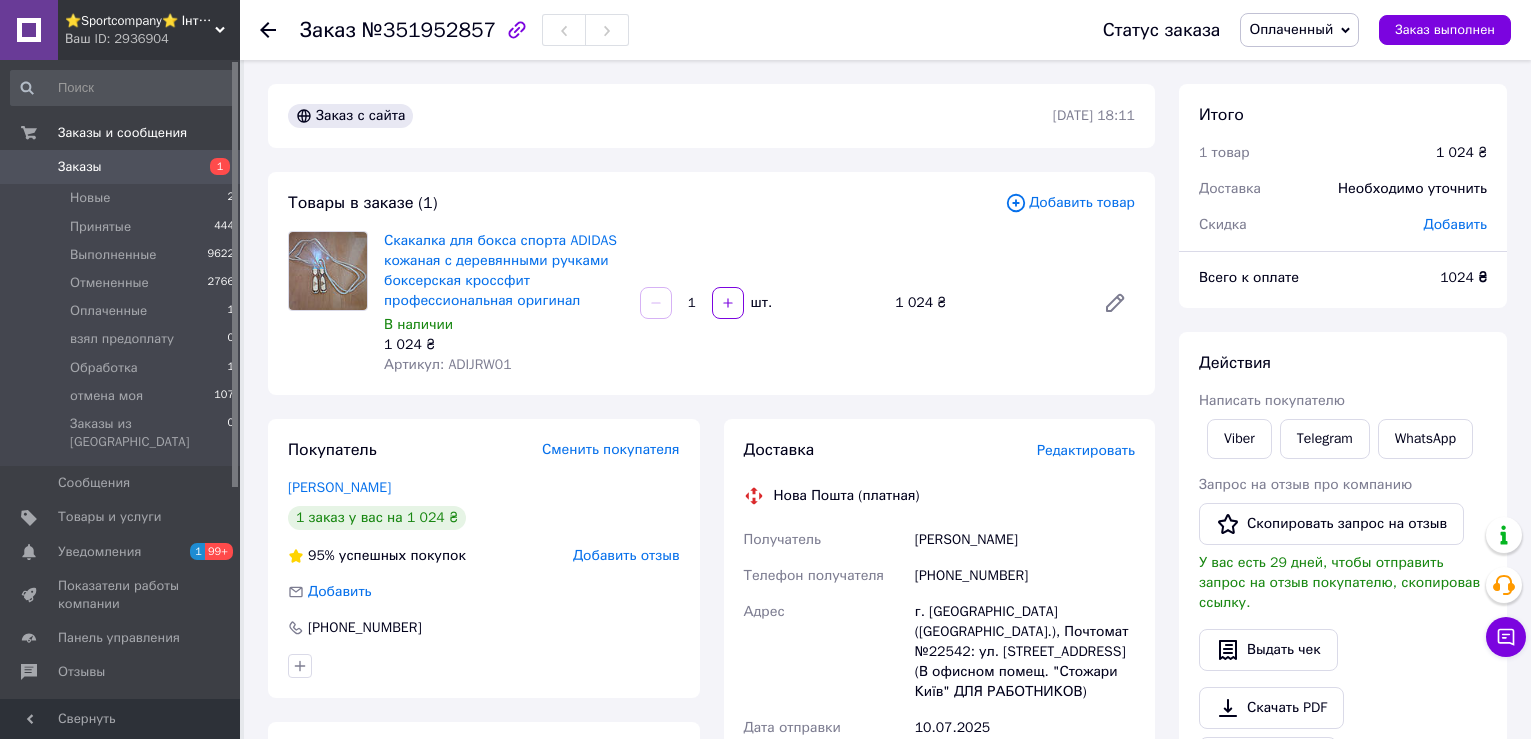 click on "Оплаченный" at bounding box center [1291, 29] 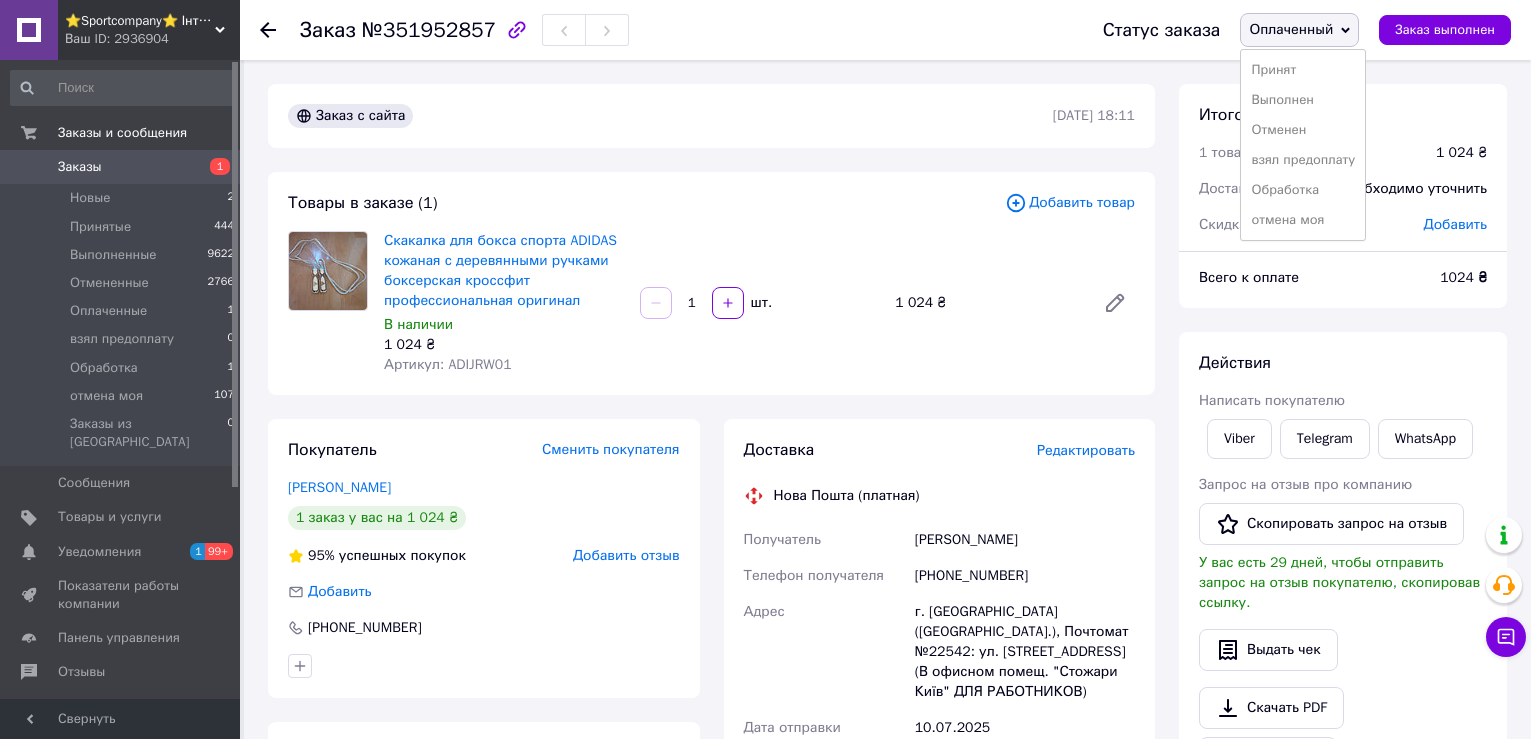 drag, startPoint x: 1297, startPoint y: 77, endPoint x: 1250, endPoint y: 62, distance: 49.335587 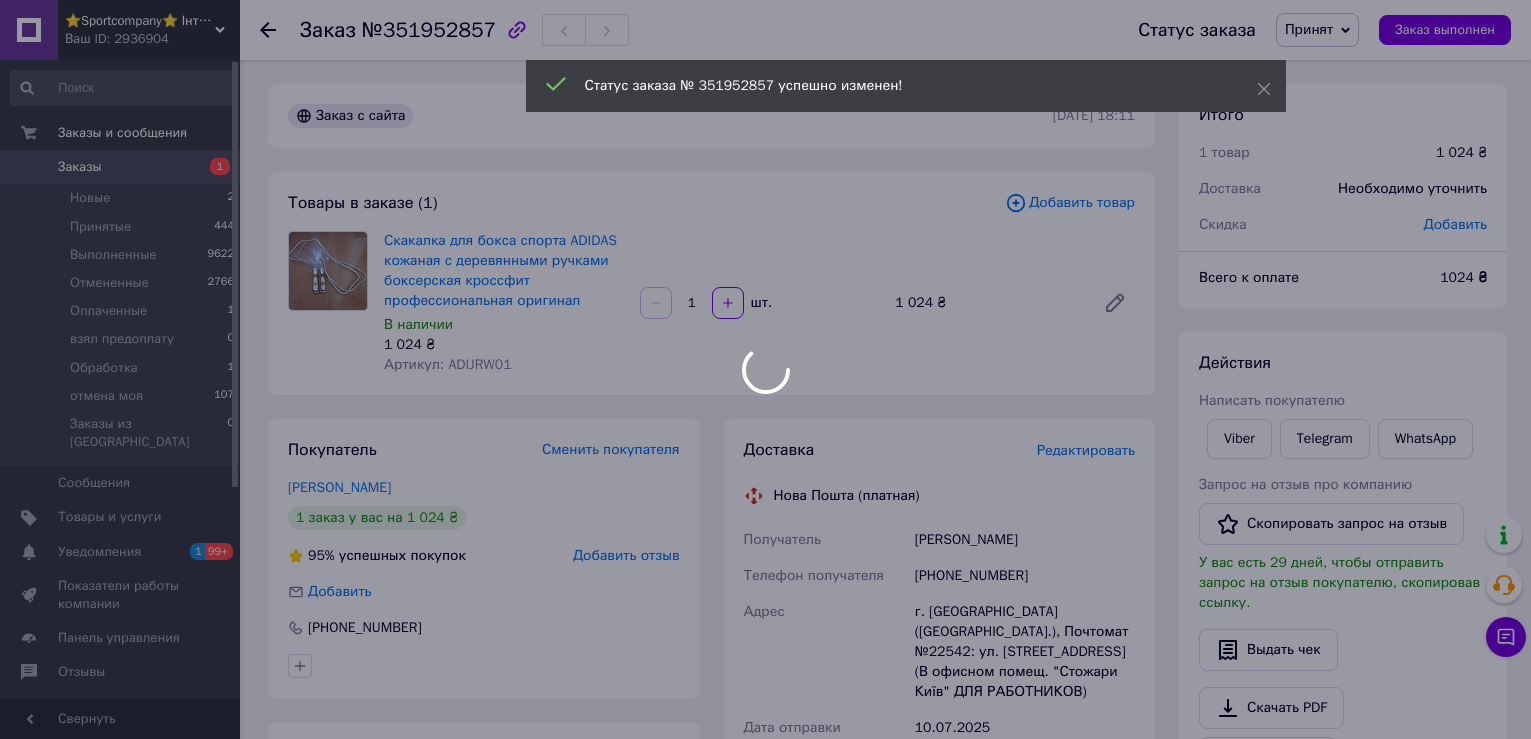 click at bounding box center (765, 369) 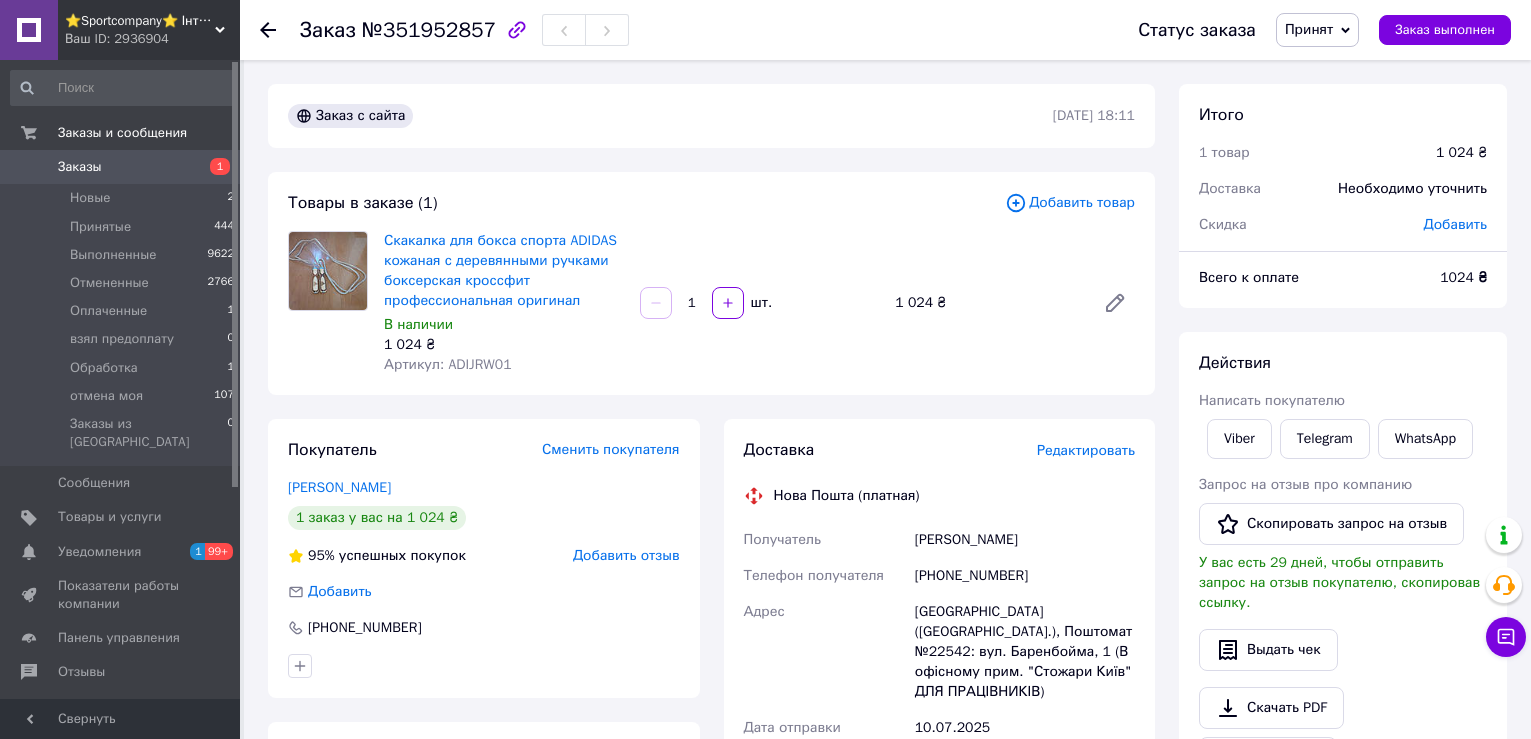 scroll, scrollTop: 100, scrollLeft: 0, axis: vertical 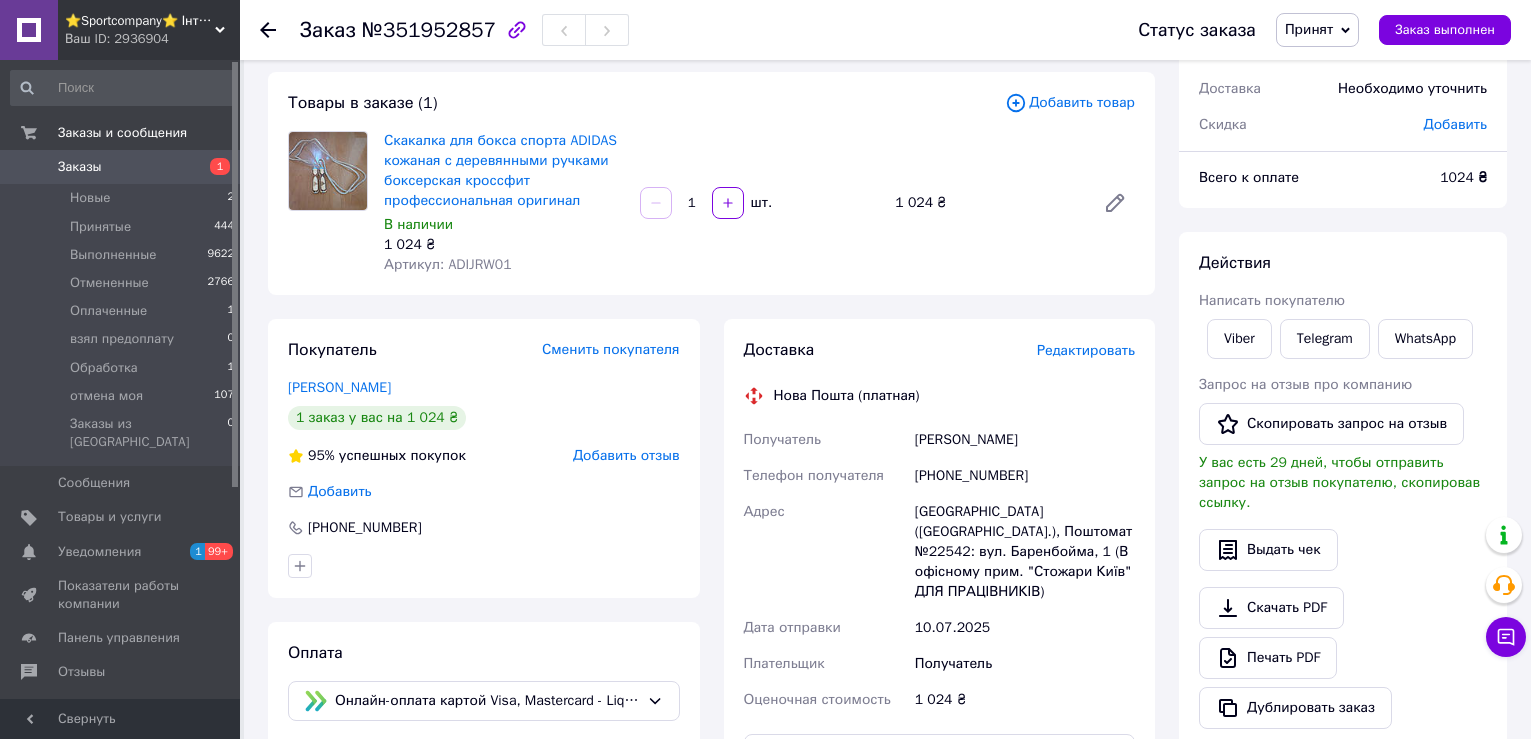 drag, startPoint x: 918, startPoint y: 440, endPoint x: 1054, endPoint y: 440, distance: 136 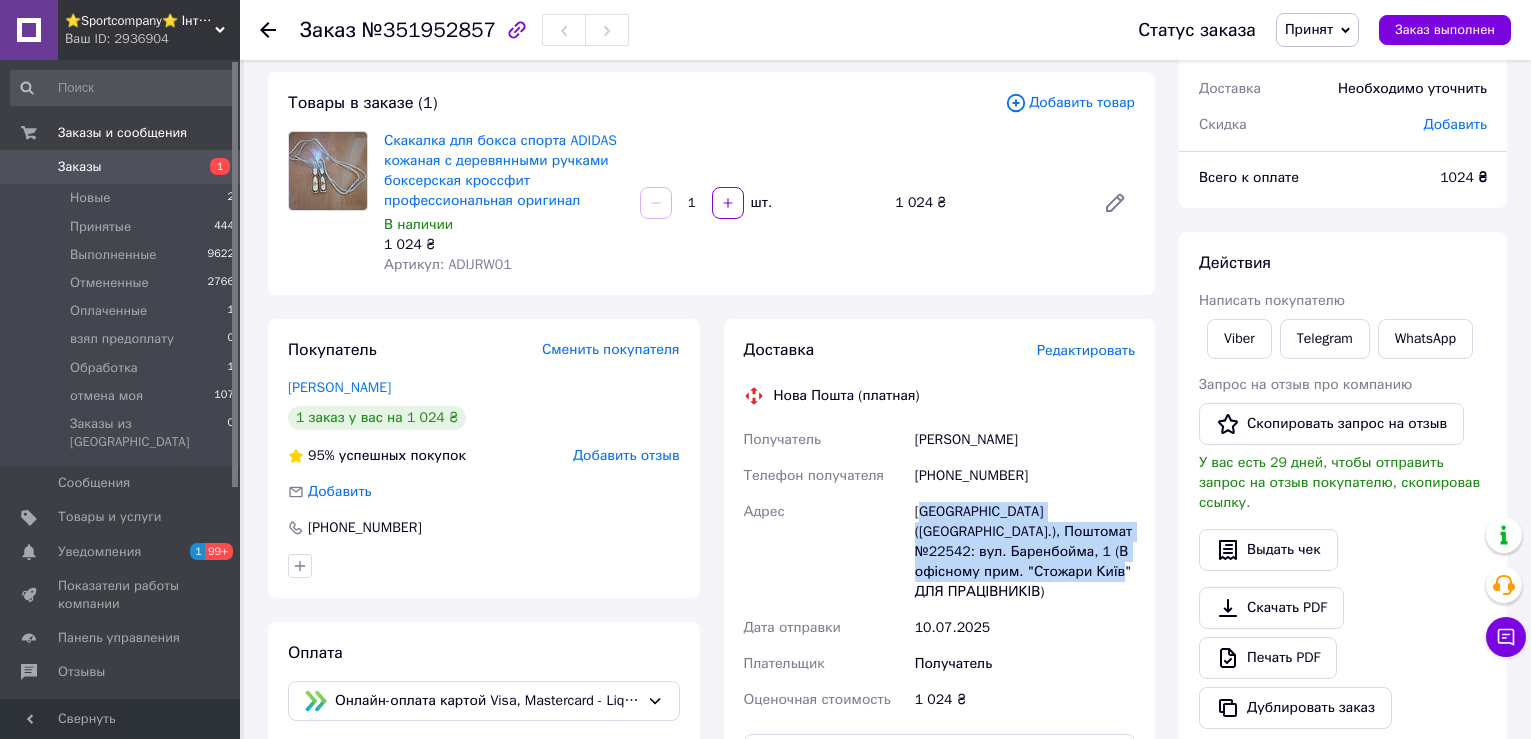 drag, startPoint x: 920, startPoint y: 514, endPoint x: 1064, endPoint y: 565, distance: 152.76453 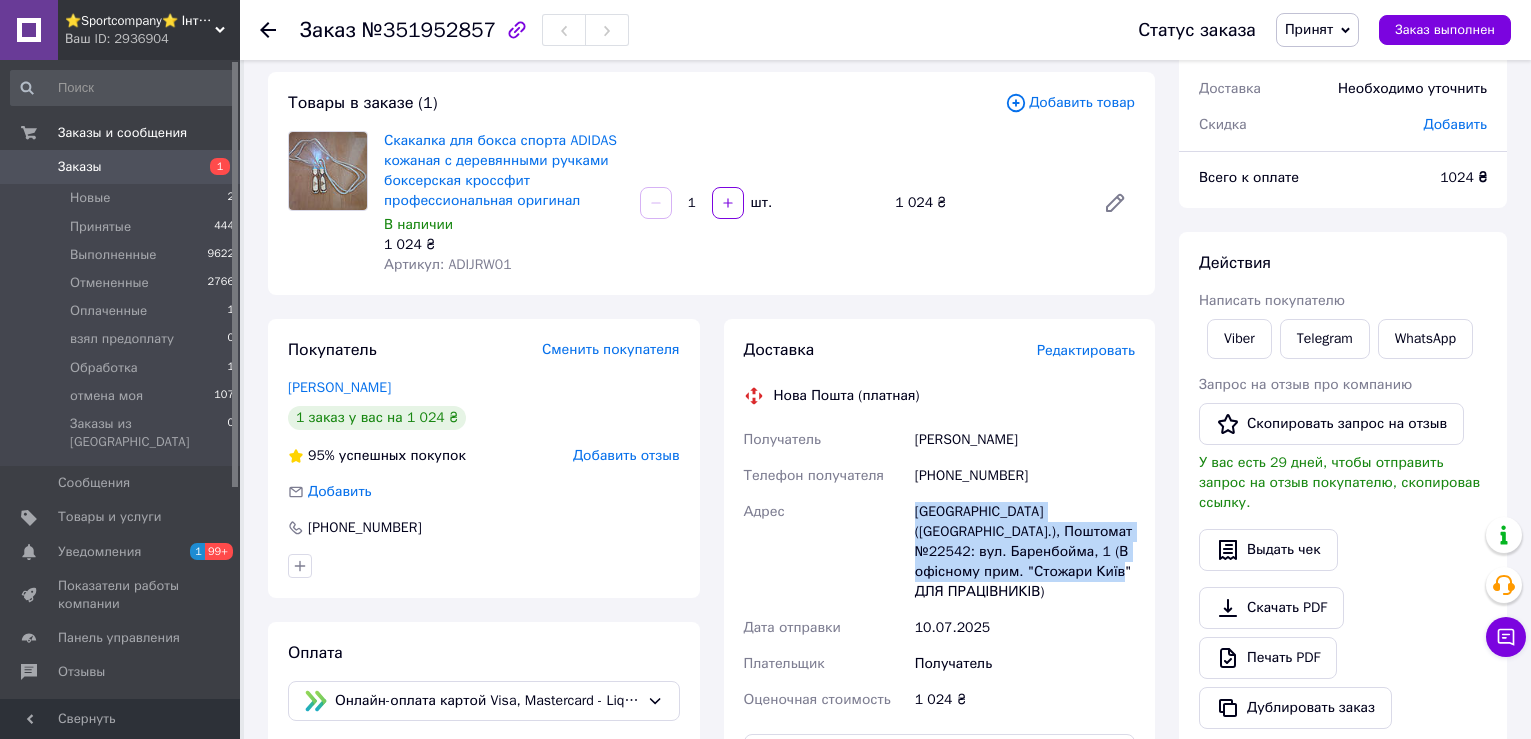 drag, startPoint x: 915, startPoint y: 514, endPoint x: 1047, endPoint y: 573, distance: 144.58562 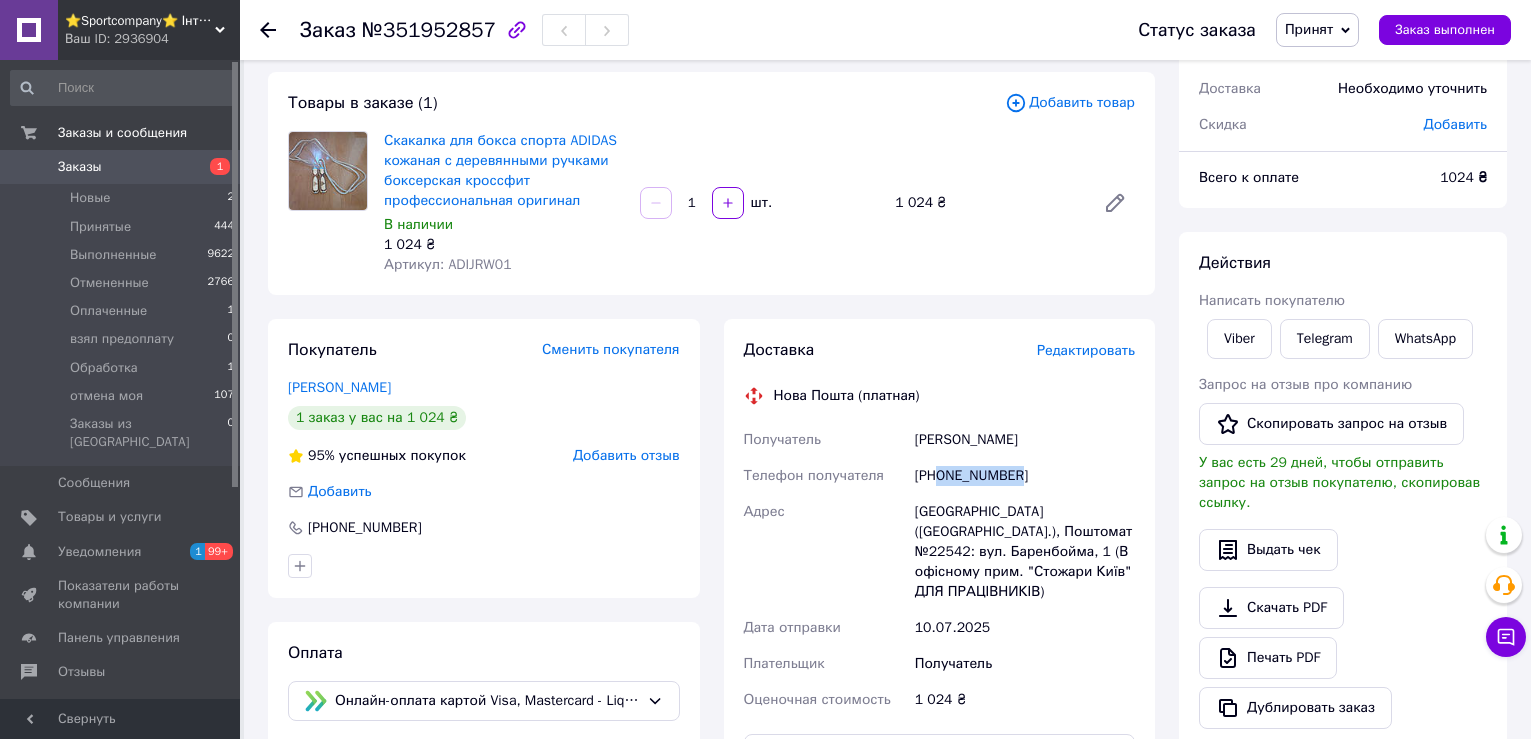 drag, startPoint x: 942, startPoint y: 475, endPoint x: 1024, endPoint y: 468, distance: 82.29824 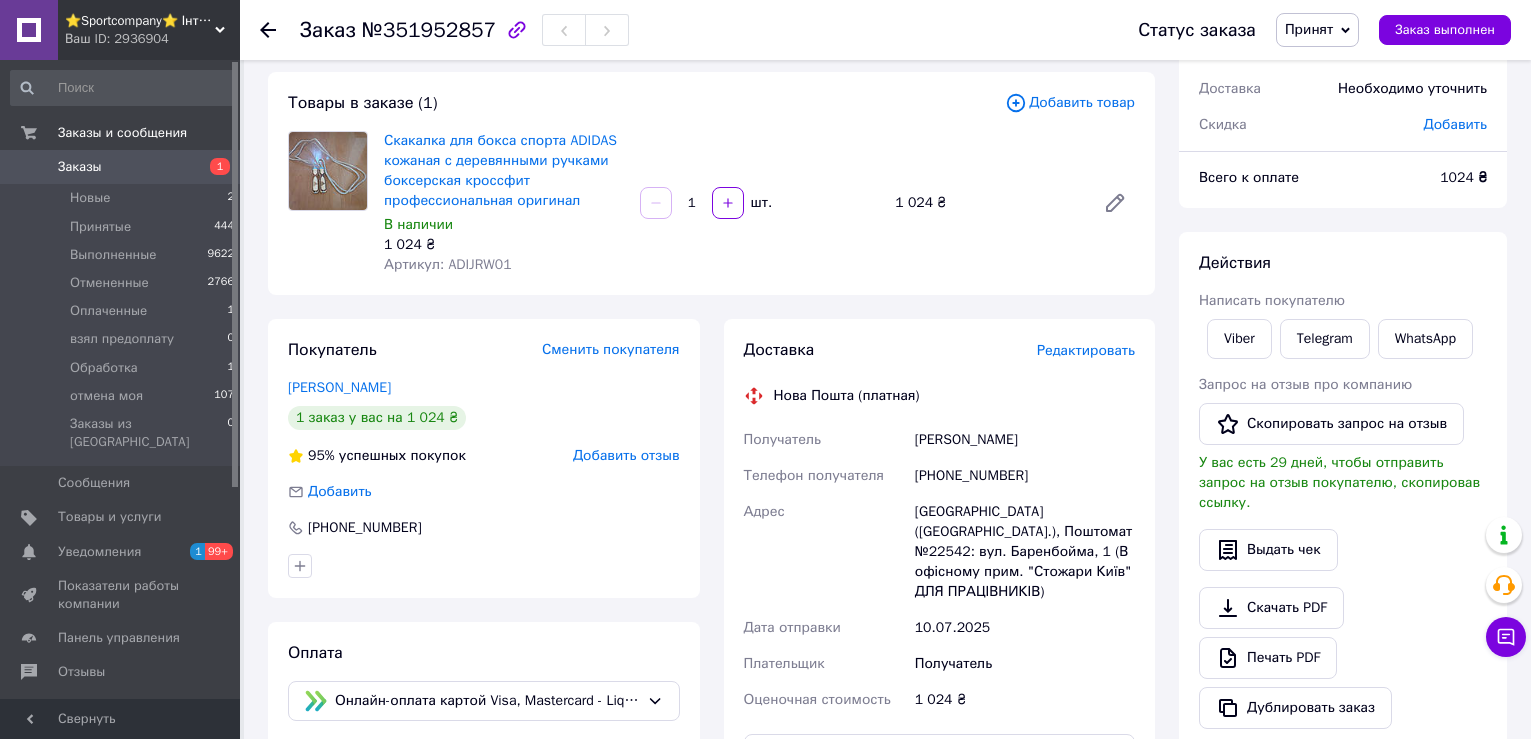 click on "Заказ №351952857" at bounding box center (699, 30) 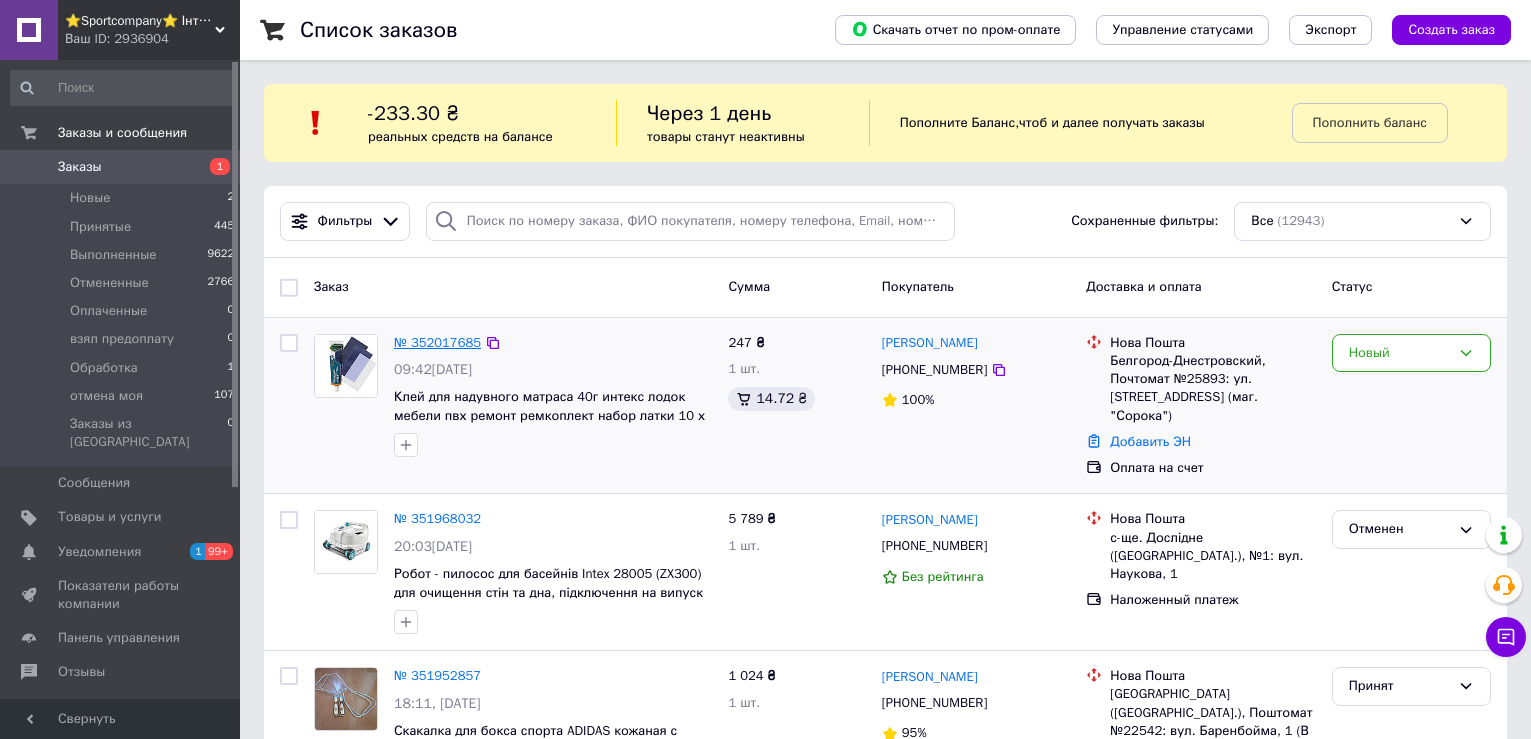 click on "№ 352017685" at bounding box center [437, 342] 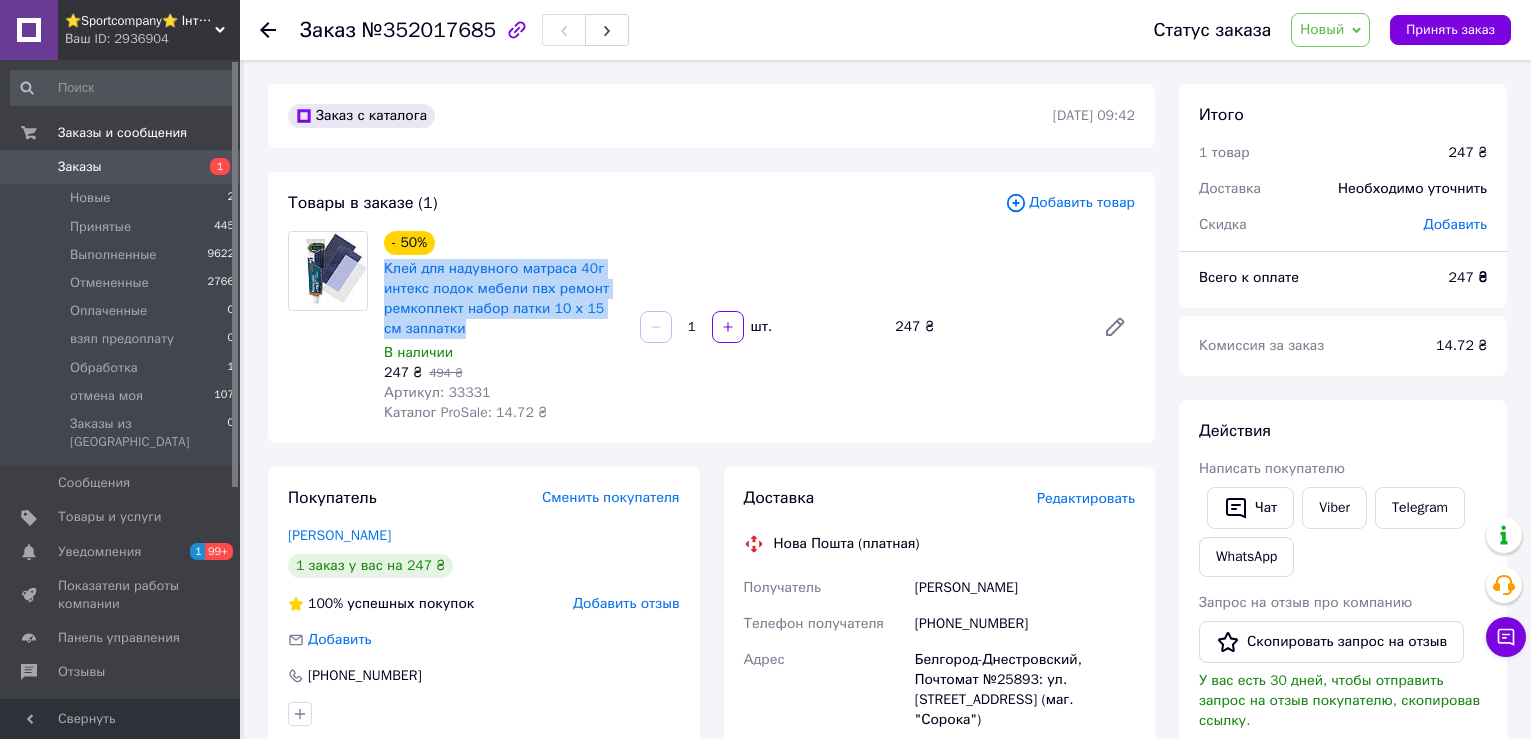 drag, startPoint x: 381, startPoint y: 260, endPoint x: 472, endPoint y: 327, distance: 113.004425 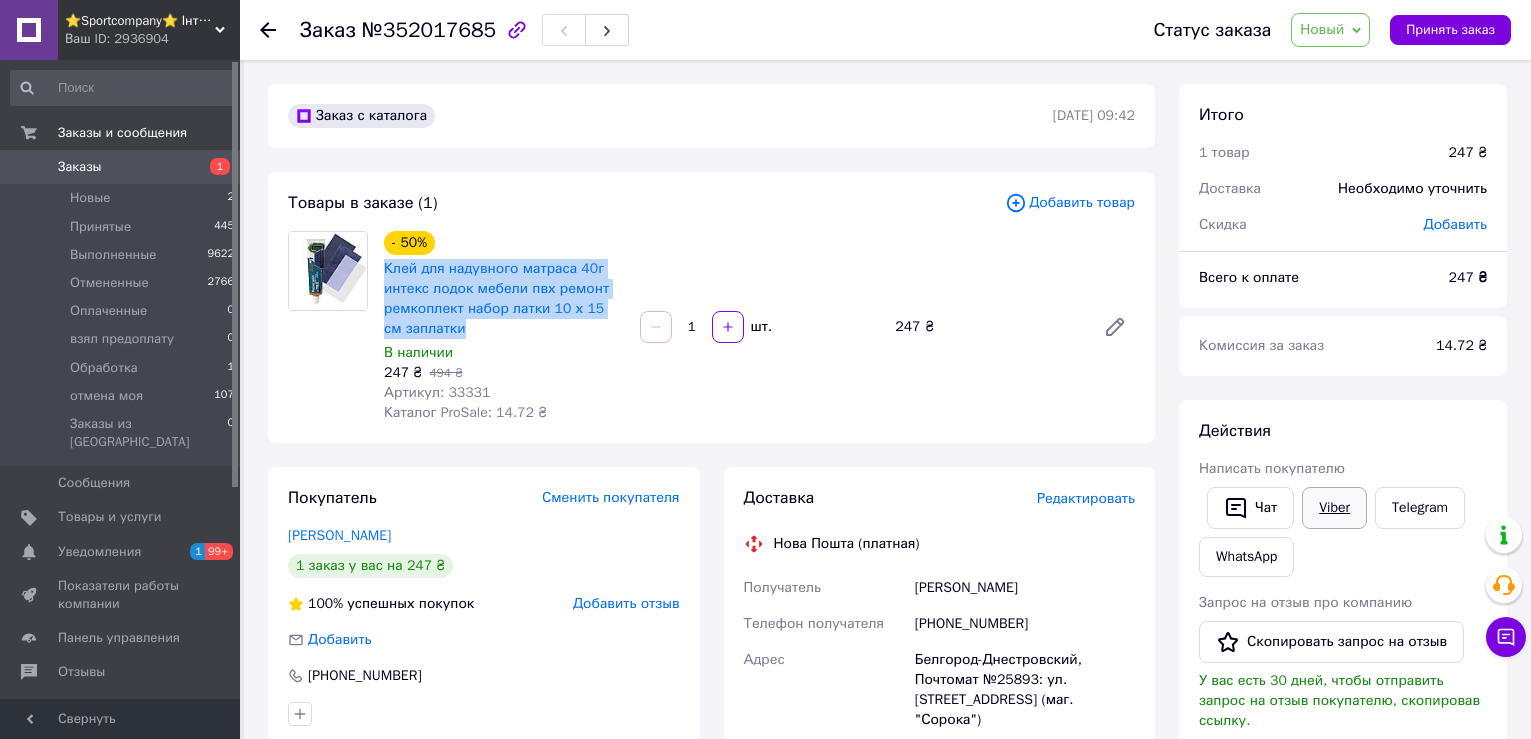 click on "Viber" at bounding box center (1334, 508) 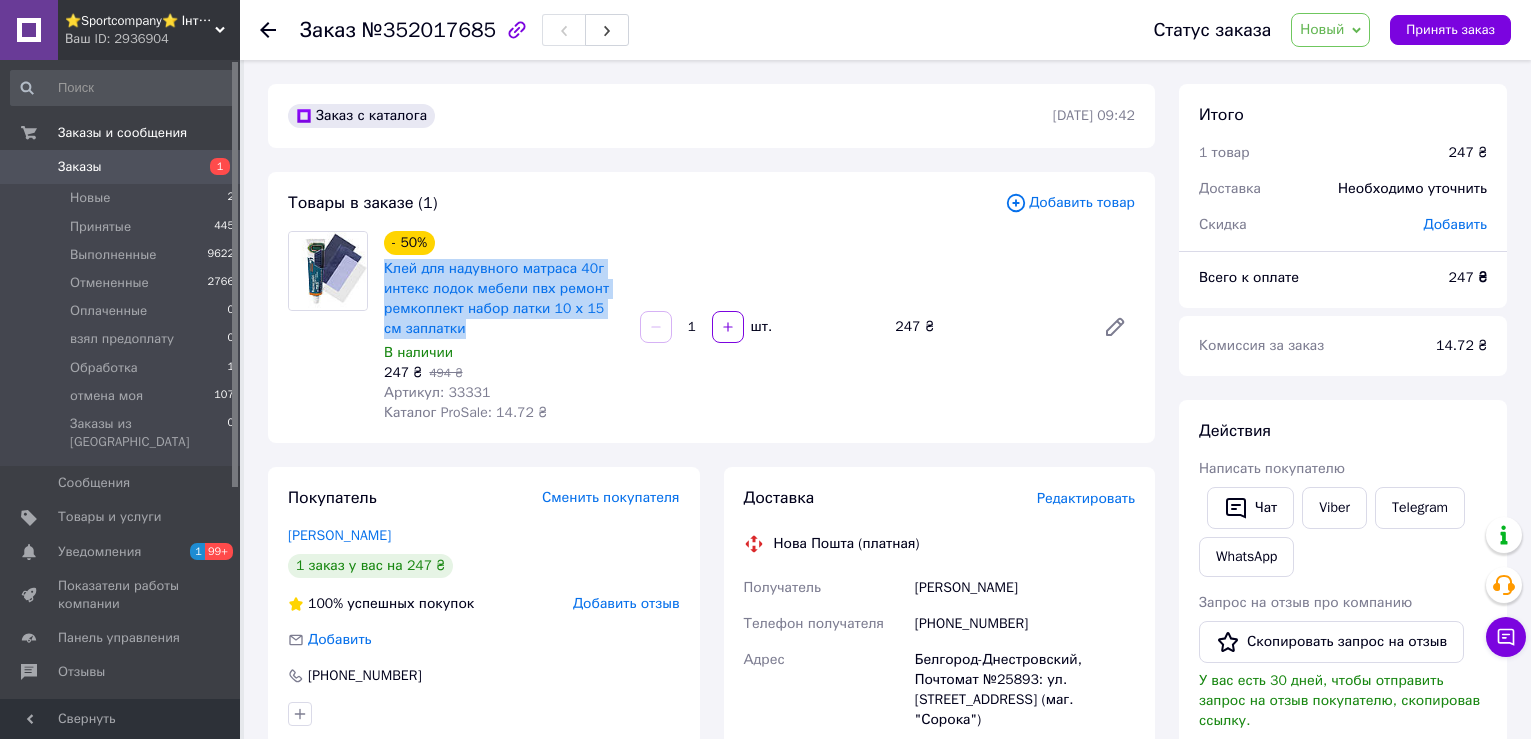 click on "Заказы" at bounding box center [80, 167] 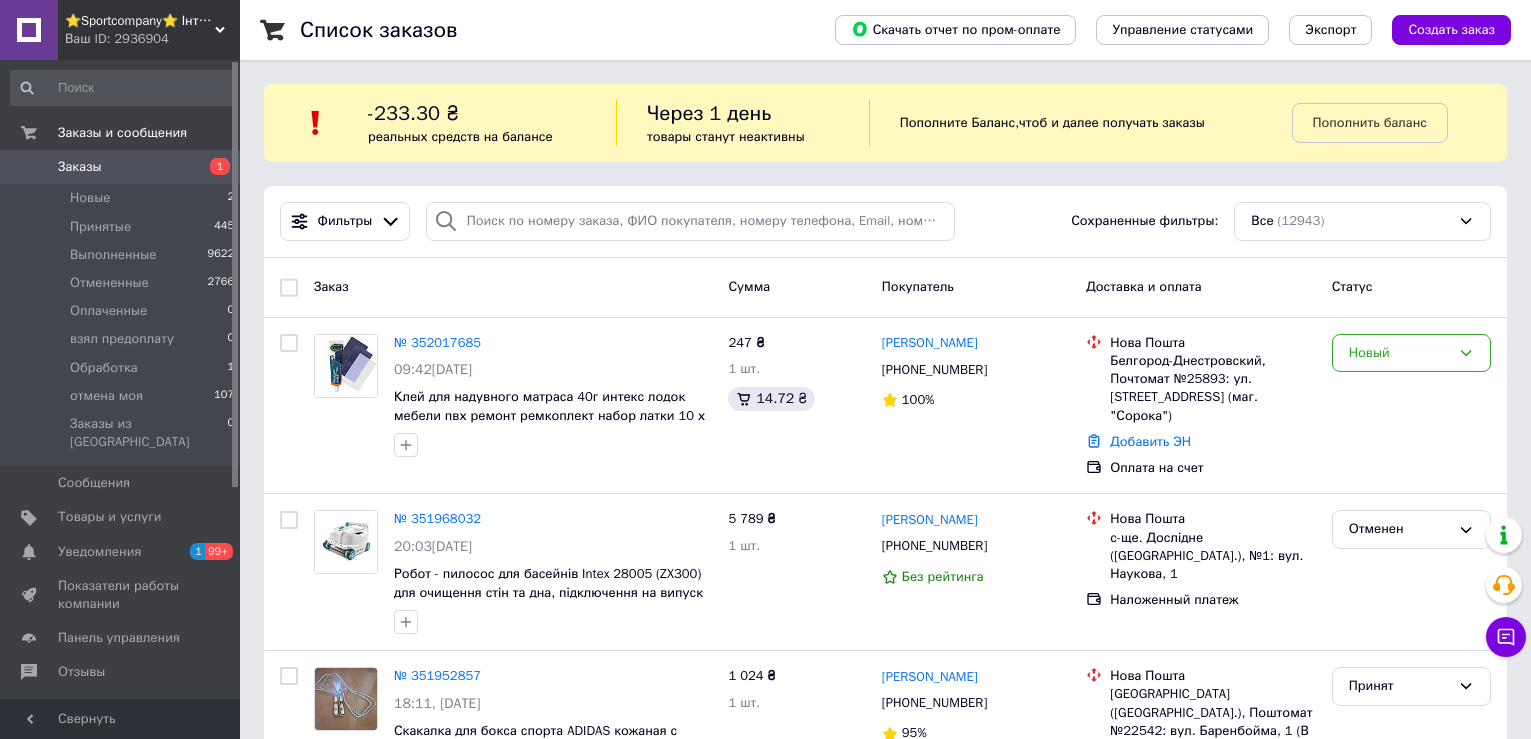 scroll, scrollTop: 500, scrollLeft: 0, axis: vertical 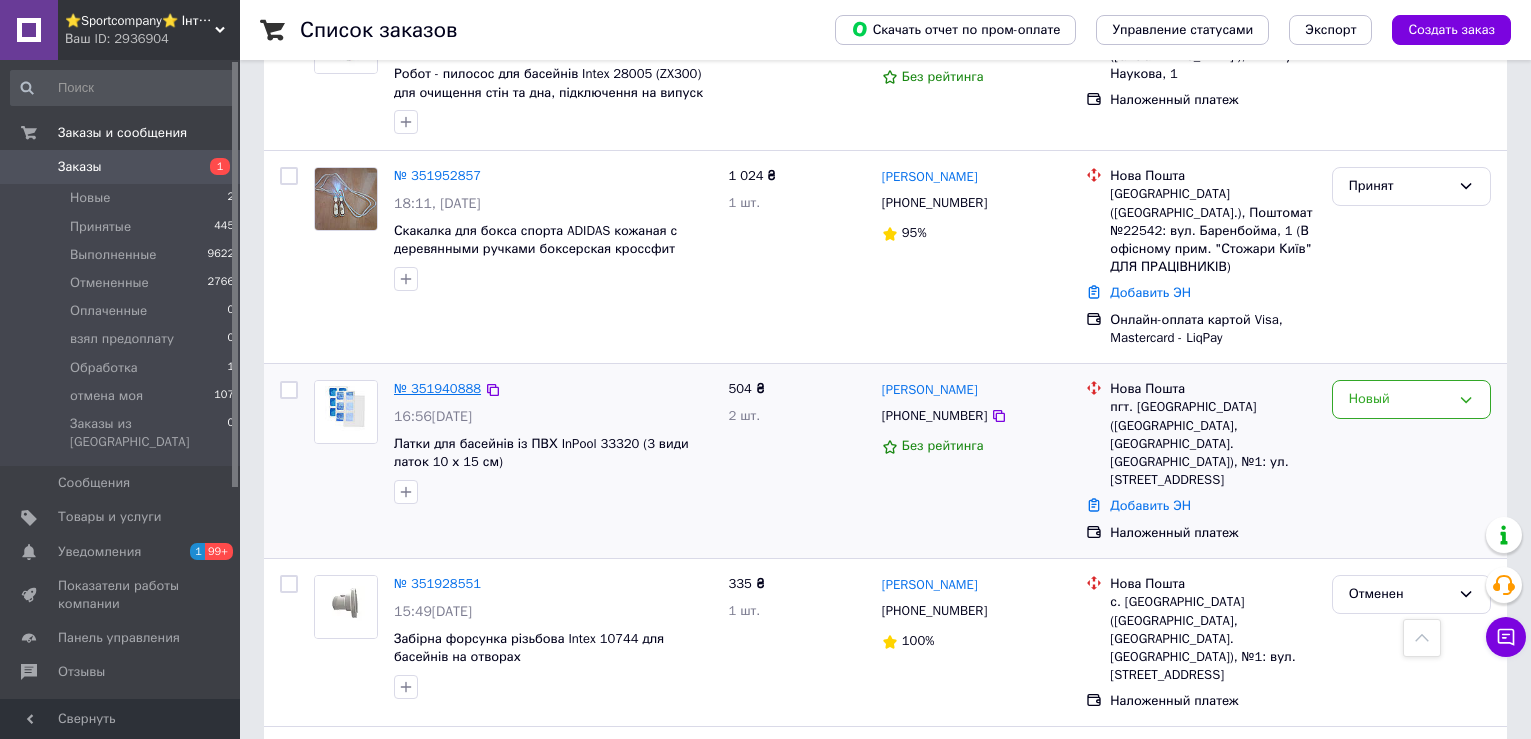 click on "№ 351940888" at bounding box center [437, 388] 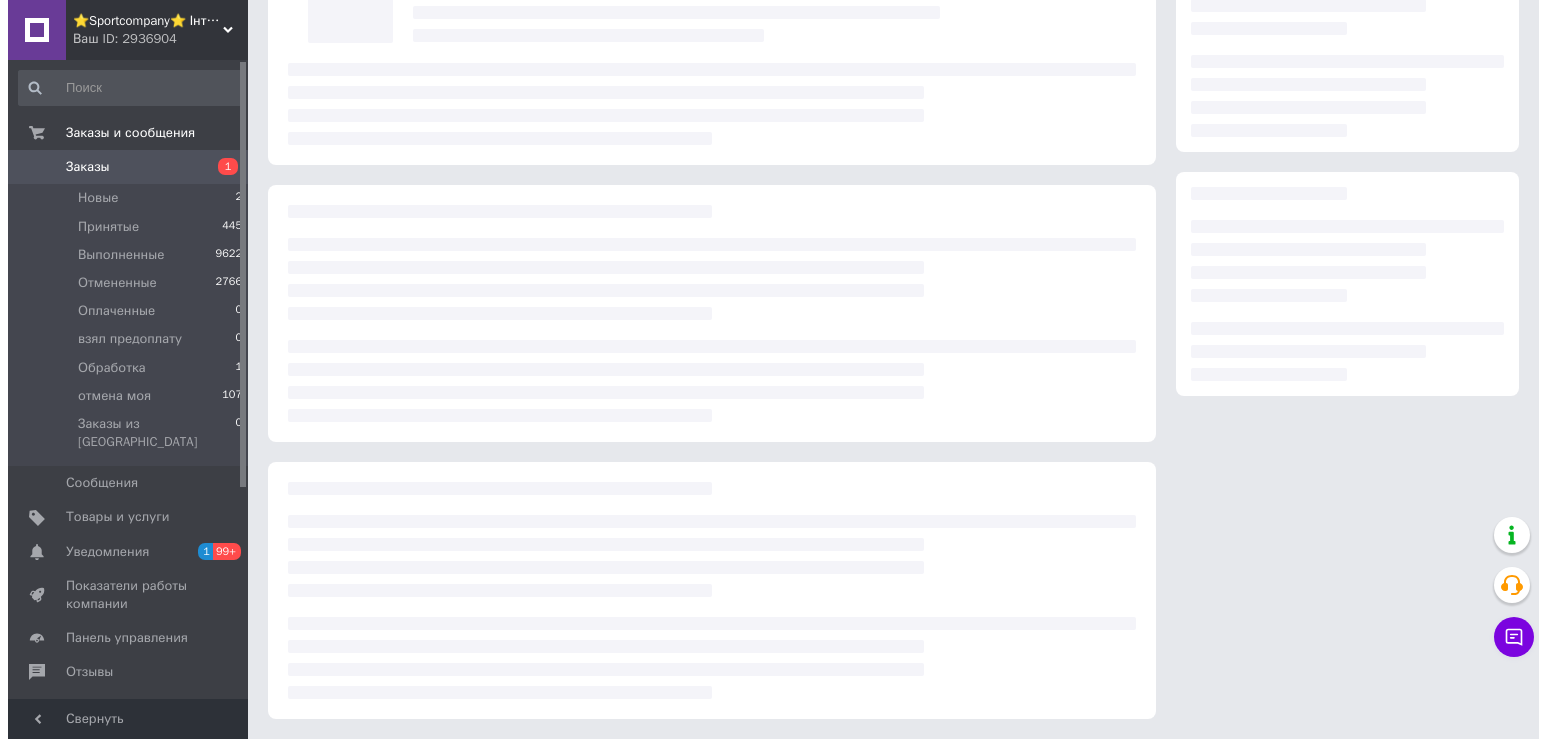 scroll, scrollTop: 0, scrollLeft: 0, axis: both 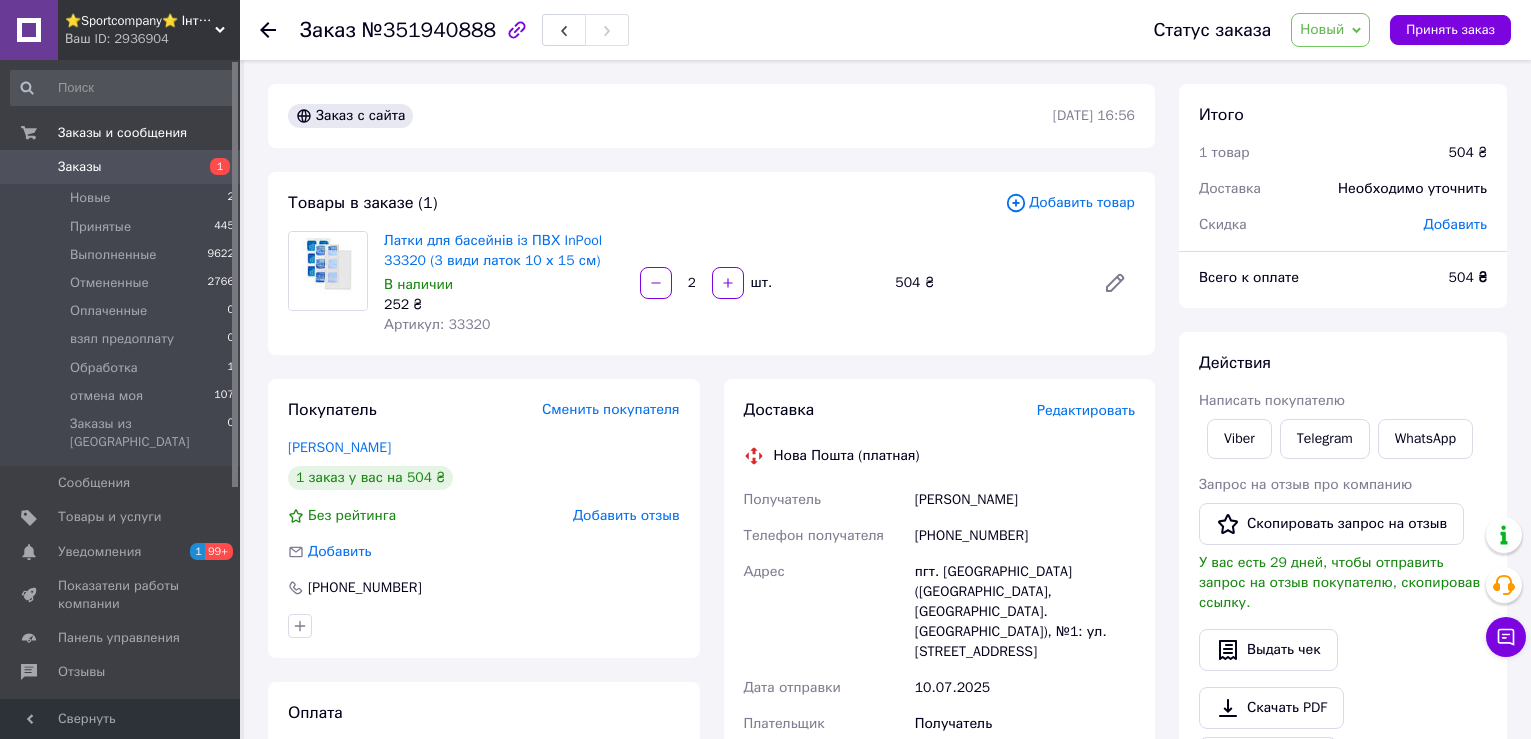click on "Новый" at bounding box center (1322, 29) 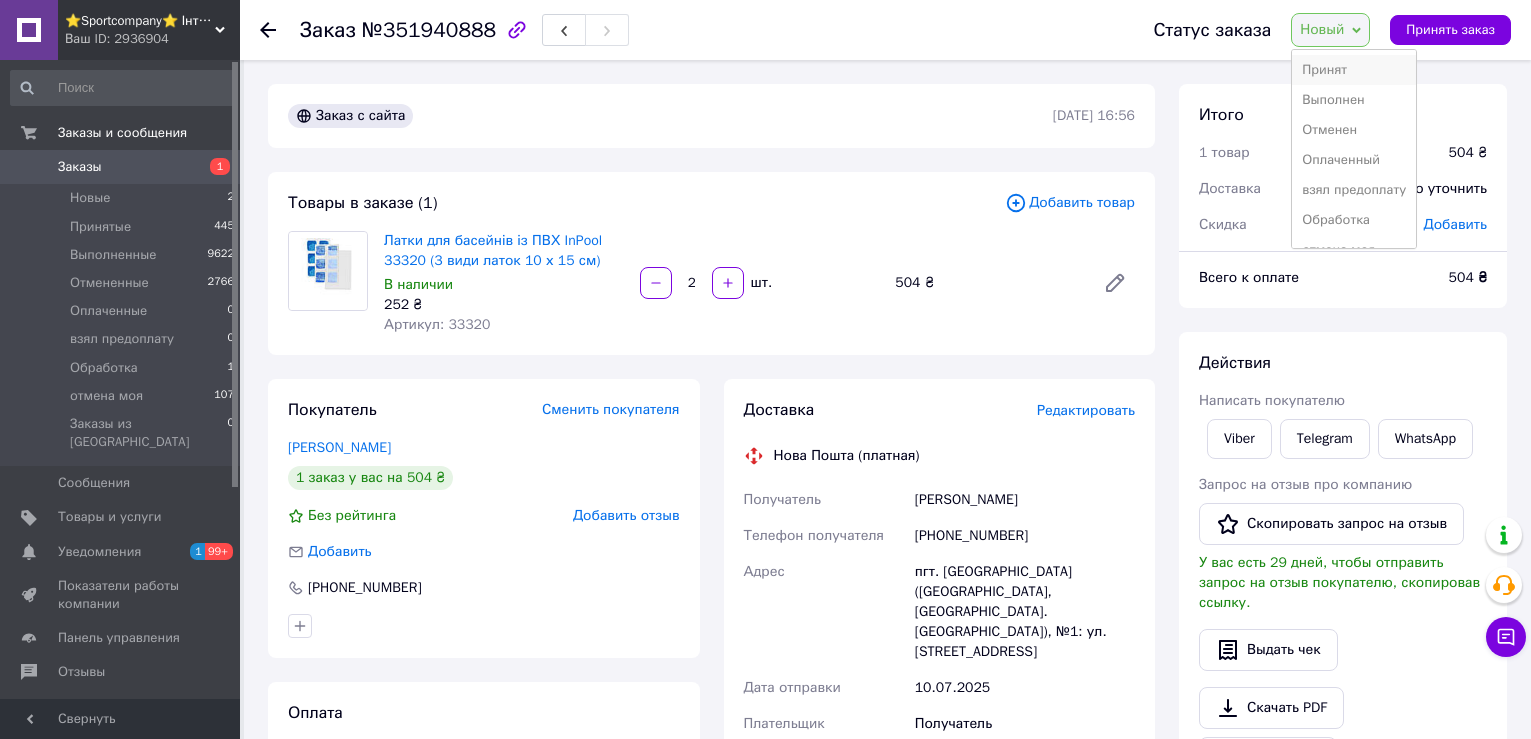 click on "Принят" at bounding box center [1354, 70] 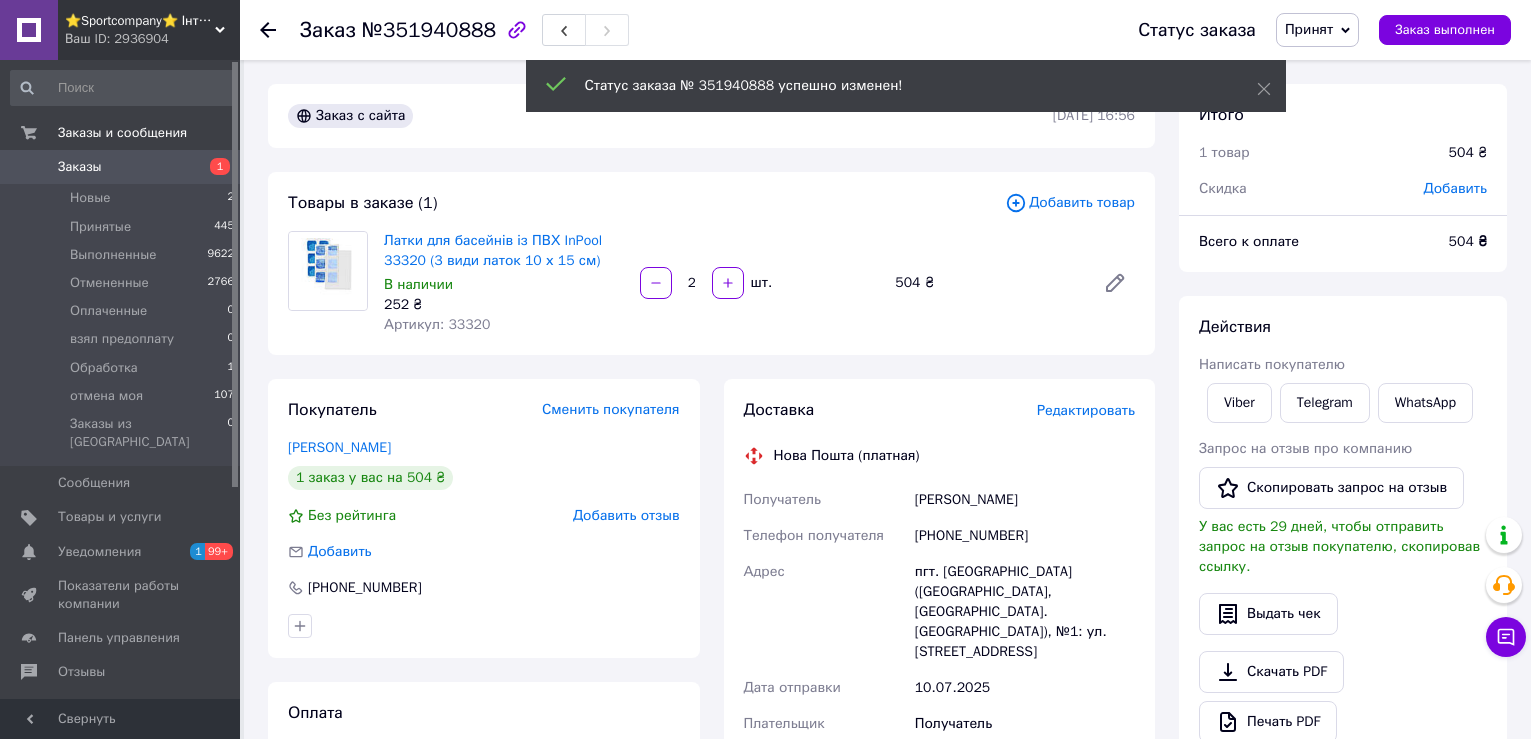 click on "Артикул: 33320" at bounding box center (437, 324) 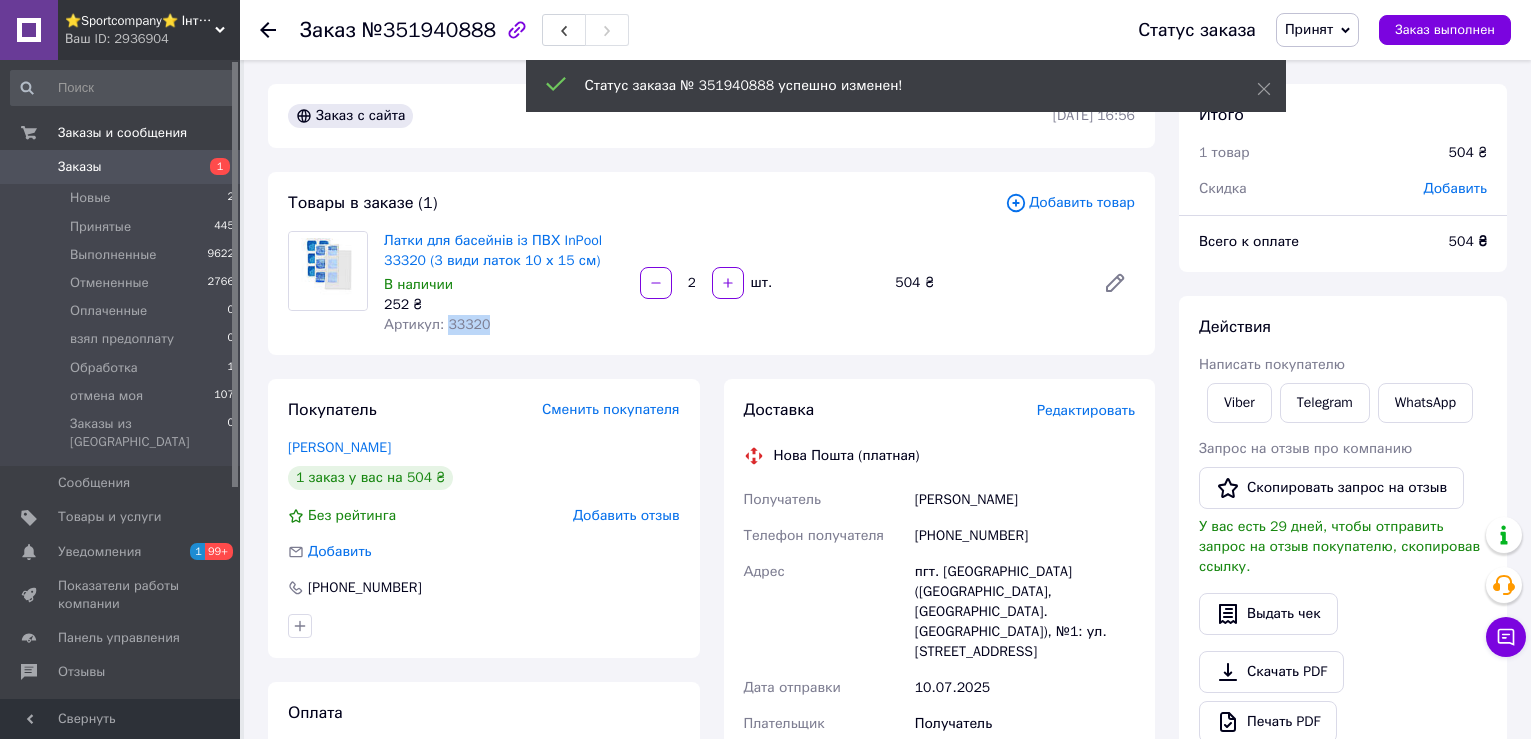 click on "Артикул: 33320" at bounding box center (437, 324) 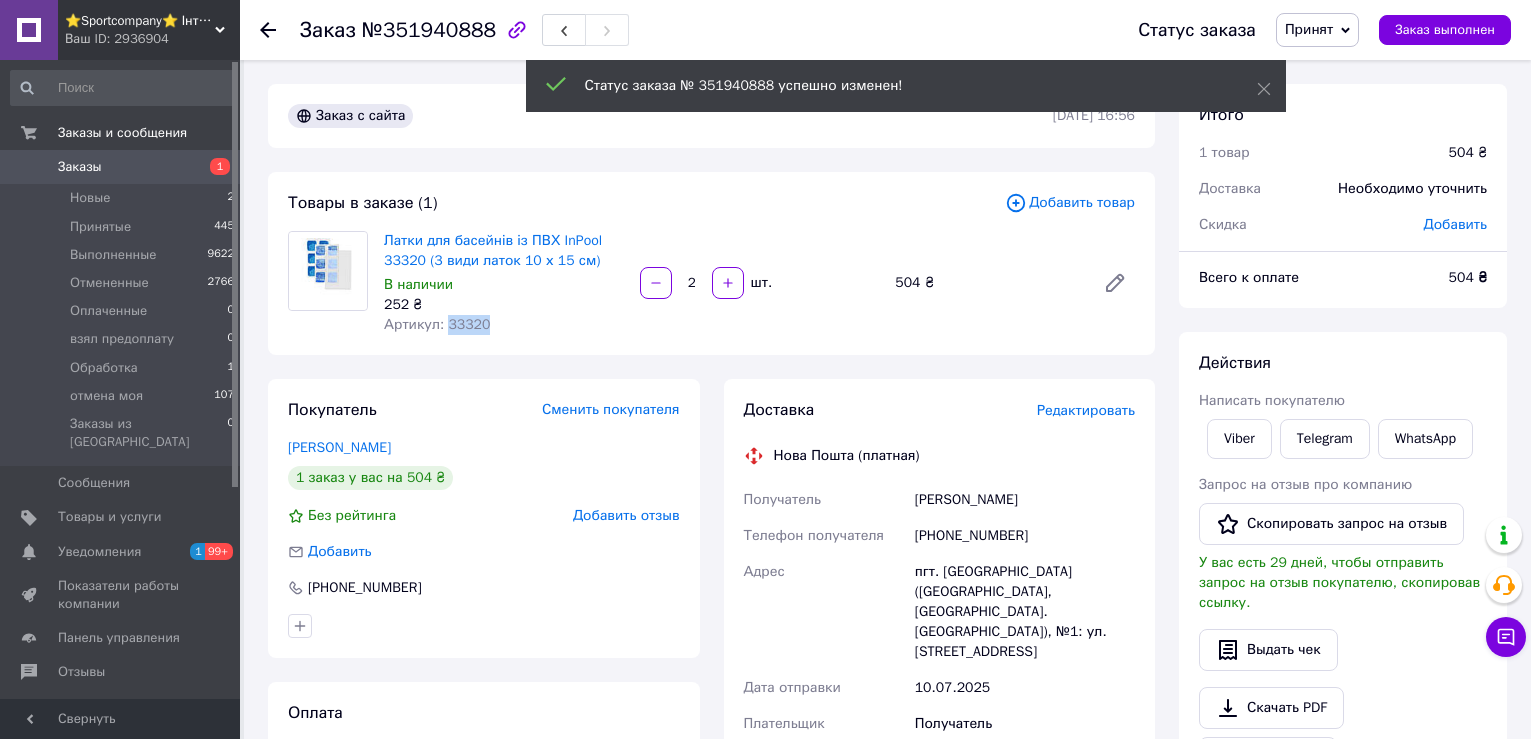 copy on "33320" 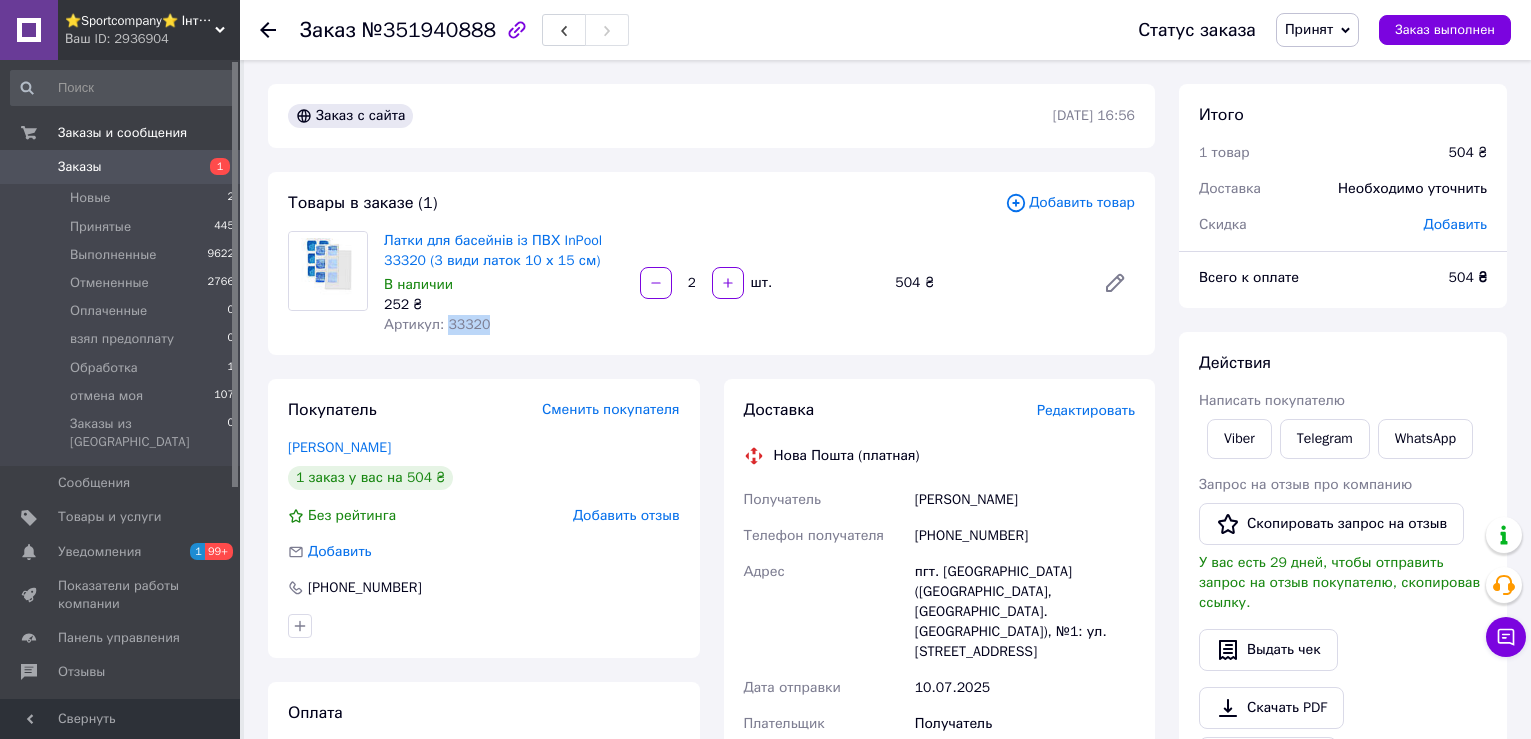 drag, startPoint x: 914, startPoint y: 498, endPoint x: 1059, endPoint y: 508, distance: 145.34442 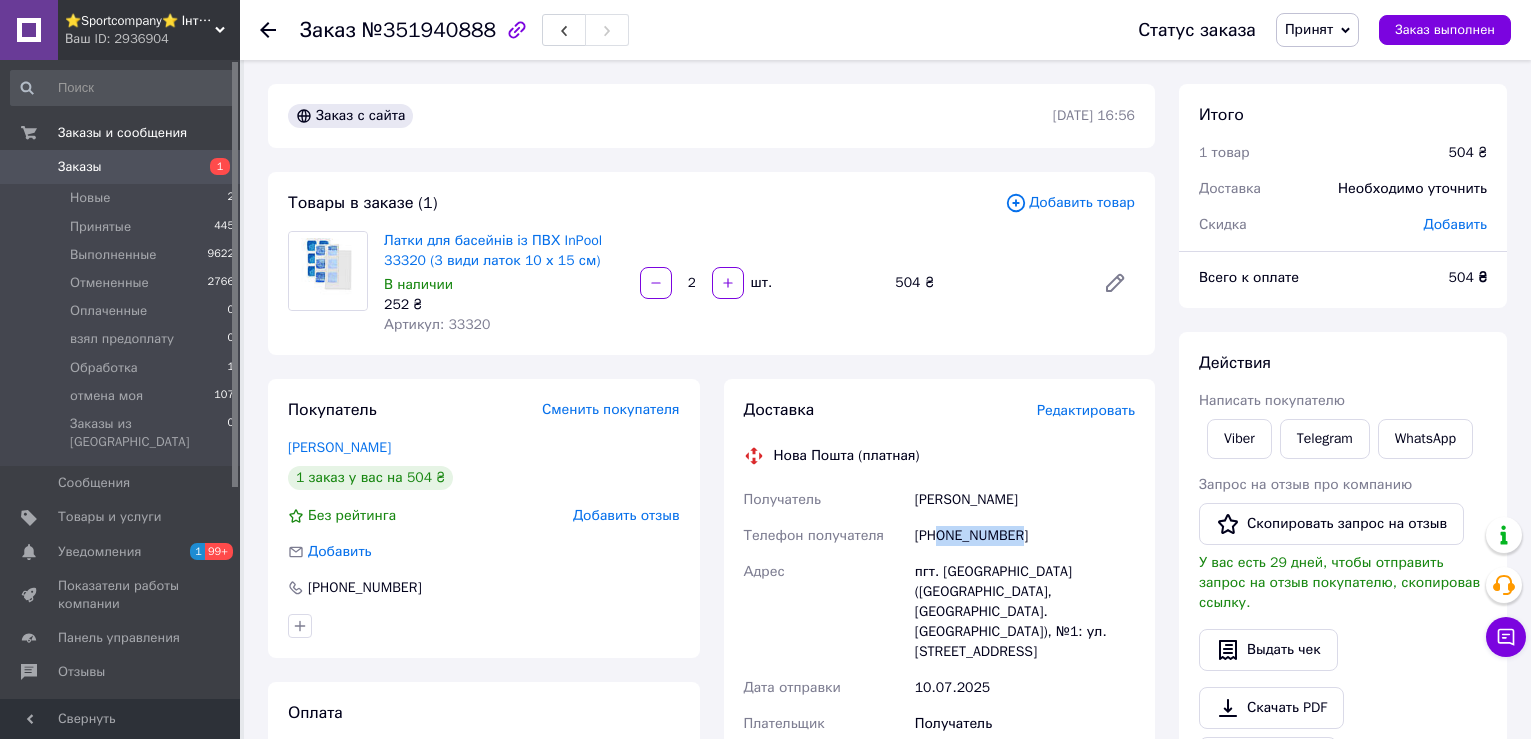 drag, startPoint x: 942, startPoint y: 533, endPoint x: 1051, endPoint y: 538, distance: 109.11462 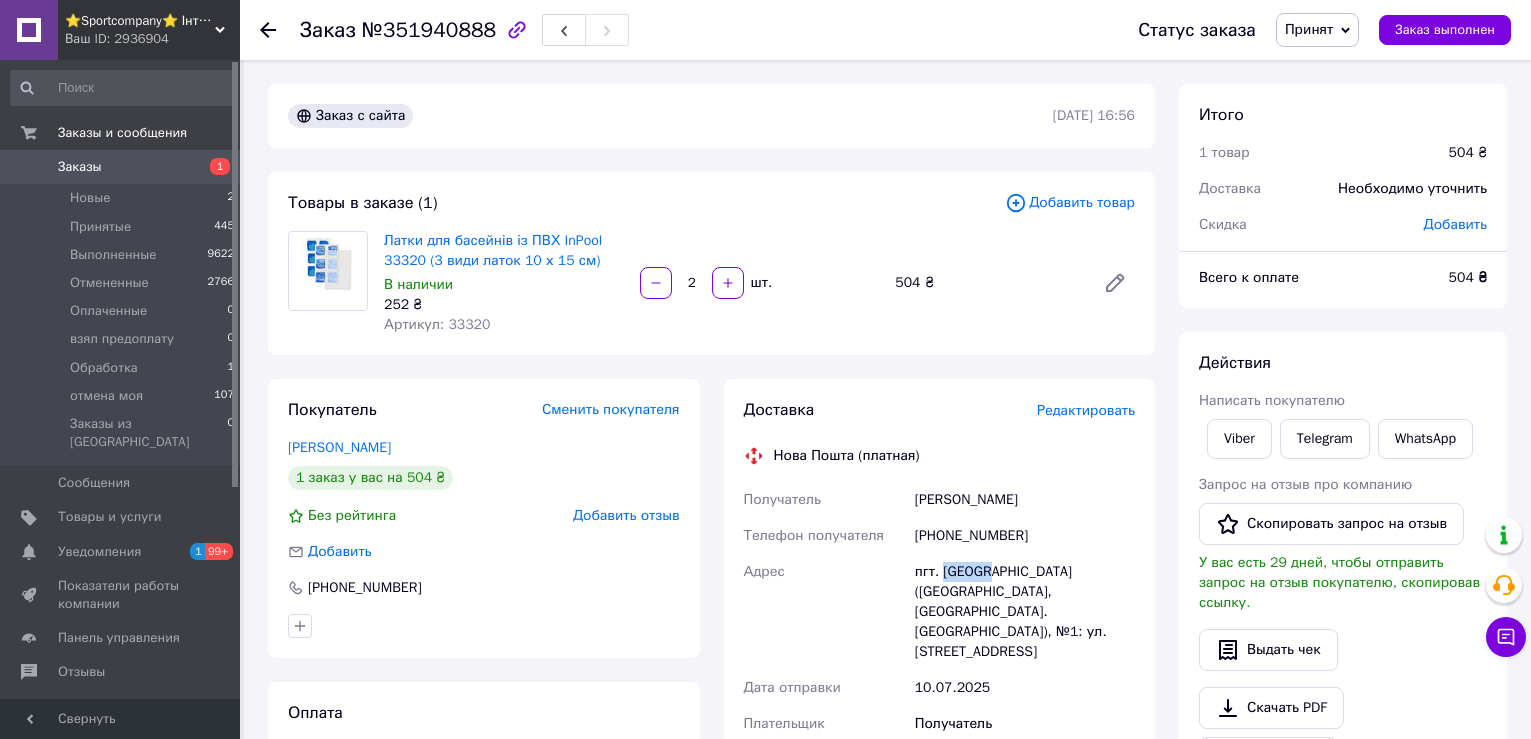 drag, startPoint x: 947, startPoint y: 570, endPoint x: 982, endPoint y: 569, distance: 35.014282 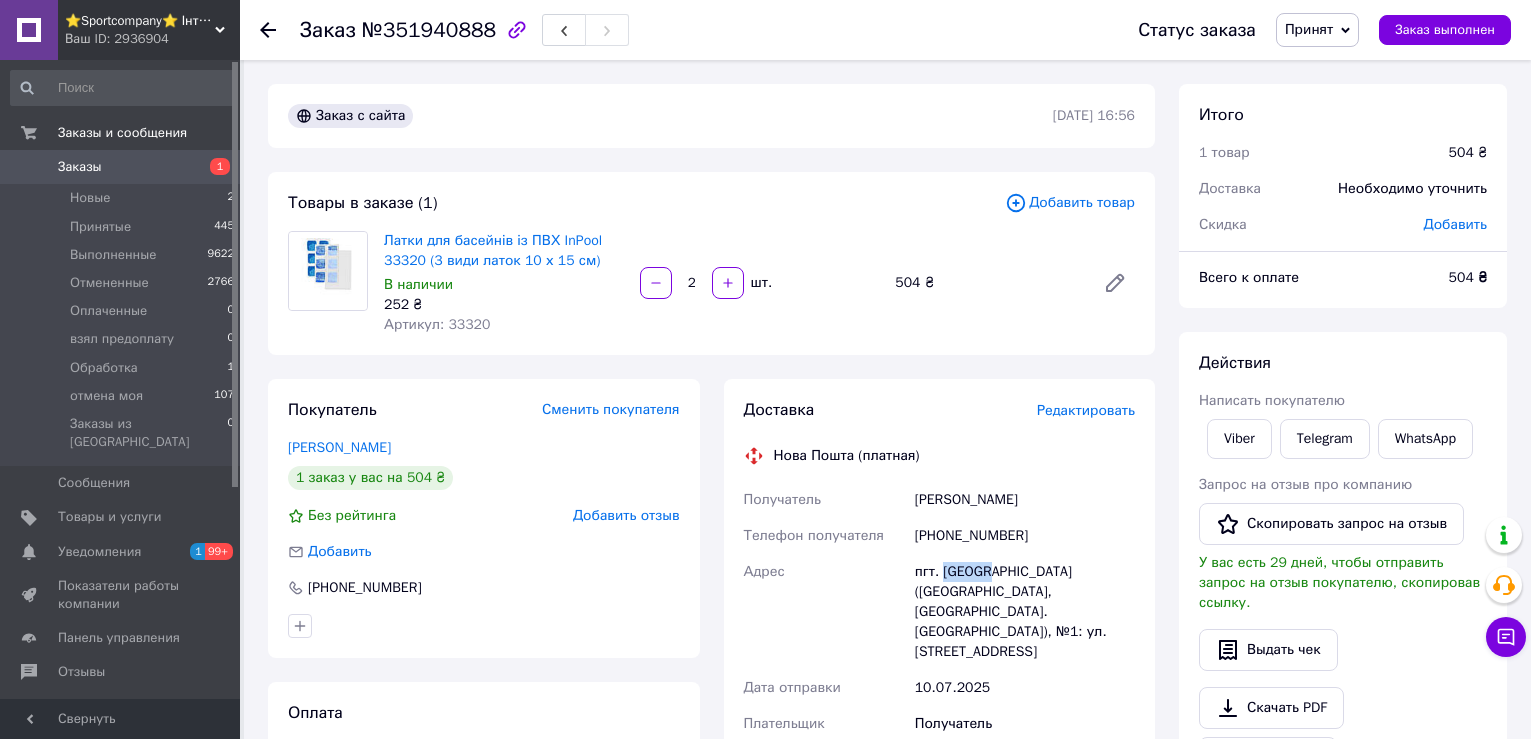 click on "Заказы 1" at bounding box center [123, 167] 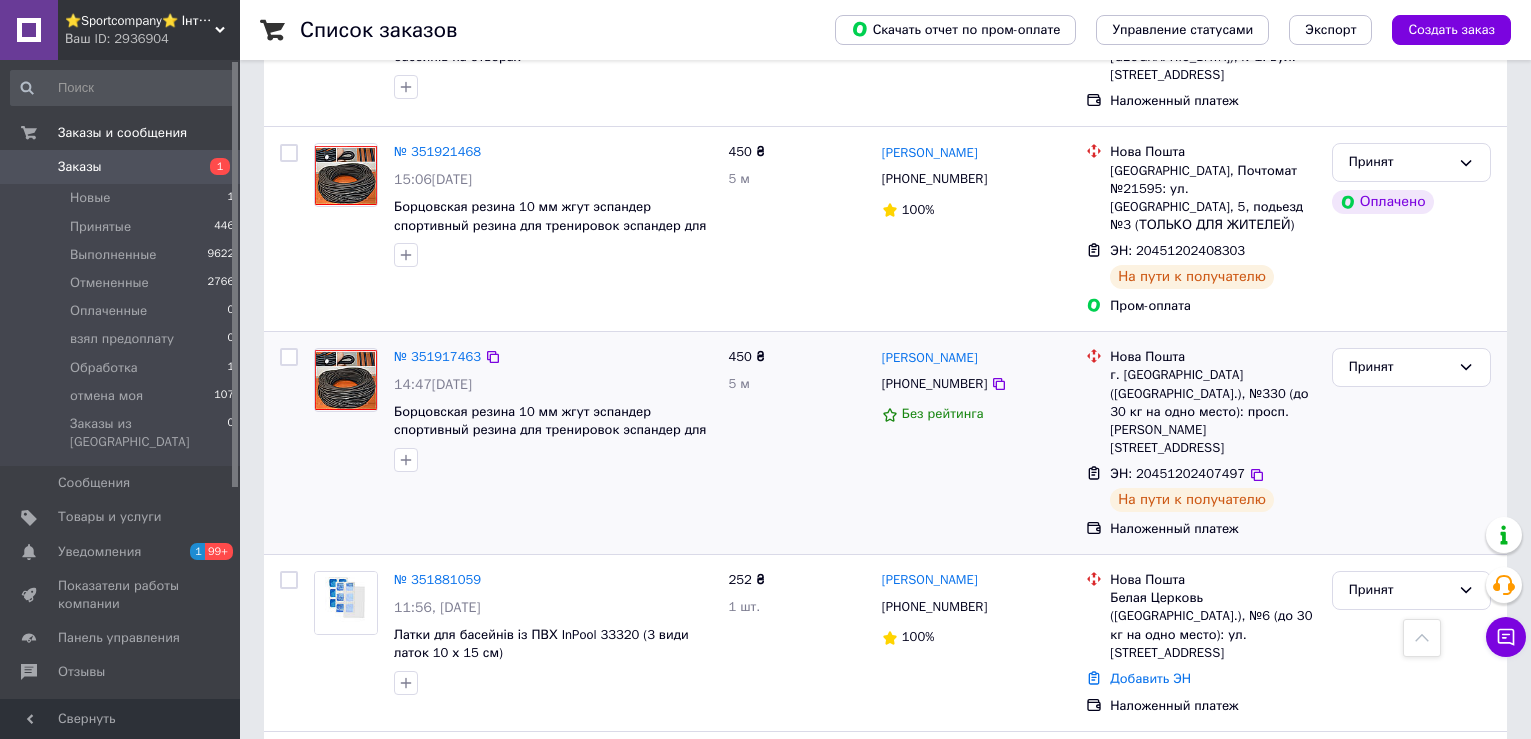 scroll, scrollTop: 1300, scrollLeft: 0, axis: vertical 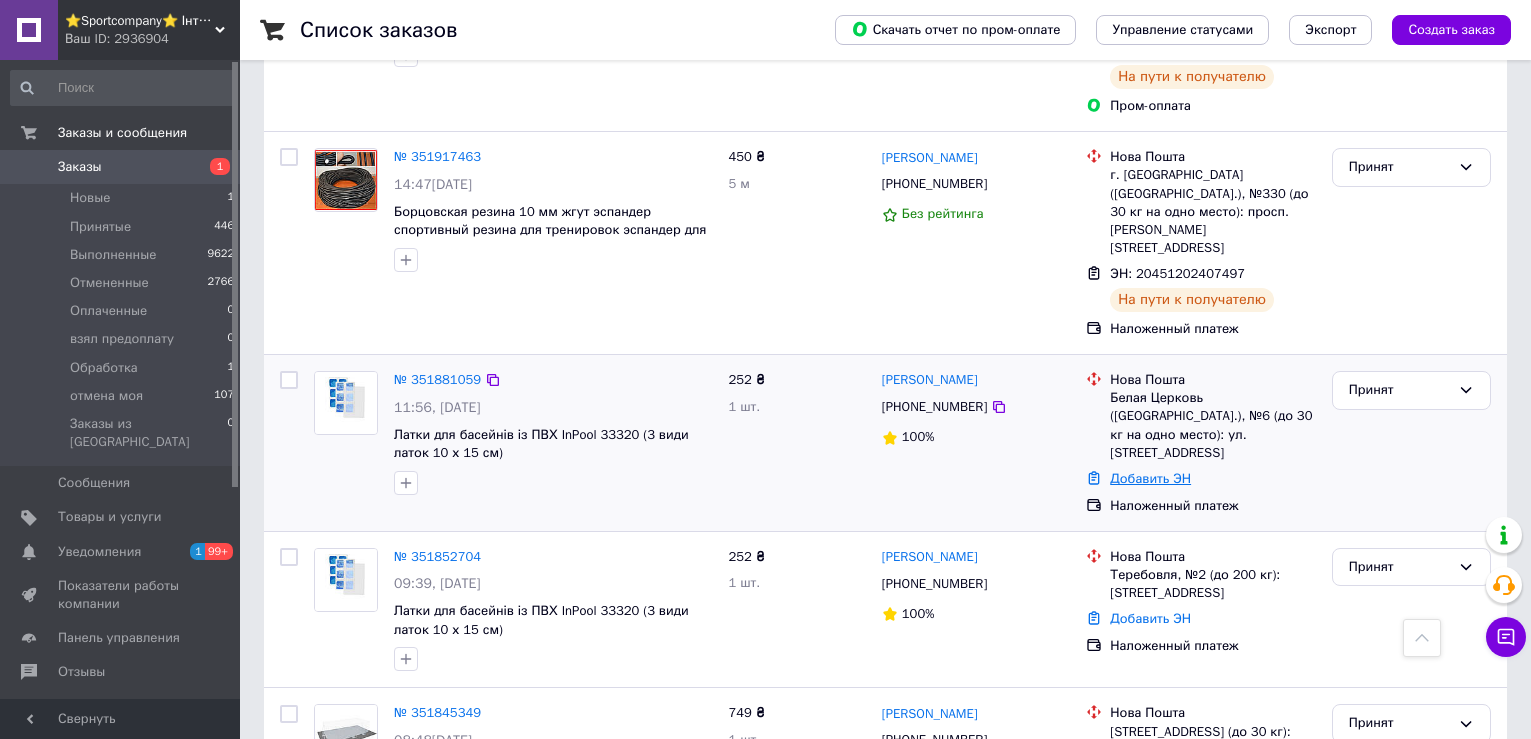 click on "Добавить ЭН" at bounding box center (1150, 478) 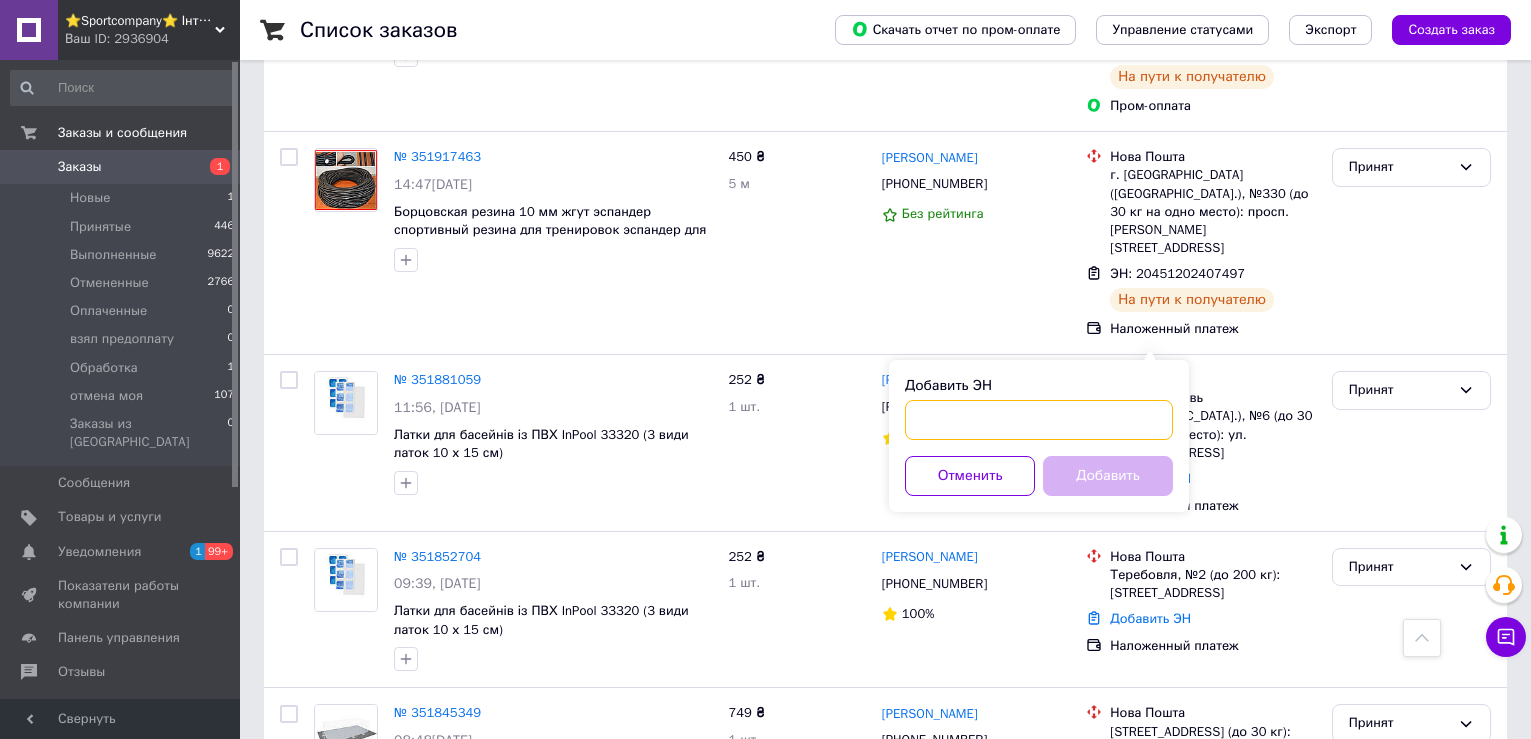 click on "Добавить ЭН" at bounding box center [1039, 420] 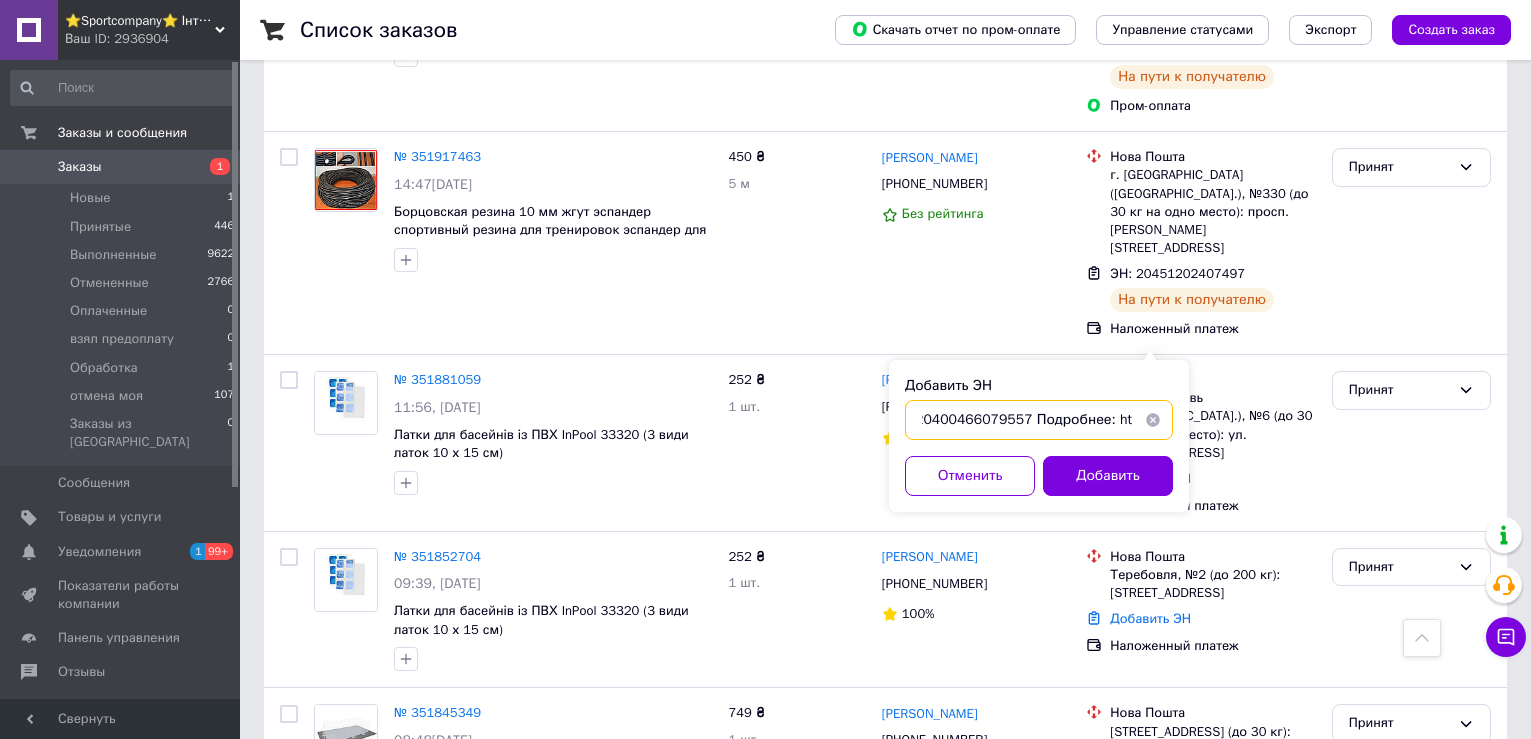 scroll, scrollTop: 0, scrollLeft: 0, axis: both 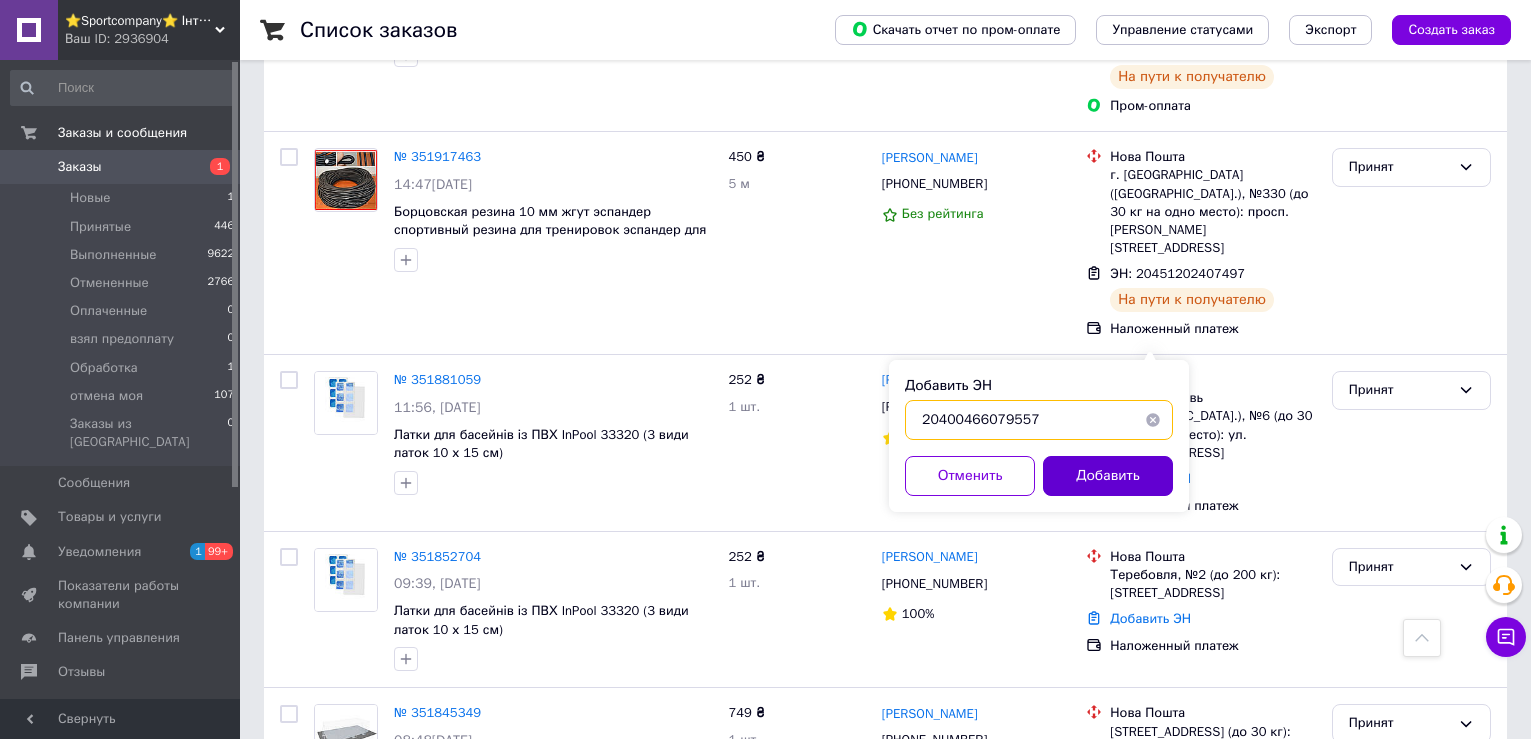 type on "20400466079557" 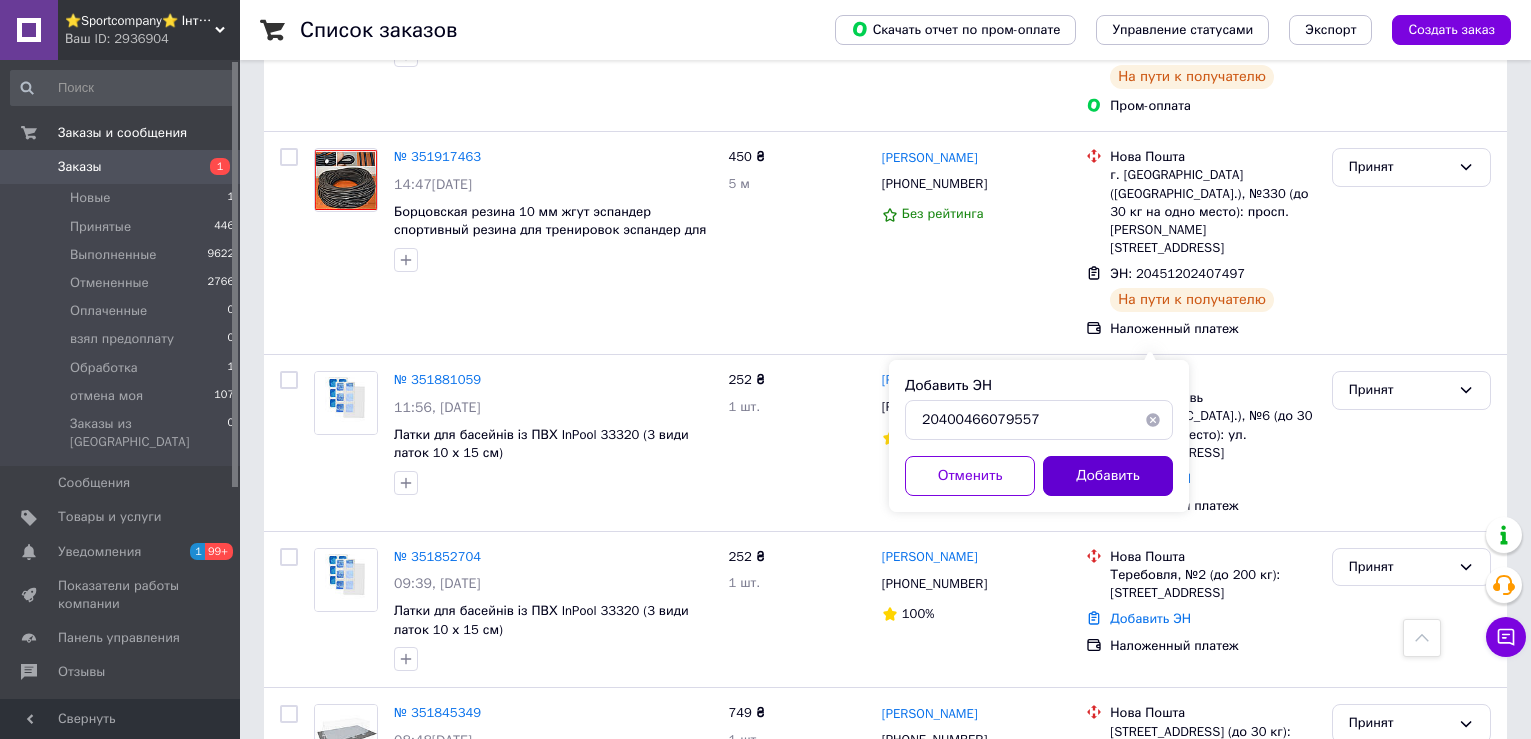 click on "Добавить" at bounding box center [1108, 476] 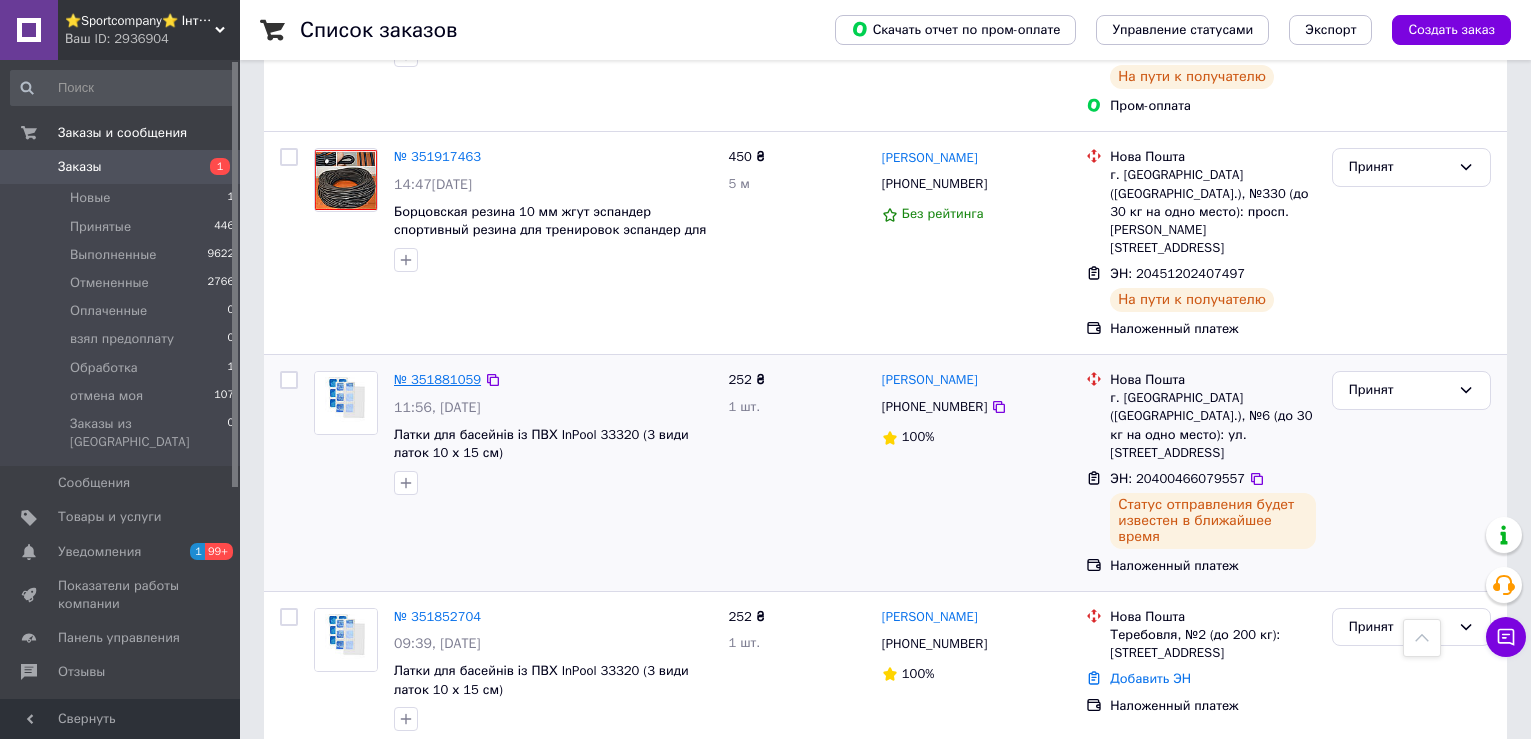 click on "№ 351881059" at bounding box center (437, 379) 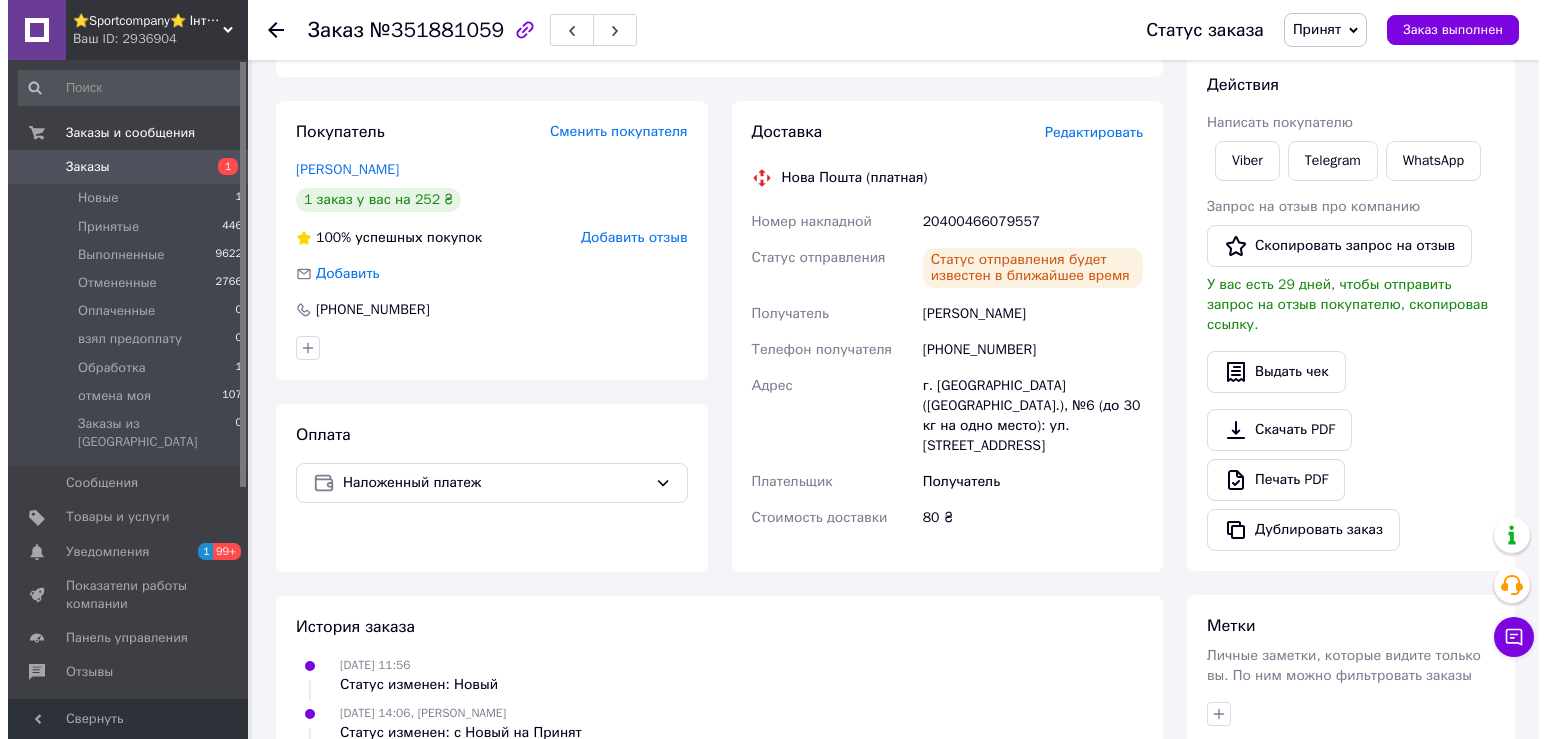 scroll, scrollTop: 0, scrollLeft: 0, axis: both 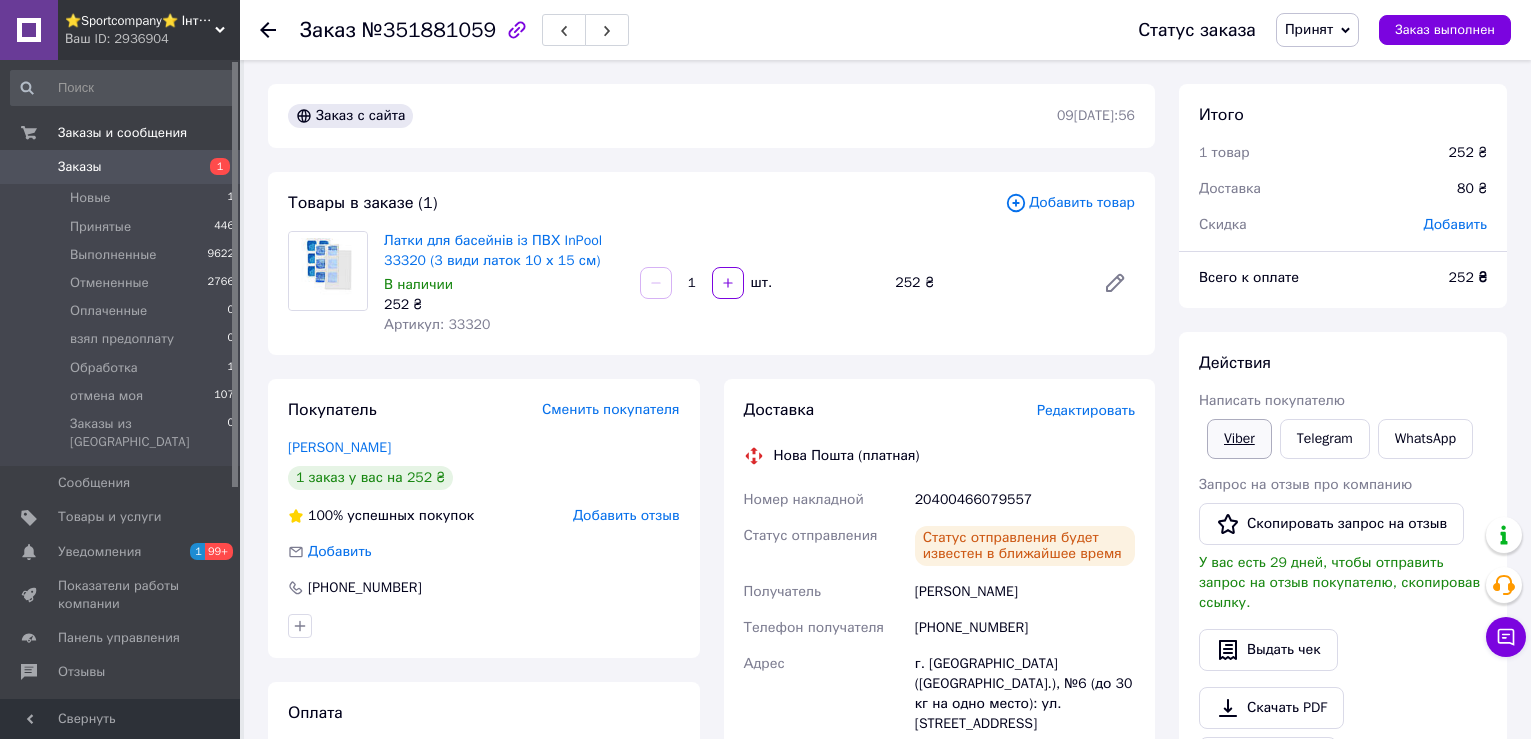 click on "Viber" at bounding box center [1239, 439] 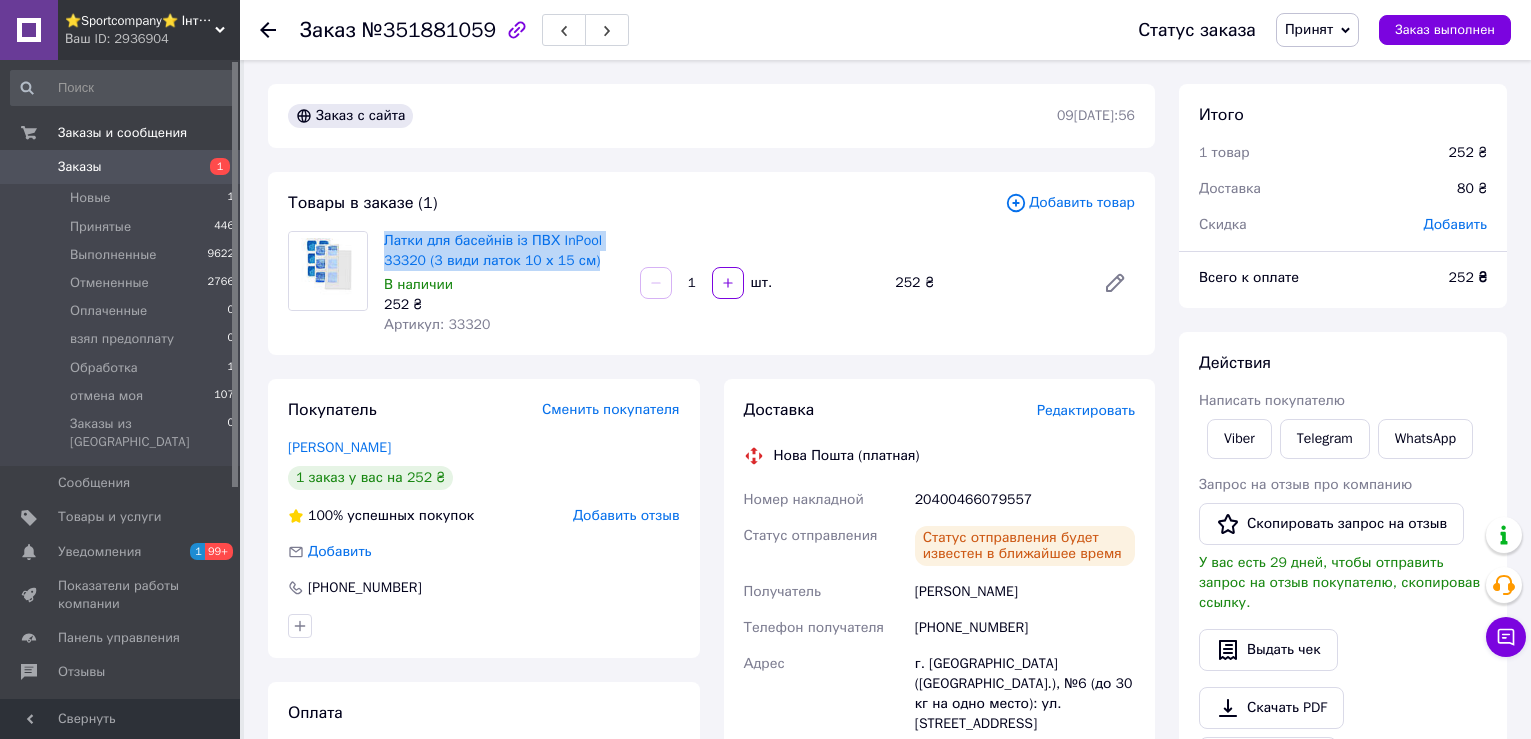 drag, startPoint x: 378, startPoint y: 237, endPoint x: 601, endPoint y: 265, distance: 224.75098 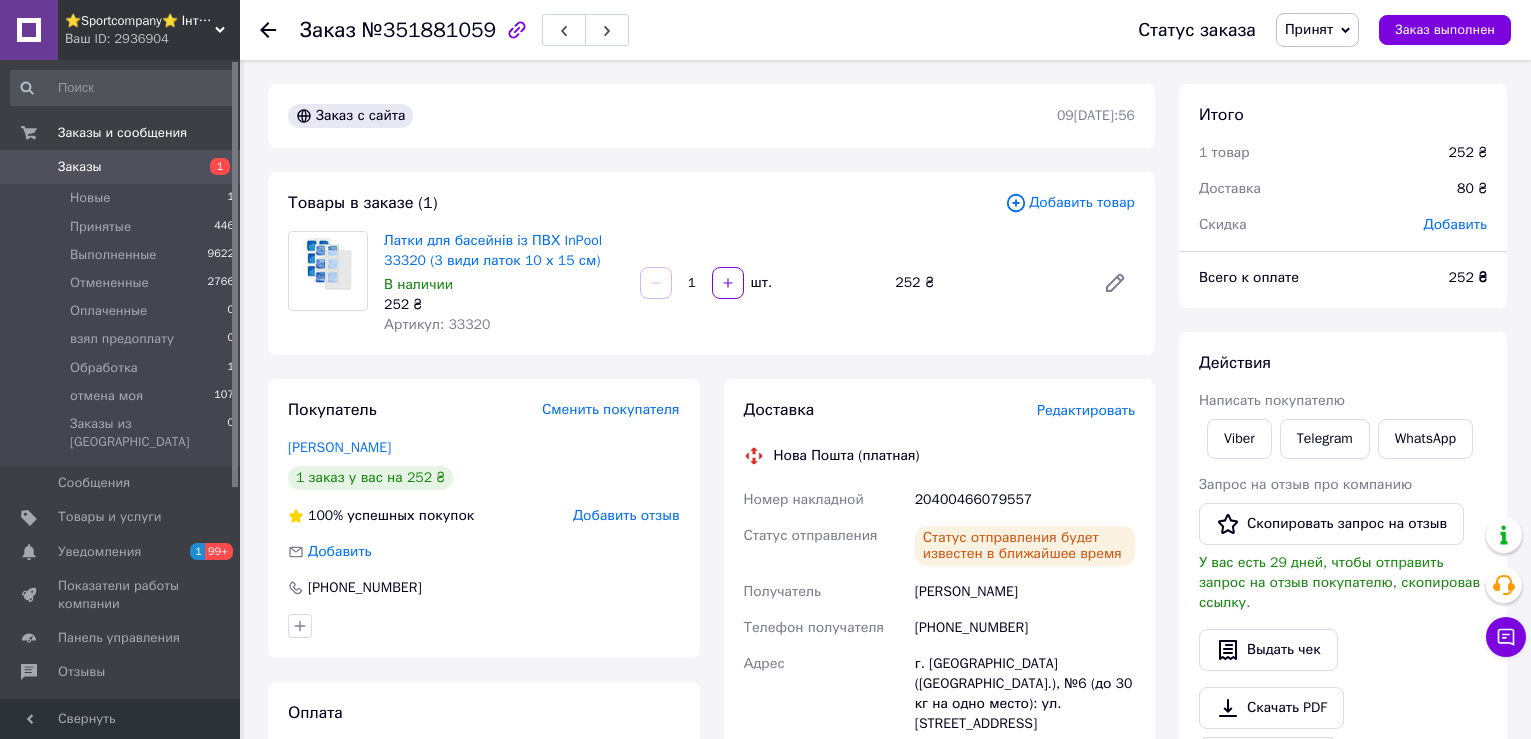 click on "20400466079557" at bounding box center (1025, 500) 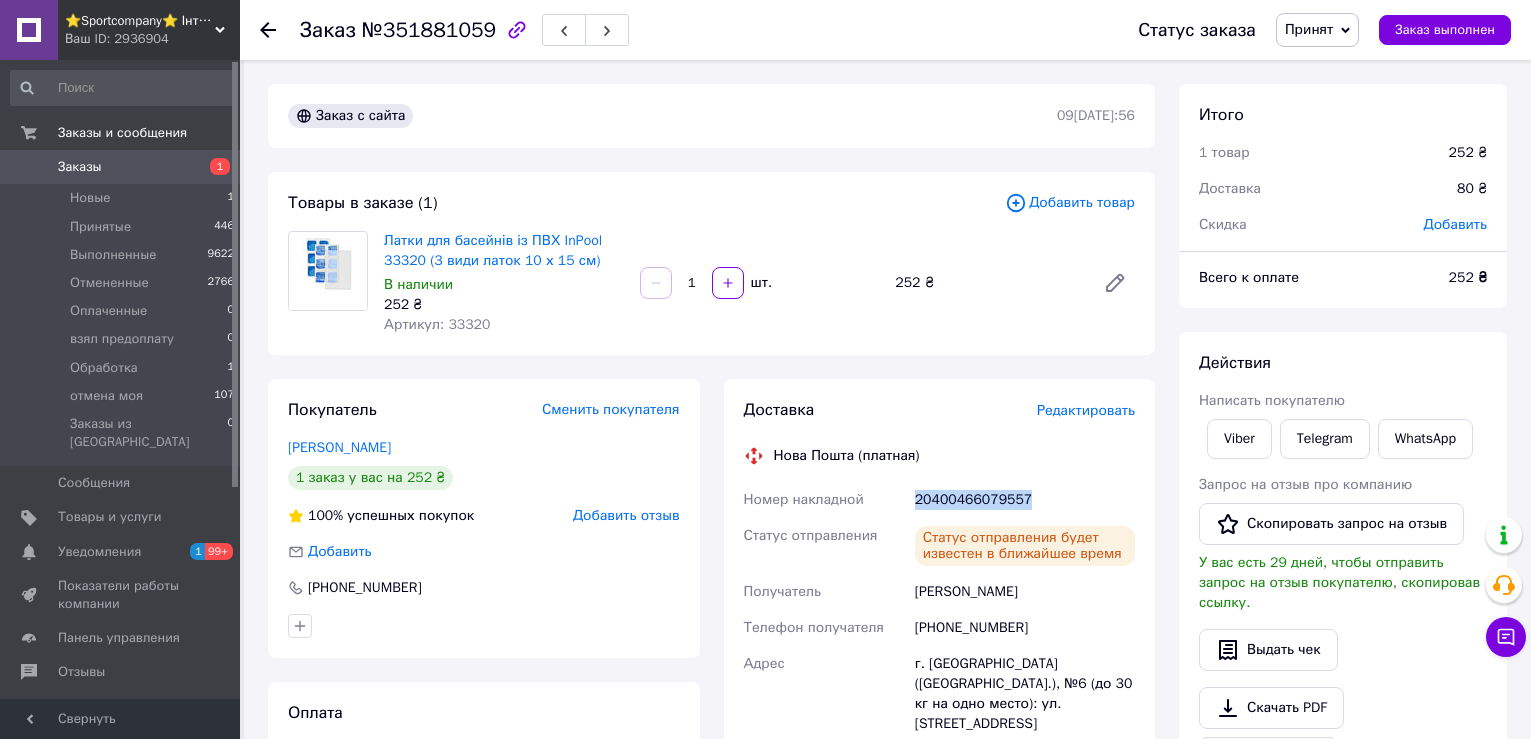 click on "20400466079557" at bounding box center (1025, 500) 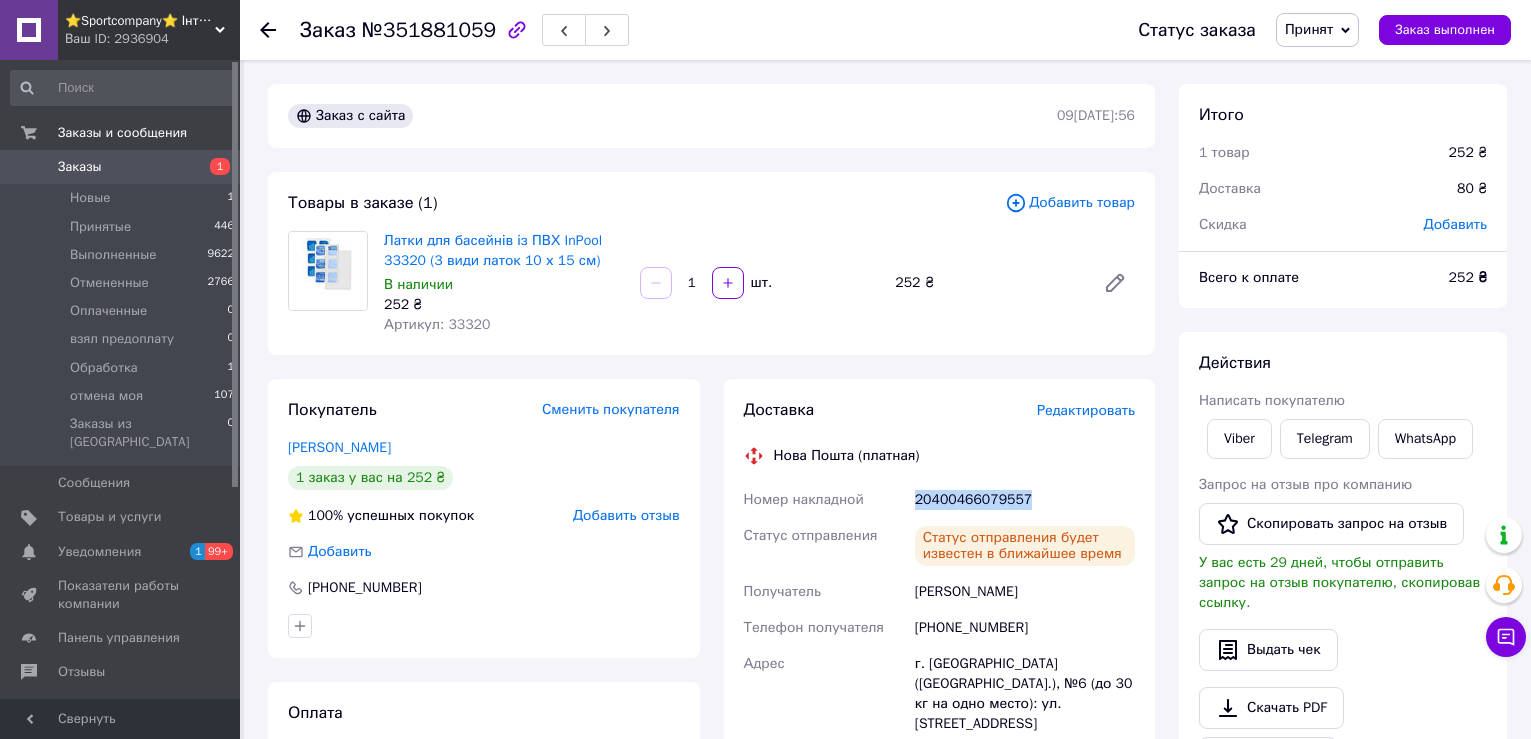 click on "Заказы" at bounding box center (121, 167) 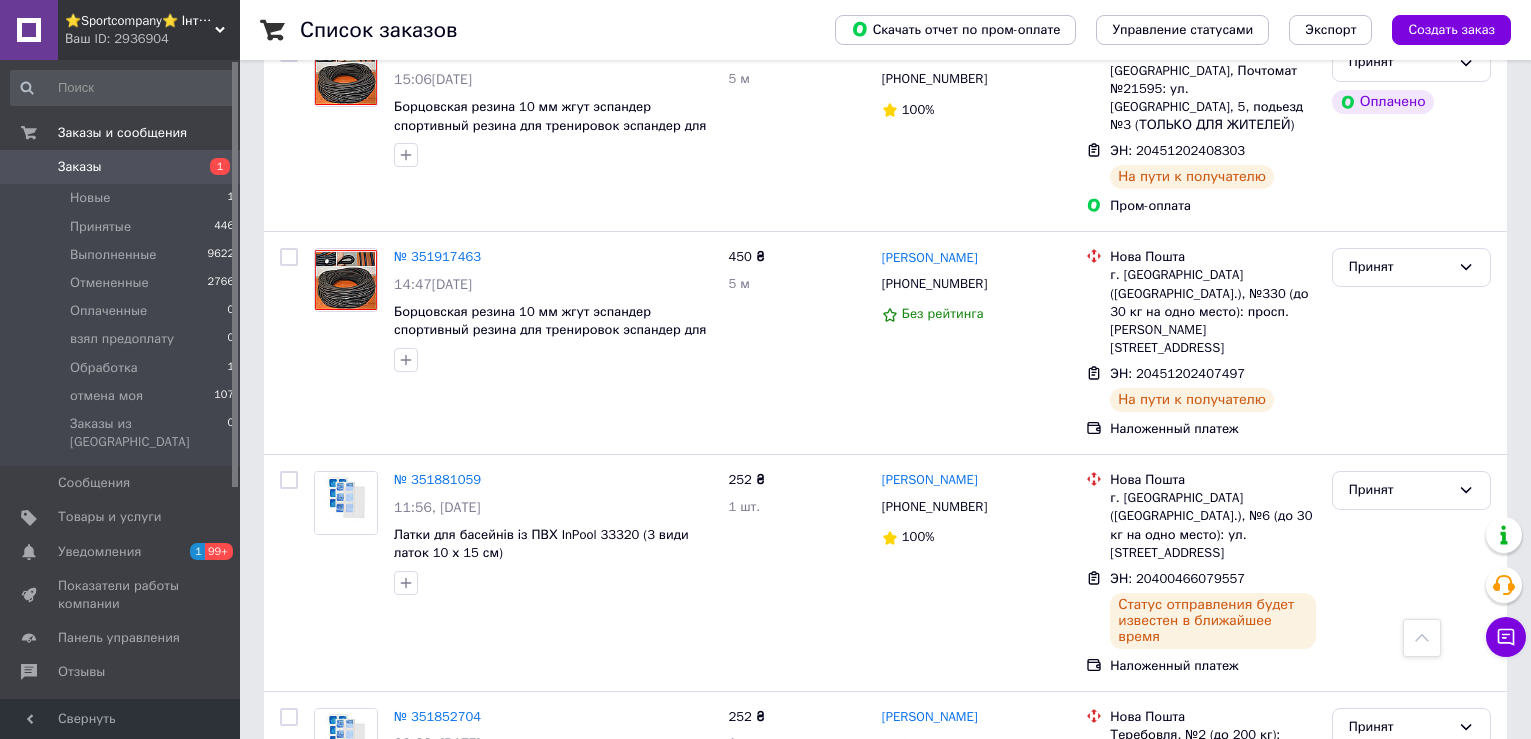 scroll, scrollTop: 1400, scrollLeft: 0, axis: vertical 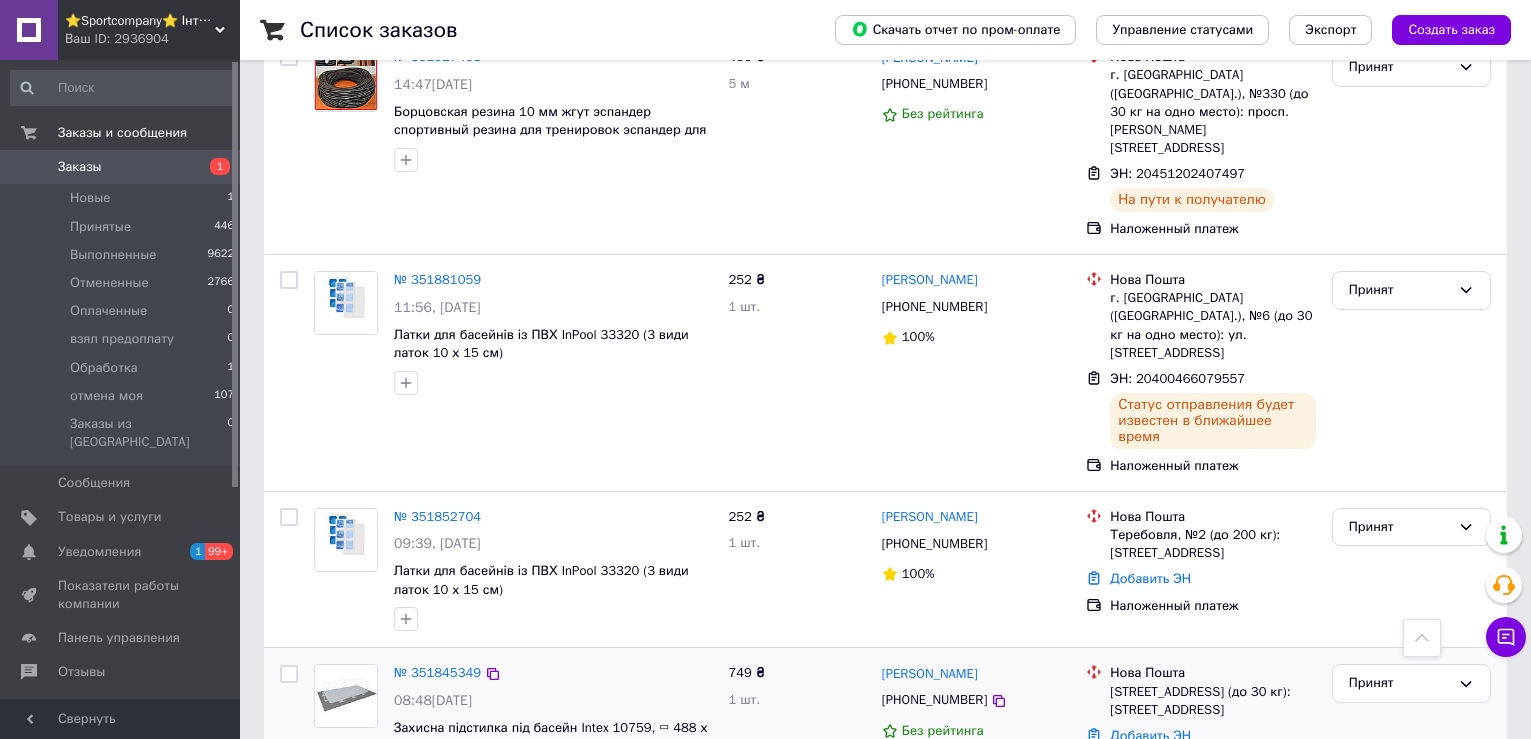 click on "Добавить ЭН" at bounding box center (1150, 735) 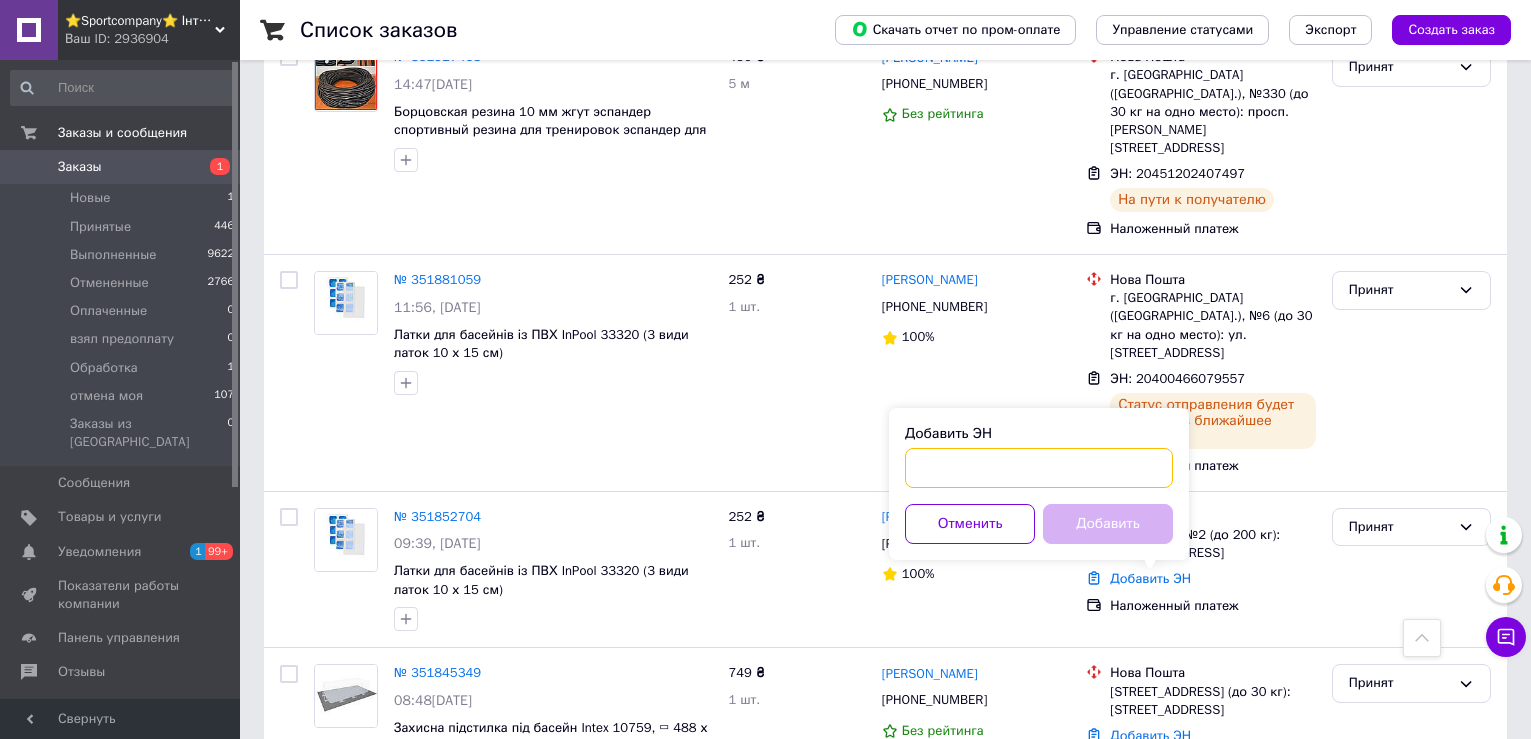 click on "Добавить ЭН" at bounding box center (1039, 468) 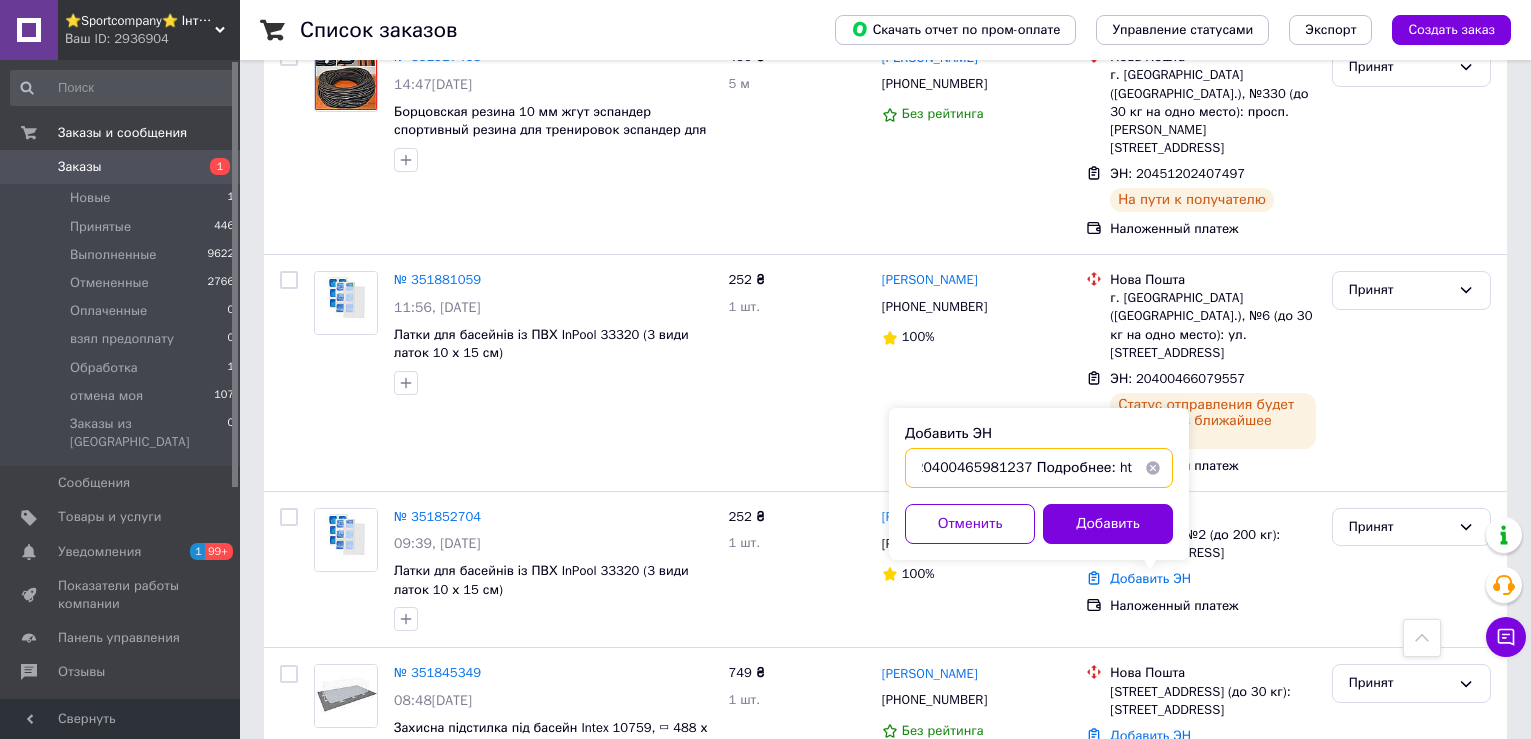 scroll, scrollTop: 0, scrollLeft: 0, axis: both 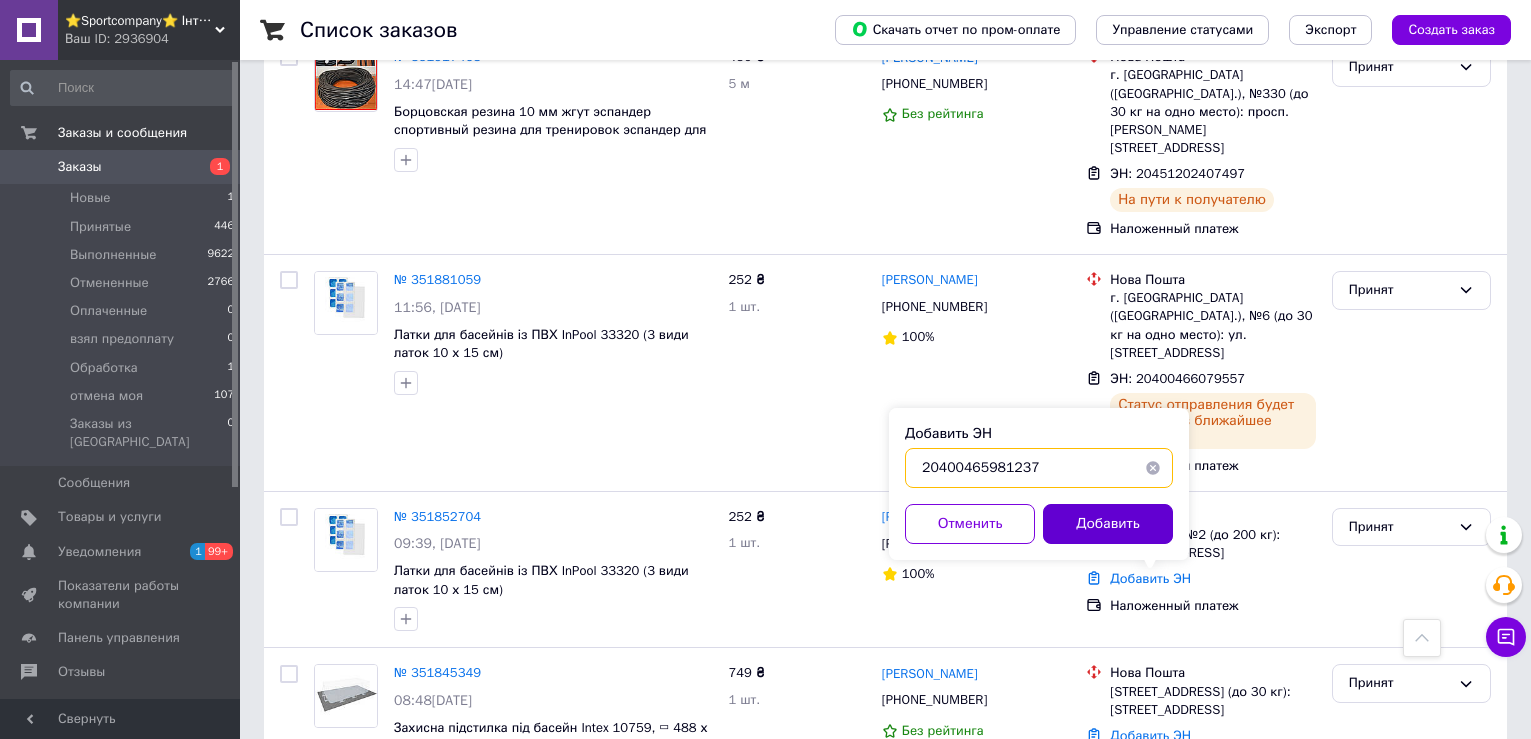 type on "20400465981237" 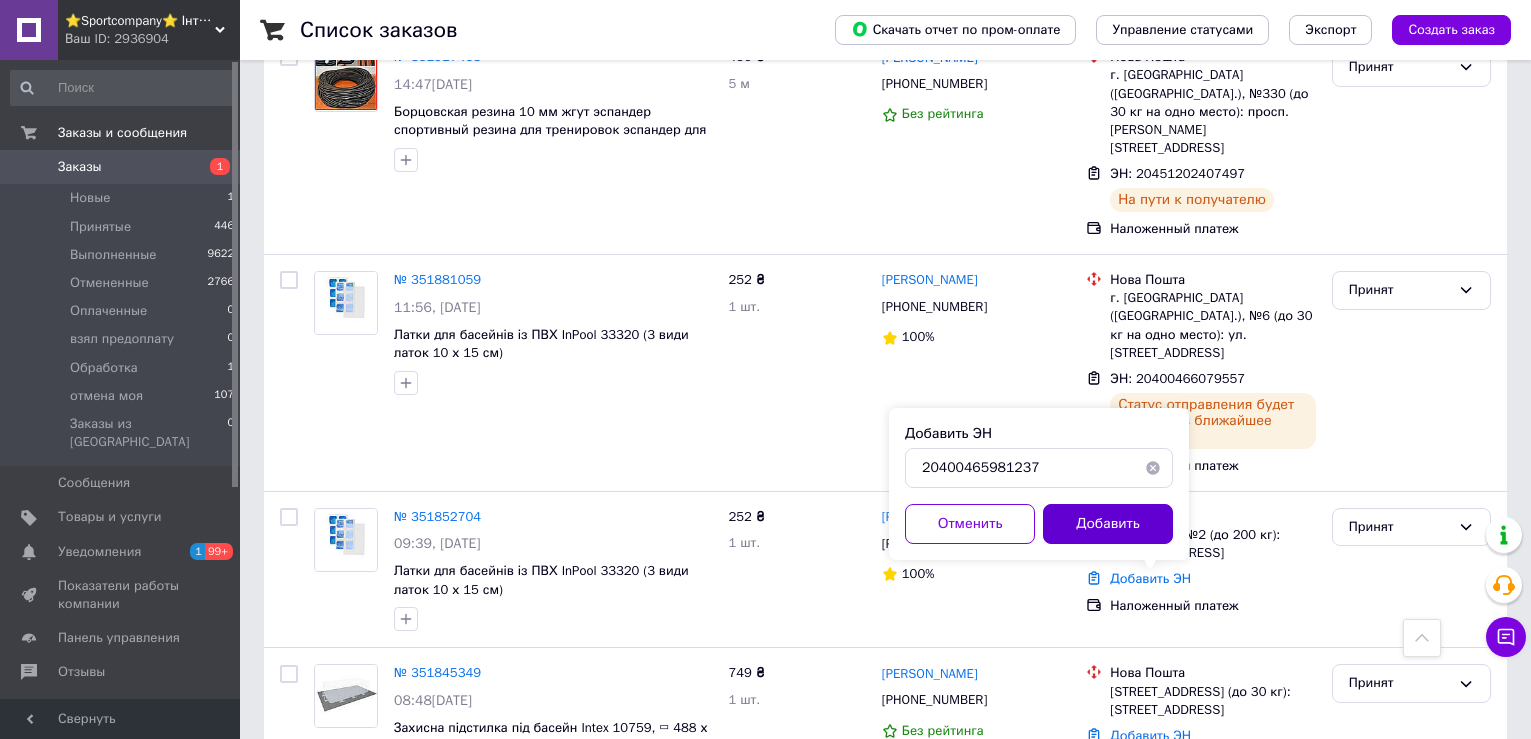 click on "Добавить" at bounding box center (1108, 524) 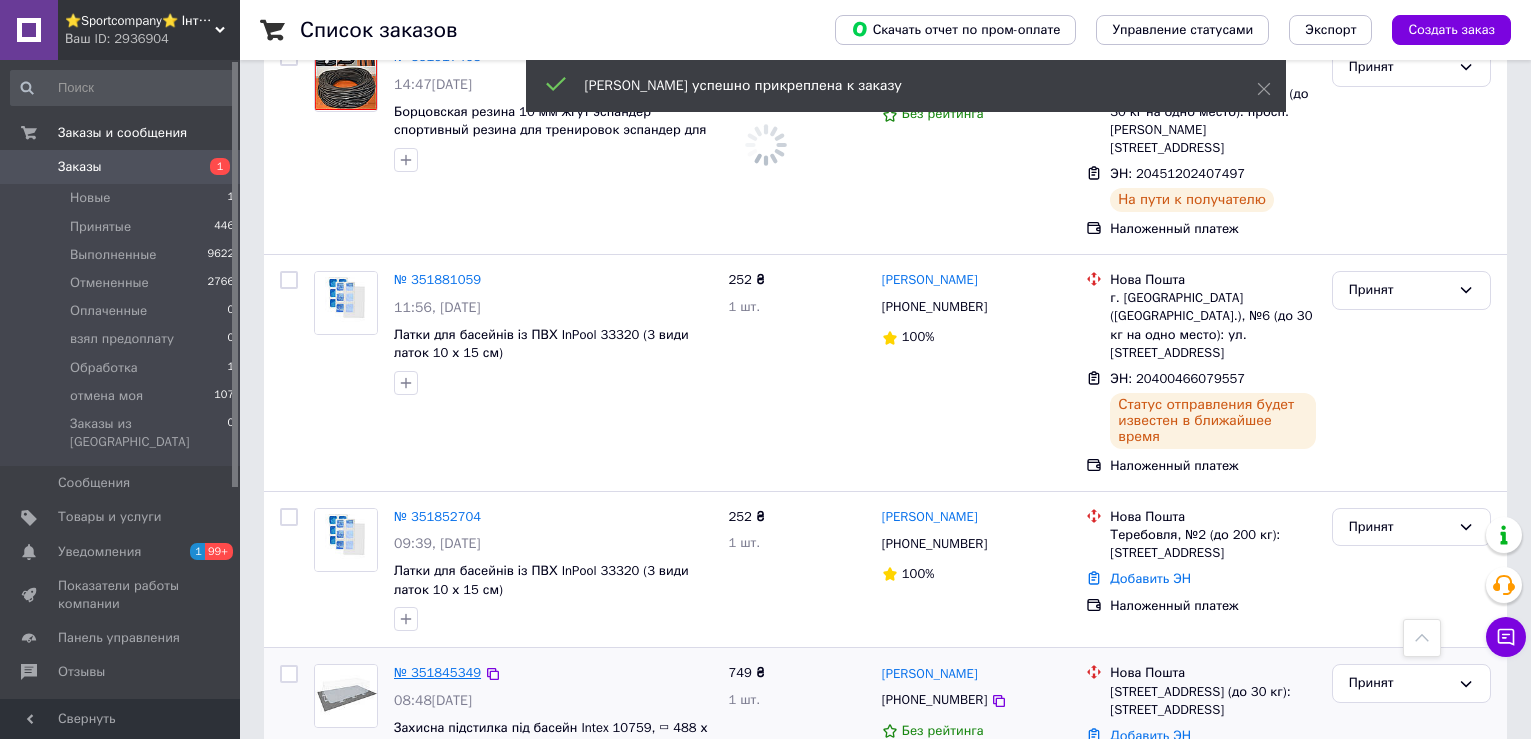 click on "№ 351845349" at bounding box center (437, 672) 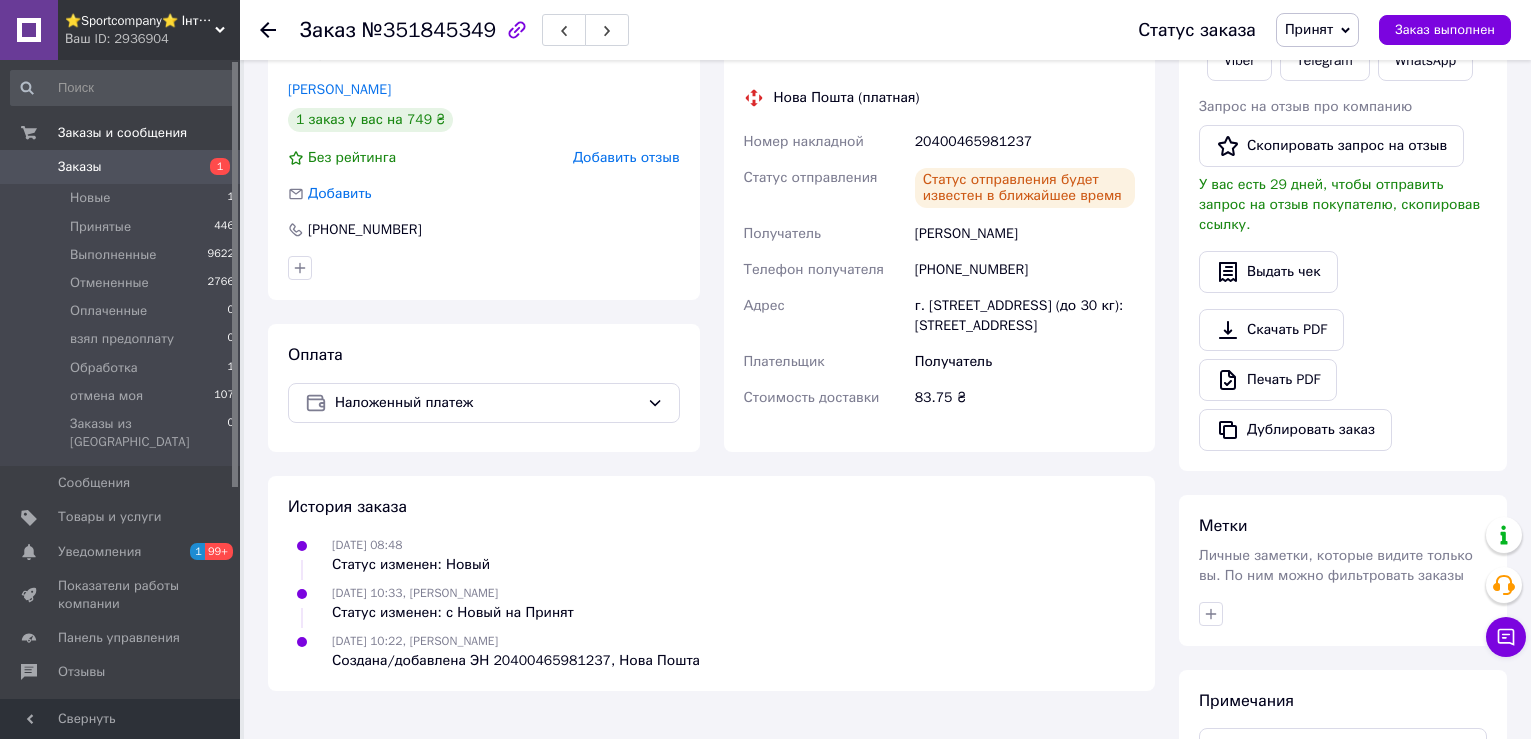 scroll, scrollTop: 78, scrollLeft: 0, axis: vertical 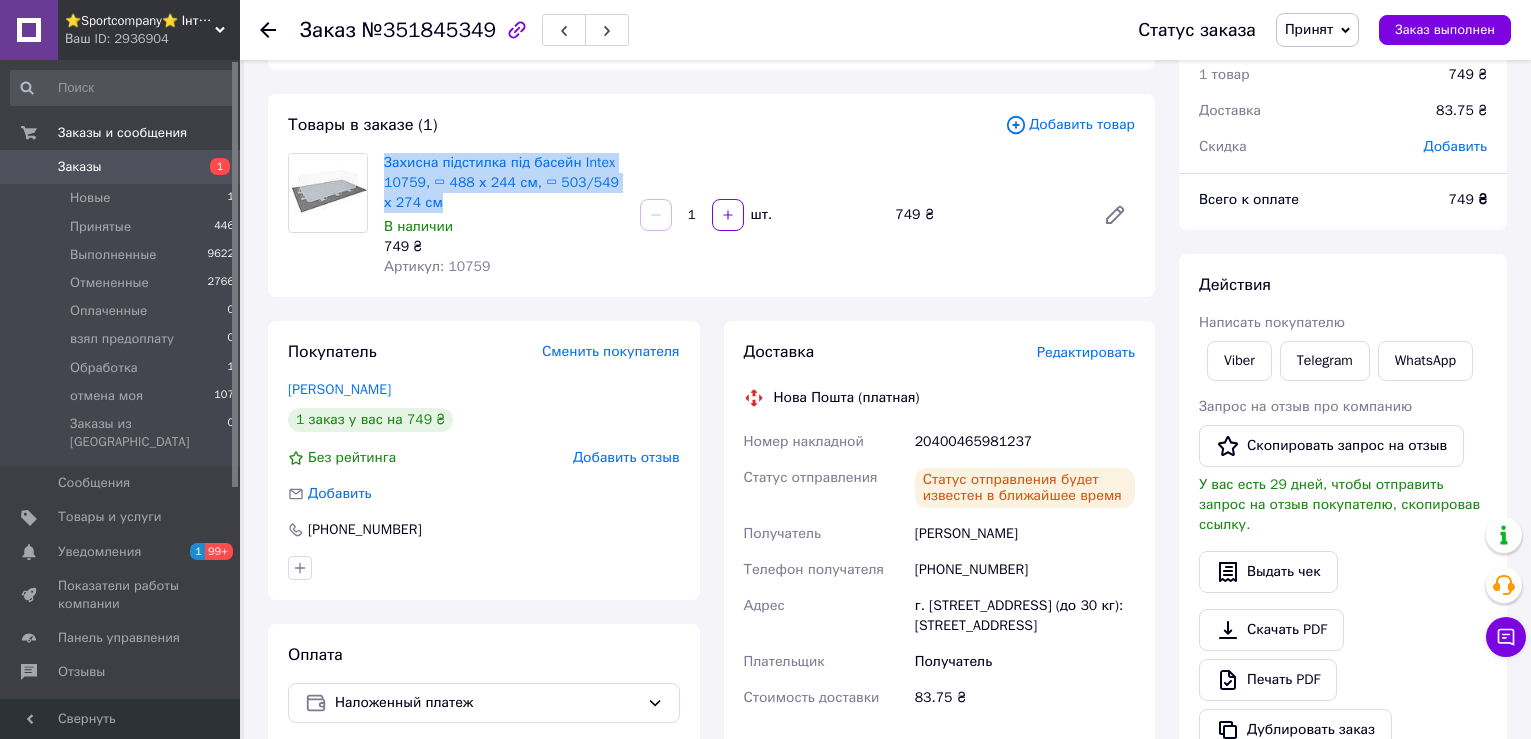 drag, startPoint x: 383, startPoint y: 154, endPoint x: 442, endPoint y: 200, distance: 74.8131 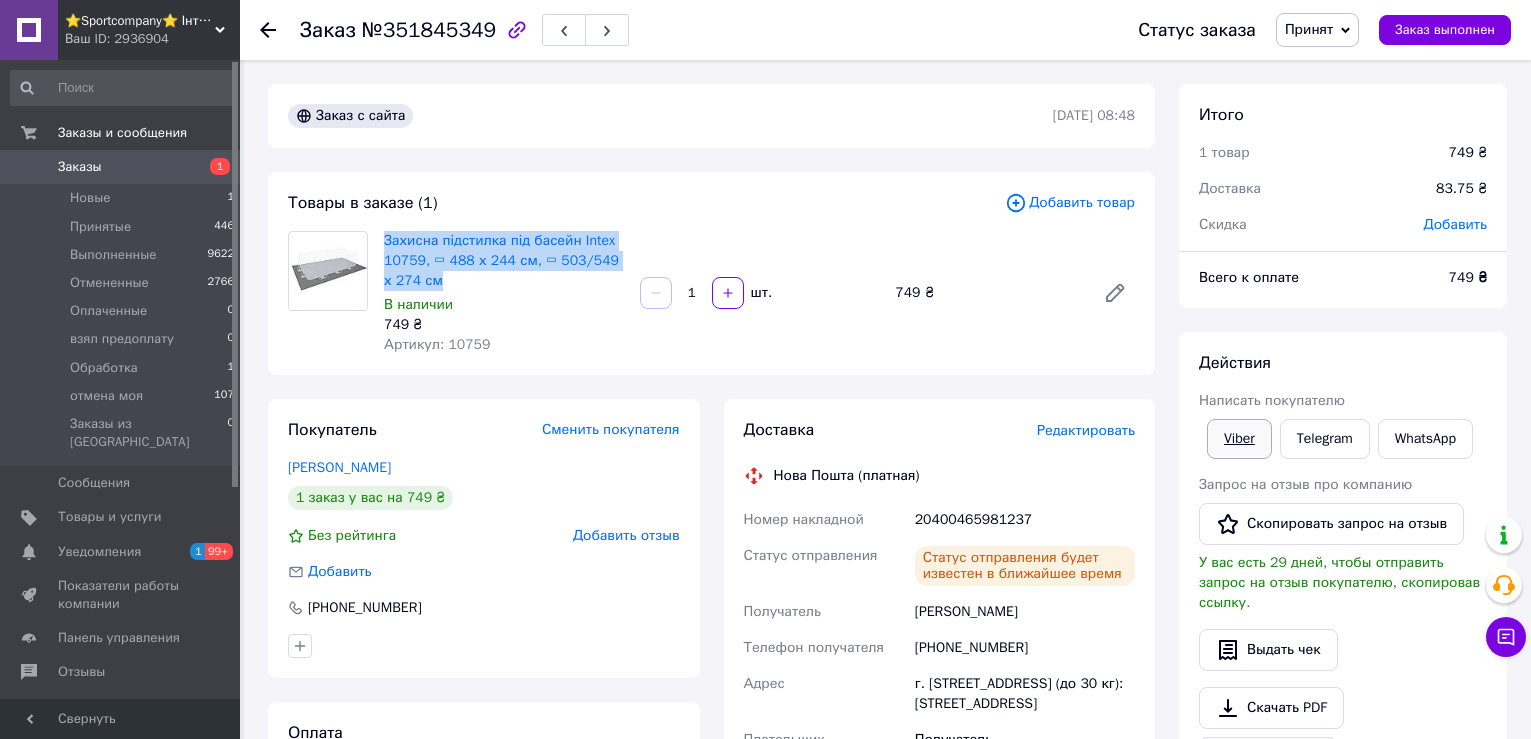 click on "Viber" at bounding box center (1239, 439) 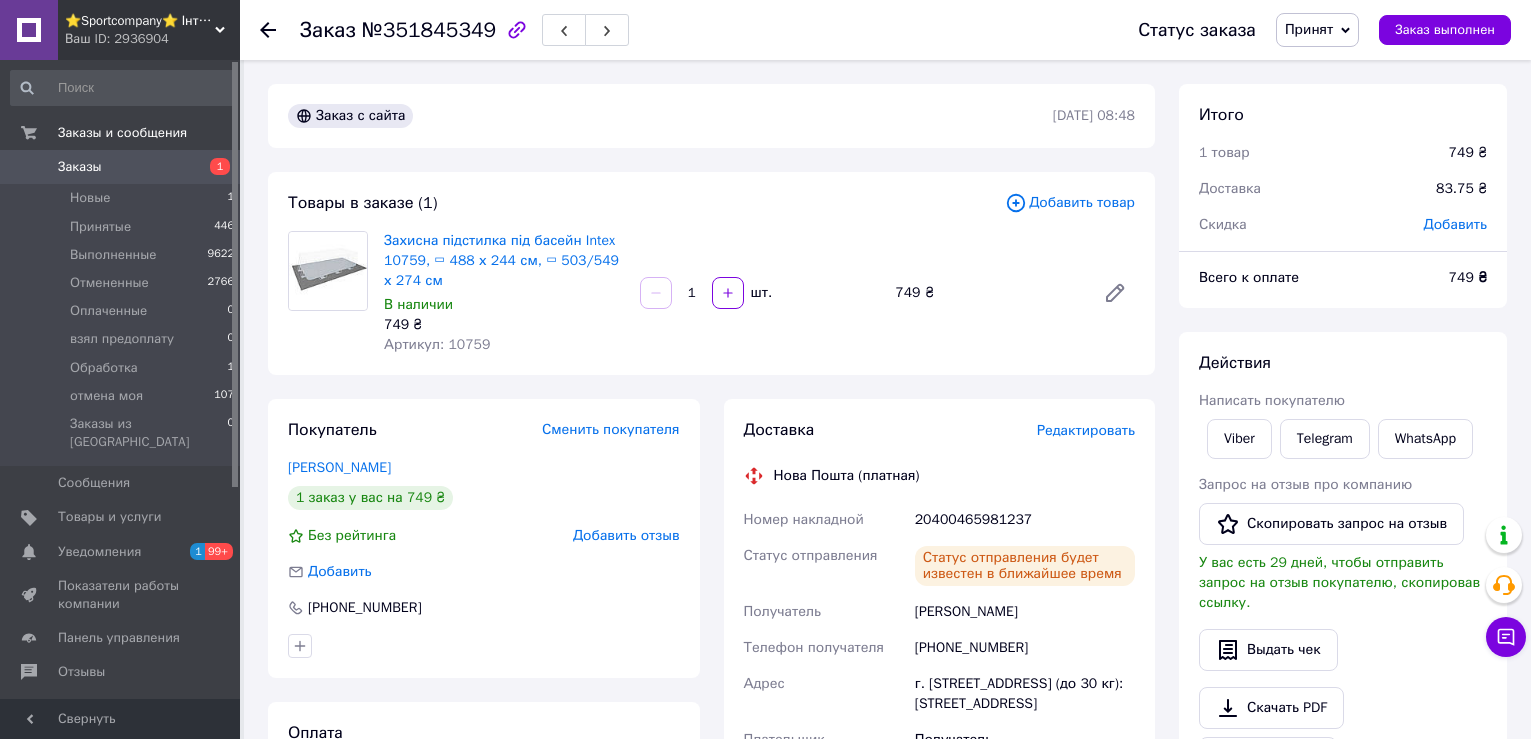 click on "20400465981237" at bounding box center (1025, 520) 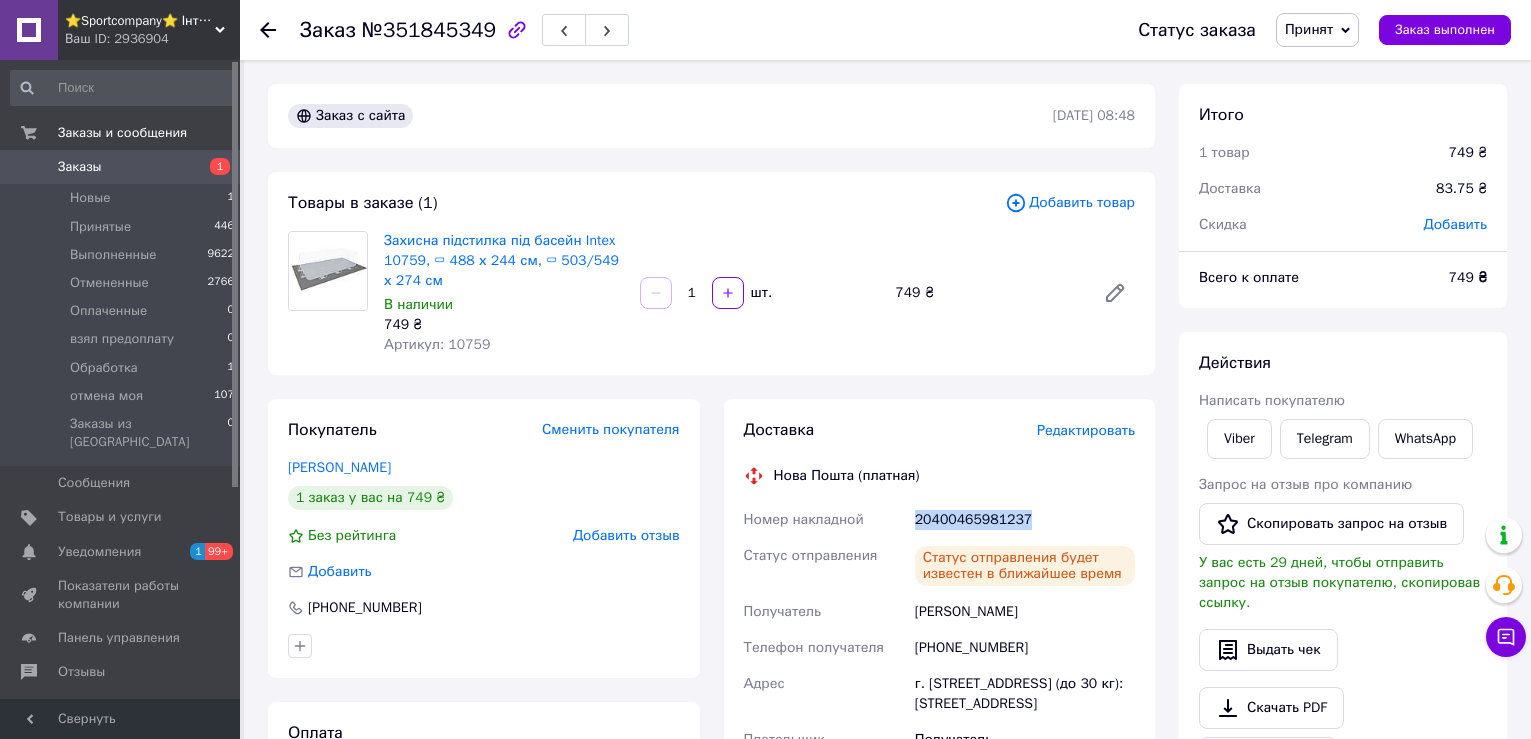 click on "20400465981237" at bounding box center [1025, 520] 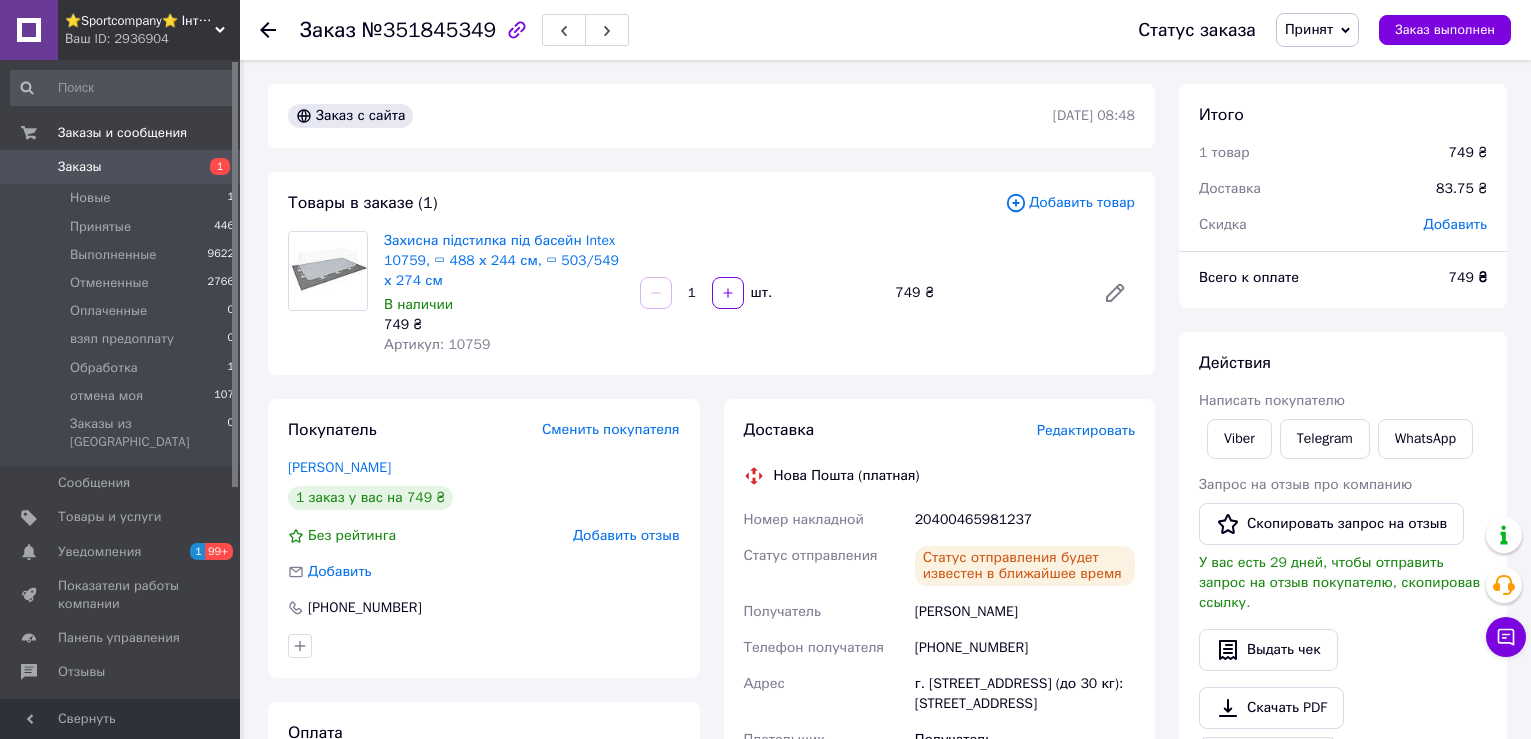 click on "Товары в заказе (1)" at bounding box center [646, 203] 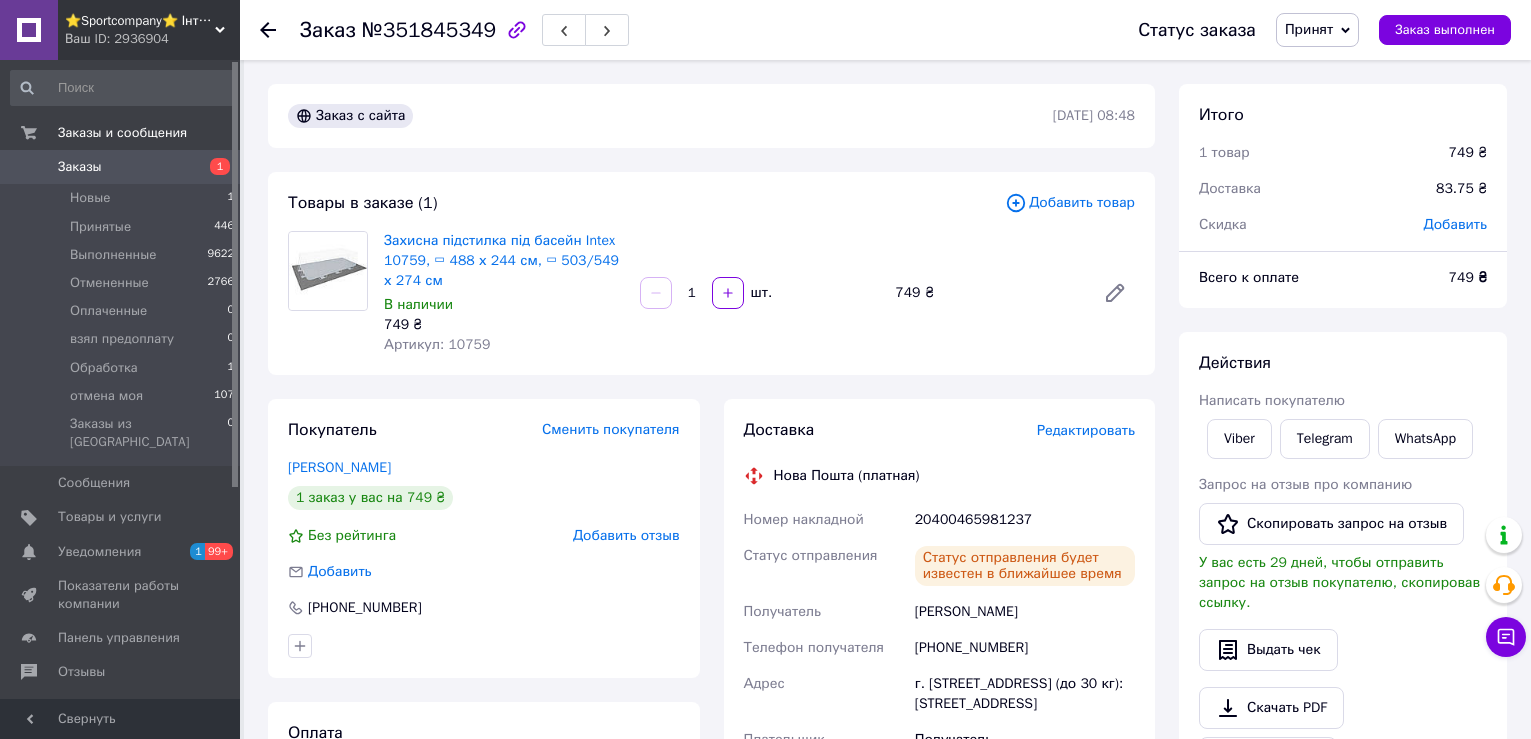 click on "Заказы" at bounding box center [80, 167] 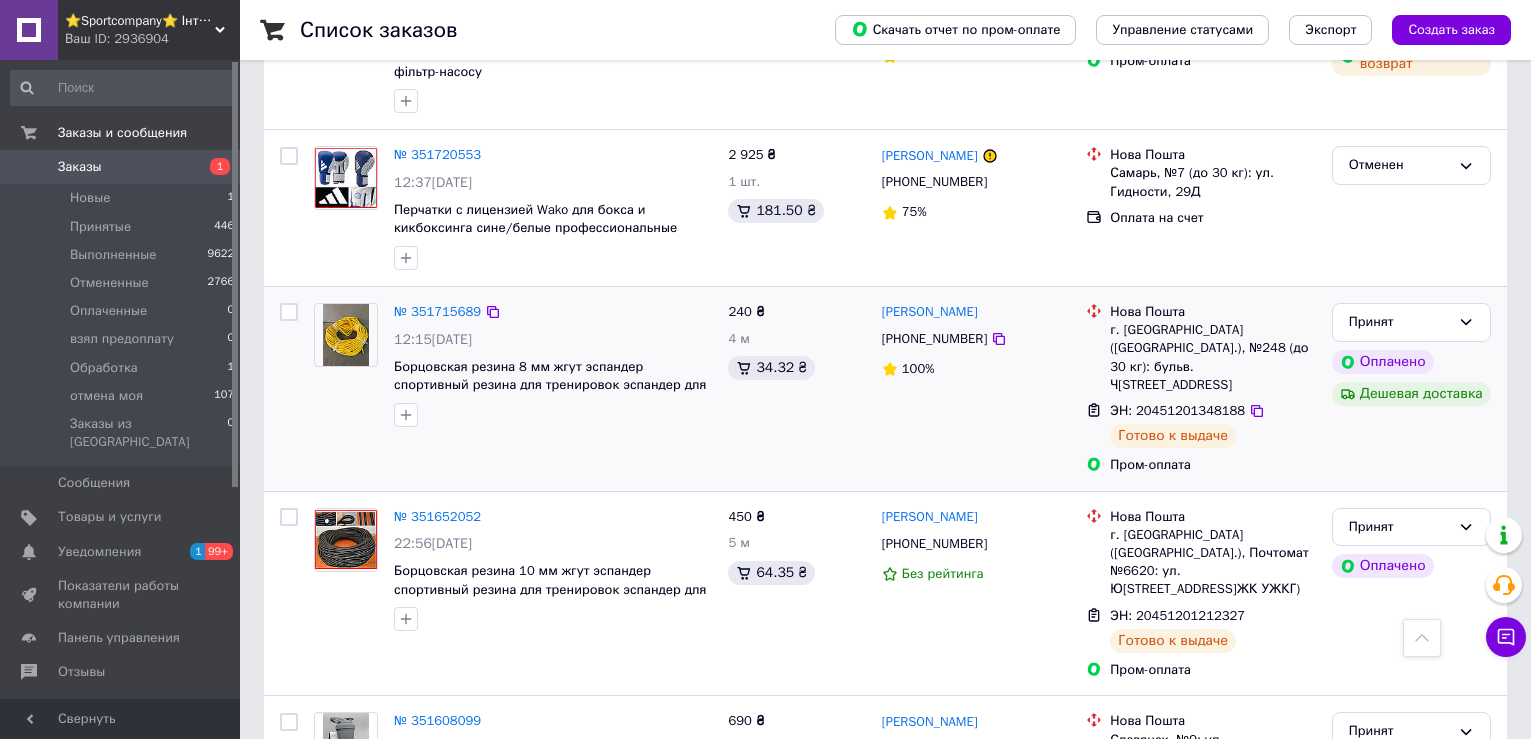 scroll, scrollTop: 2500, scrollLeft: 0, axis: vertical 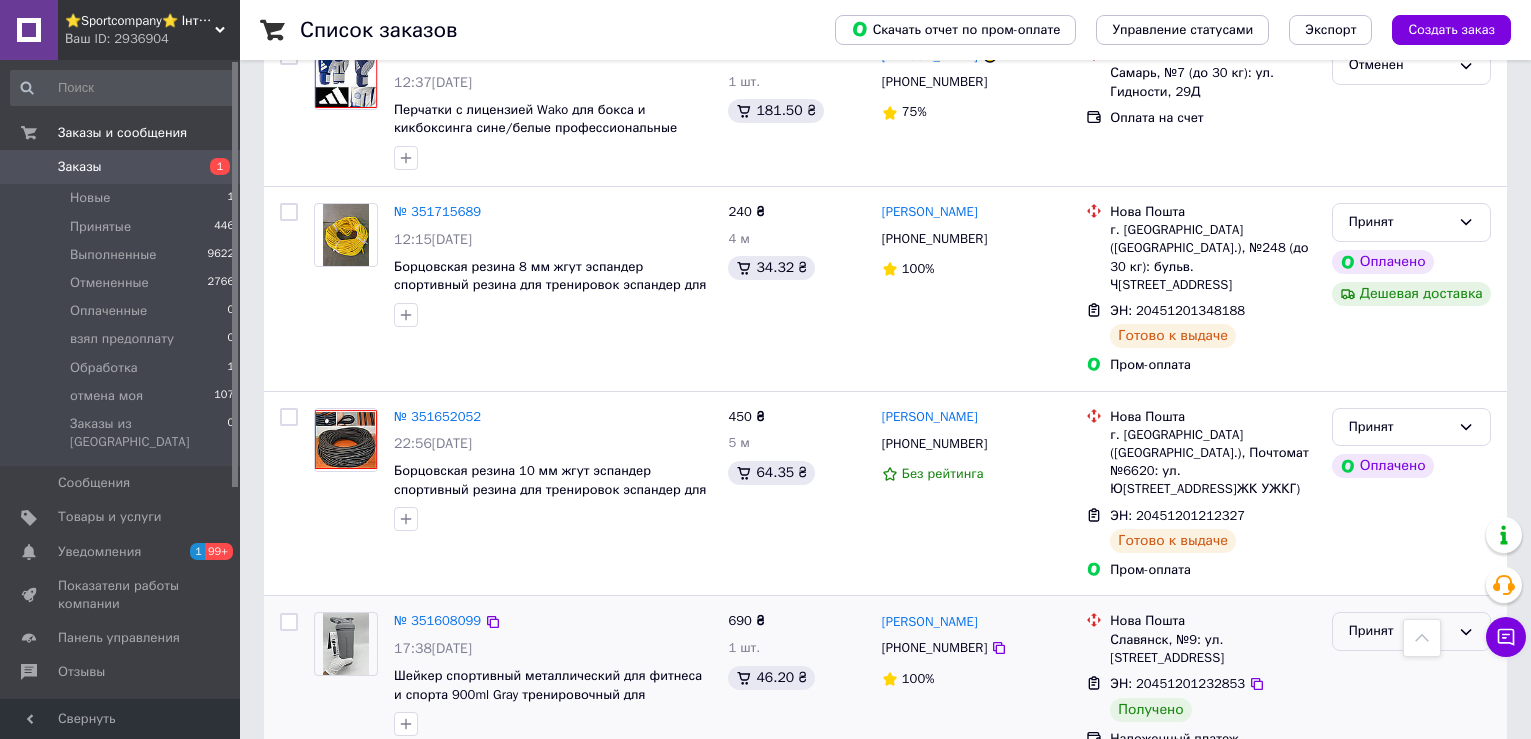 click on "Принят" at bounding box center (1399, 631) 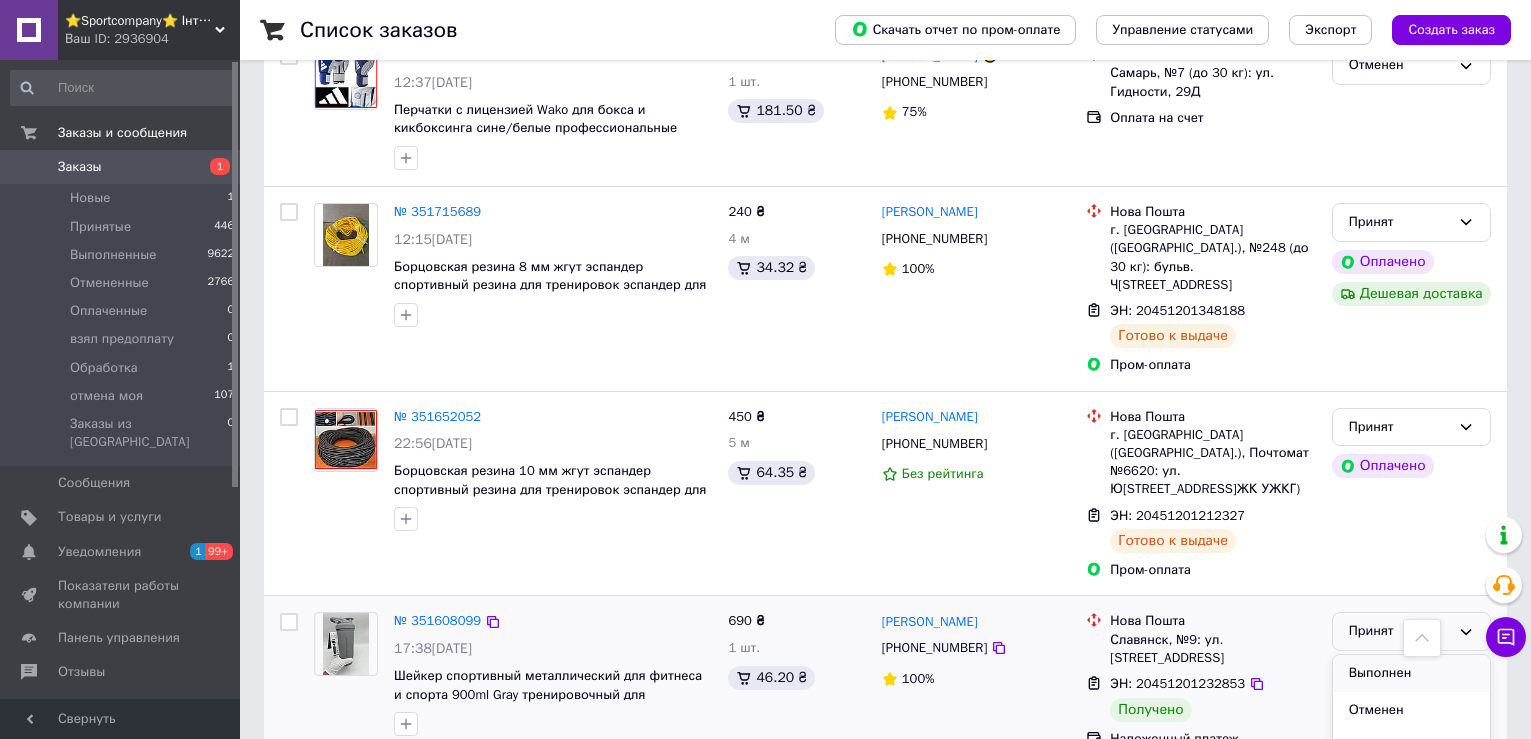 click on "Выполнен" at bounding box center [1411, 673] 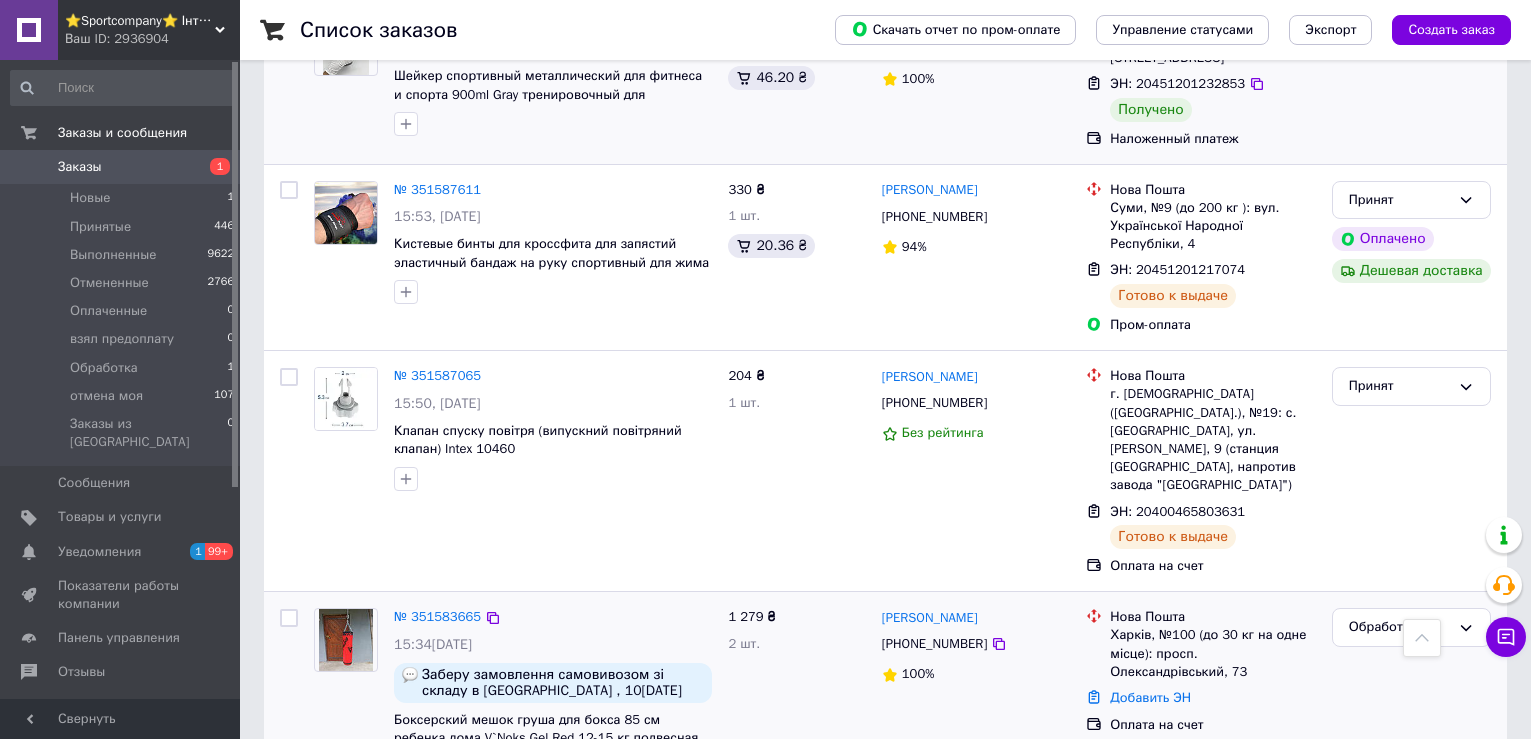 scroll, scrollTop: 3300, scrollLeft: 0, axis: vertical 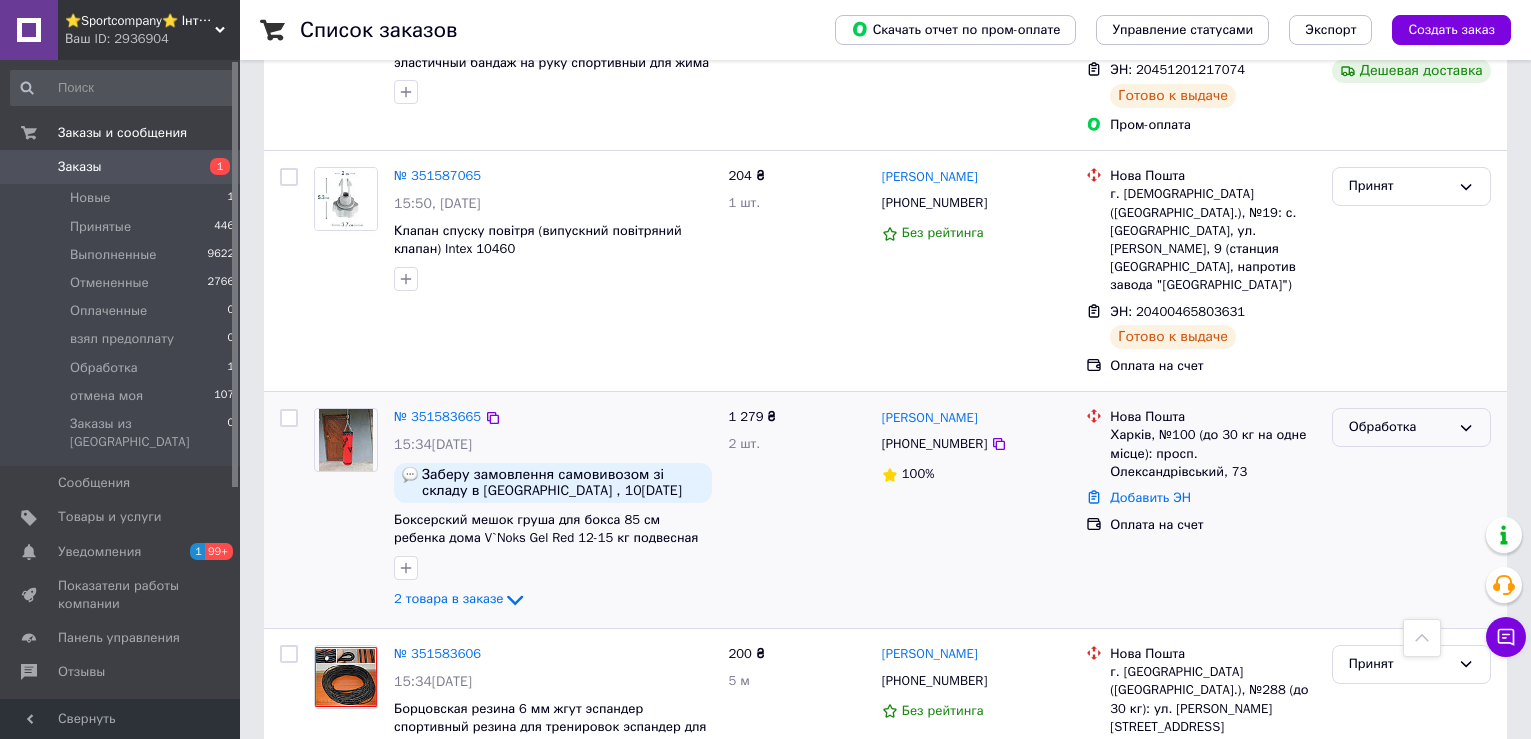 click on "Обработка" at bounding box center (1399, 427) 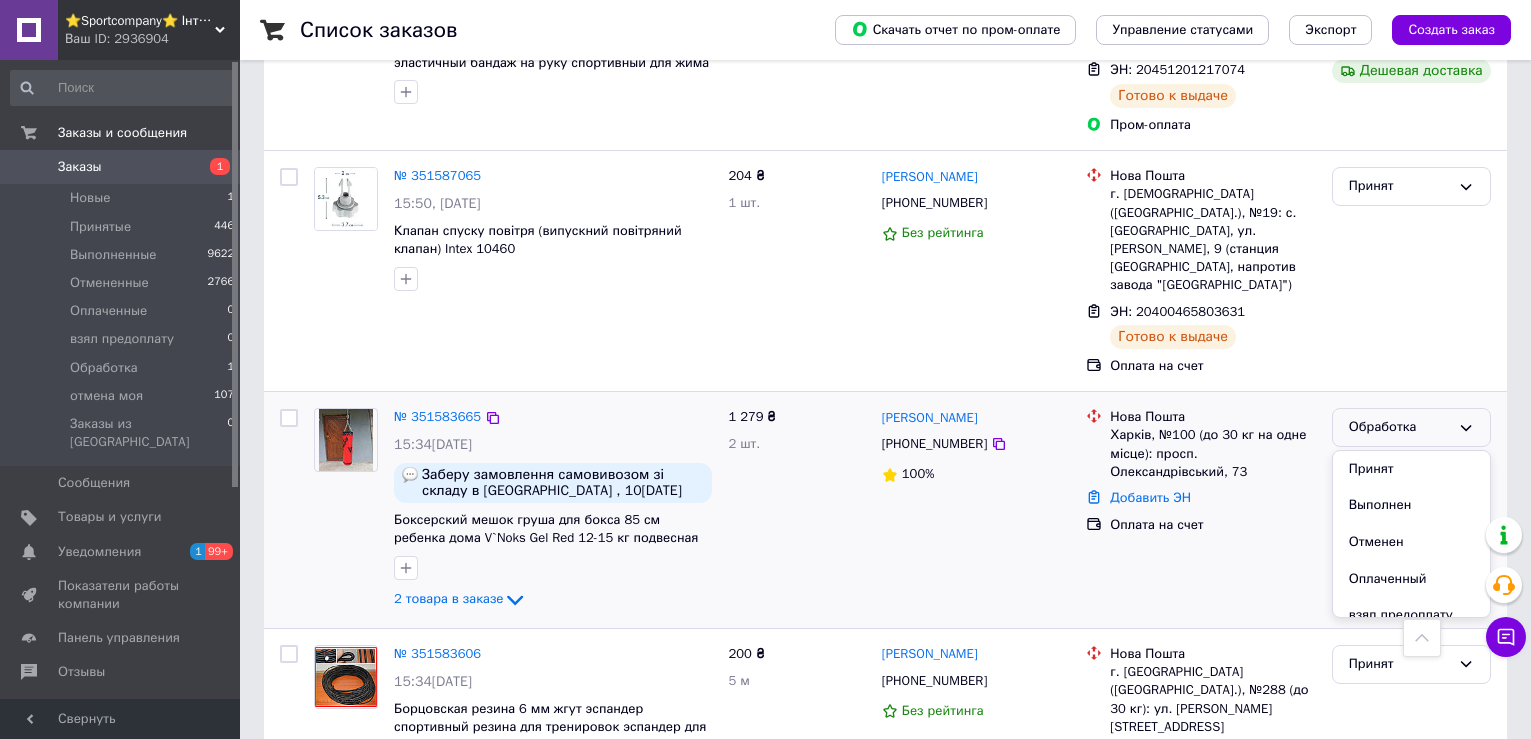 click on "Принят" at bounding box center (1411, 469) 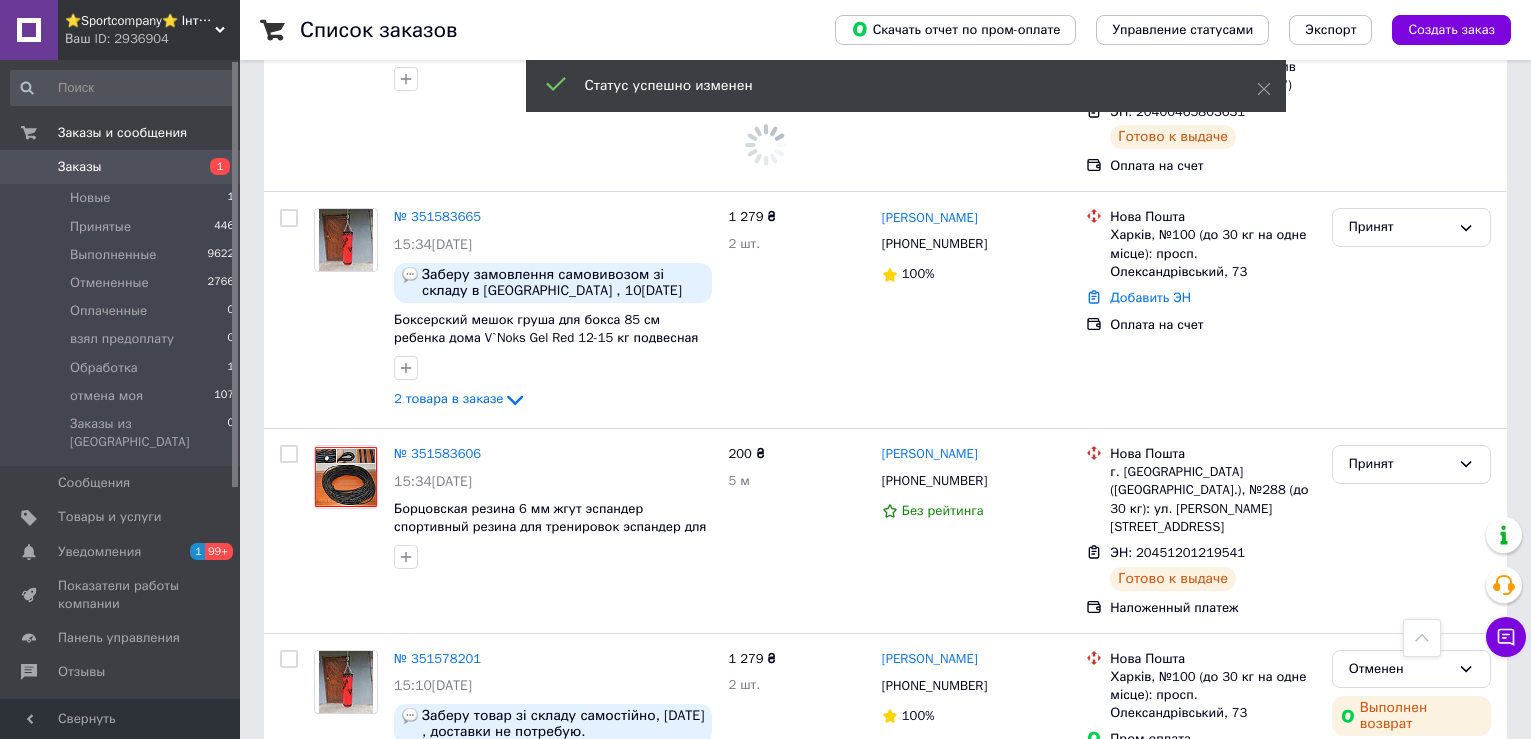 scroll, scrollTop: 3800, scrollLeft: 0, axis: vertical 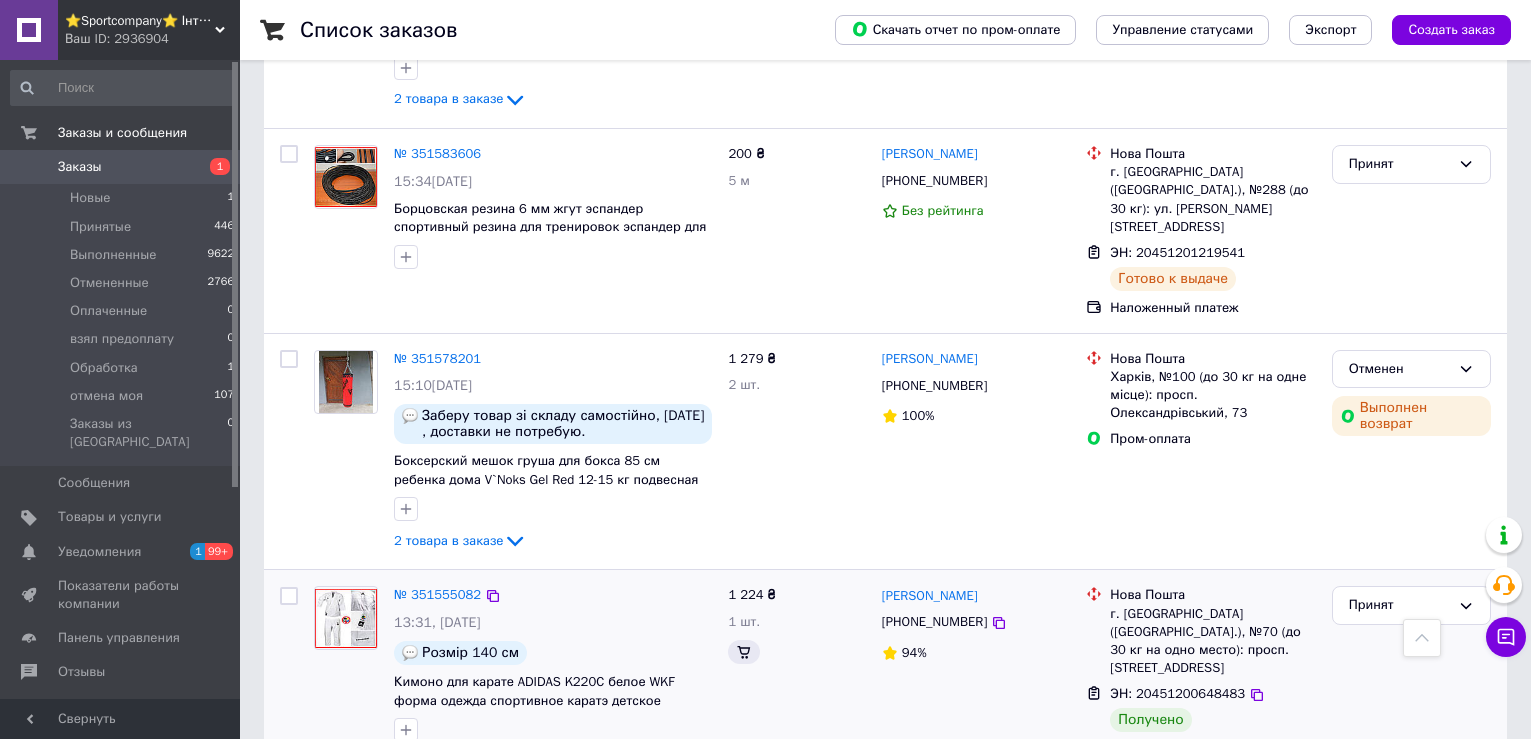 click on "Принят" at bounding box center (1399, 605) 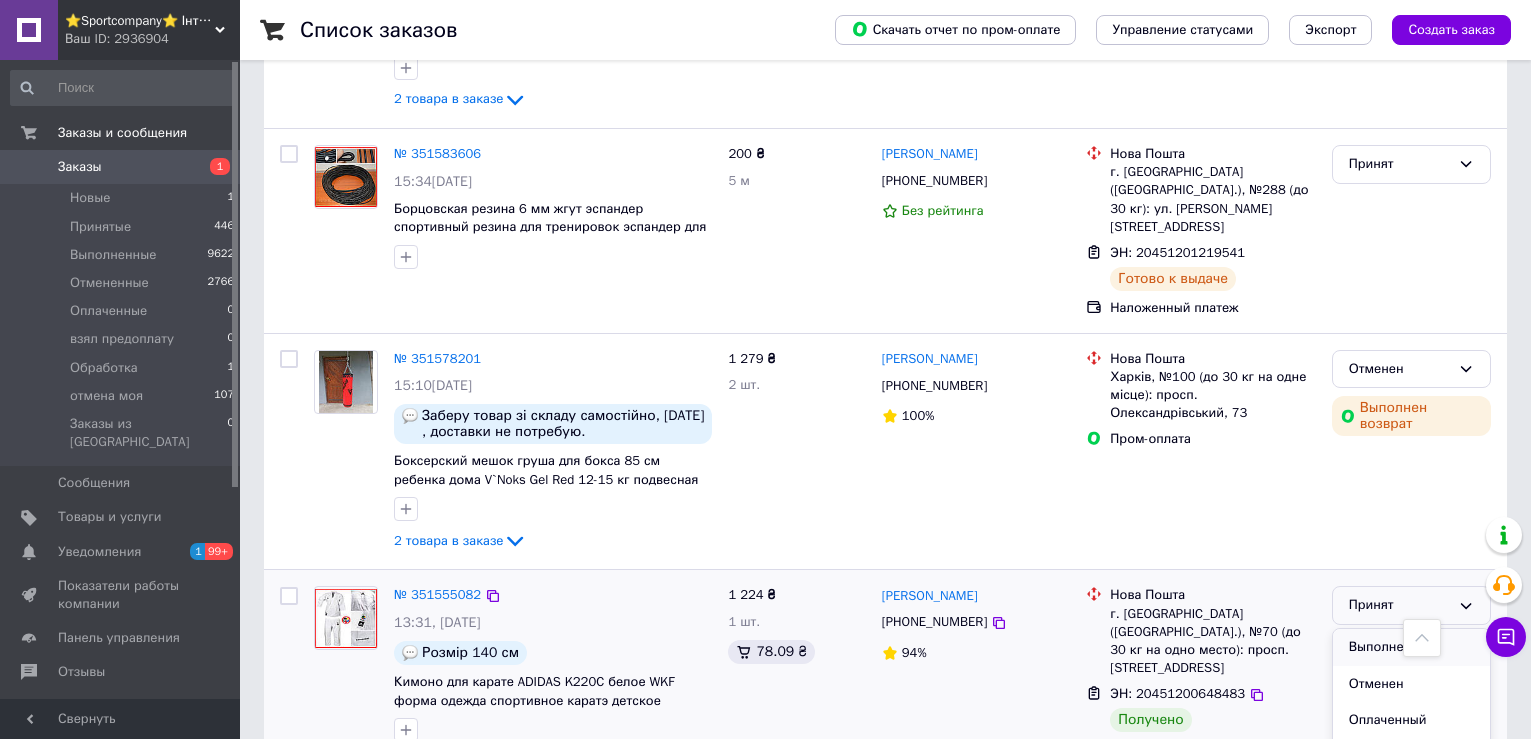 click on "Выполнен" at bounding box center [1411, 647] 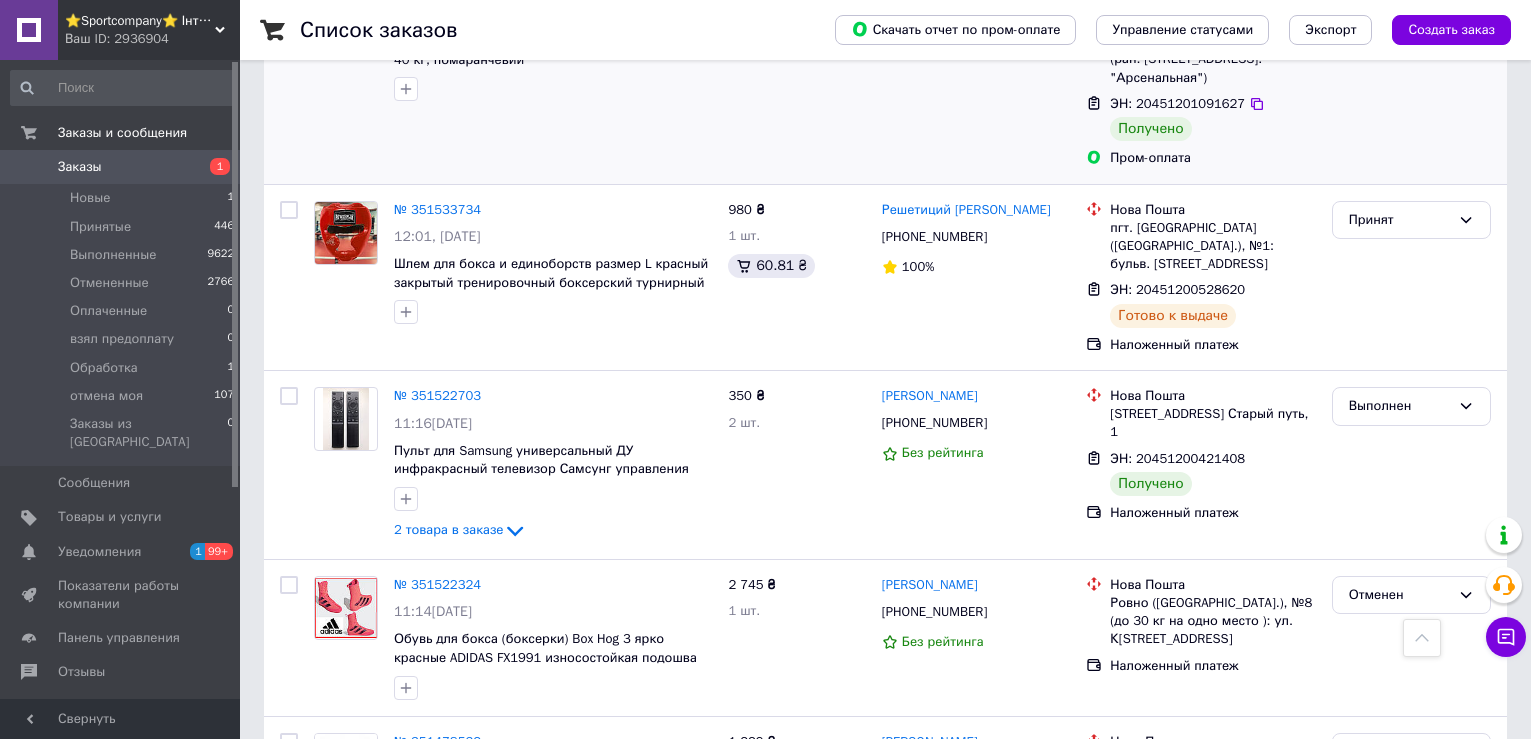 scroll, scrollTop: 5000, scrollLeft: 0, axis: vertical 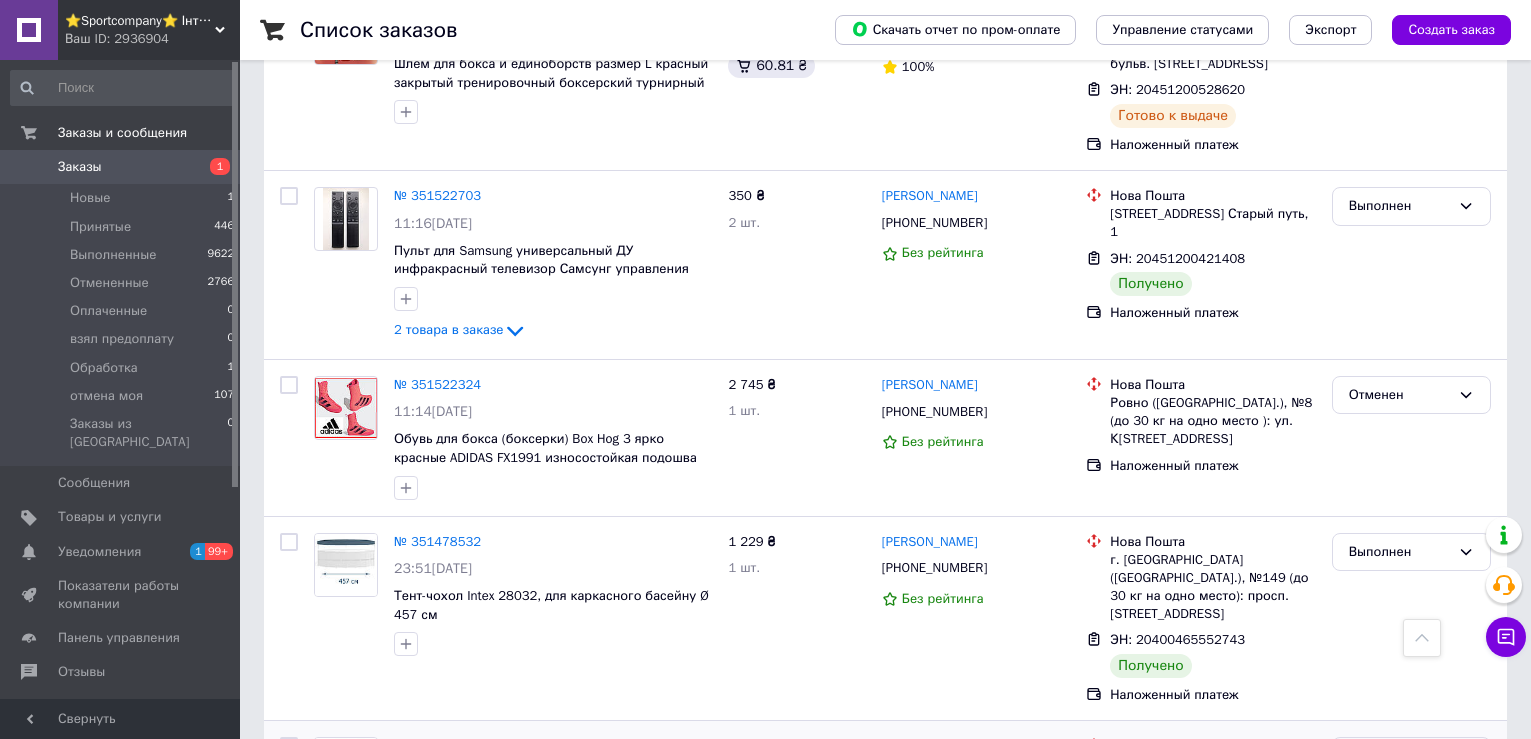 click on "Принят" at bounding box center (1399, 756) 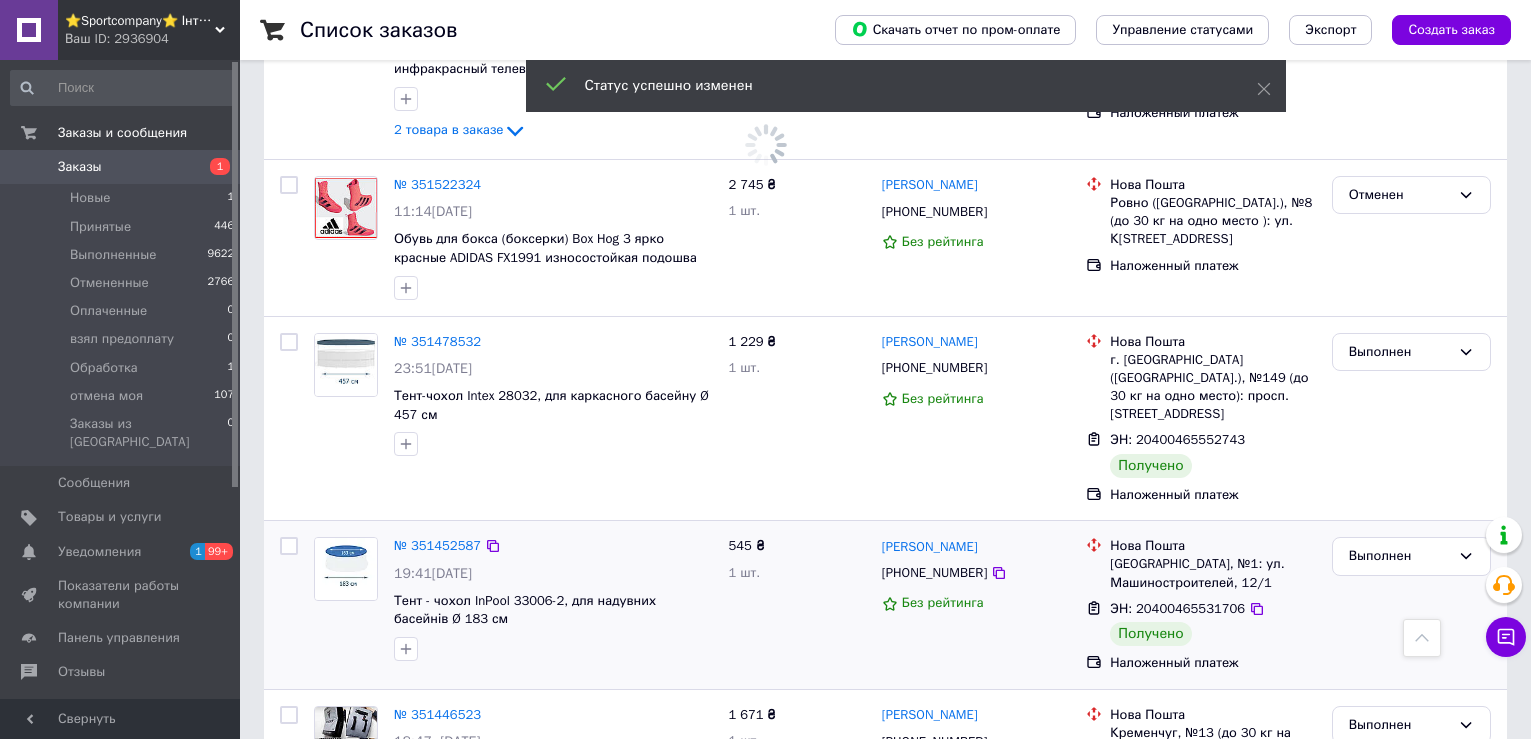 scroll, scrollTop: 5300, scrollLeft: 0, axis: vertical 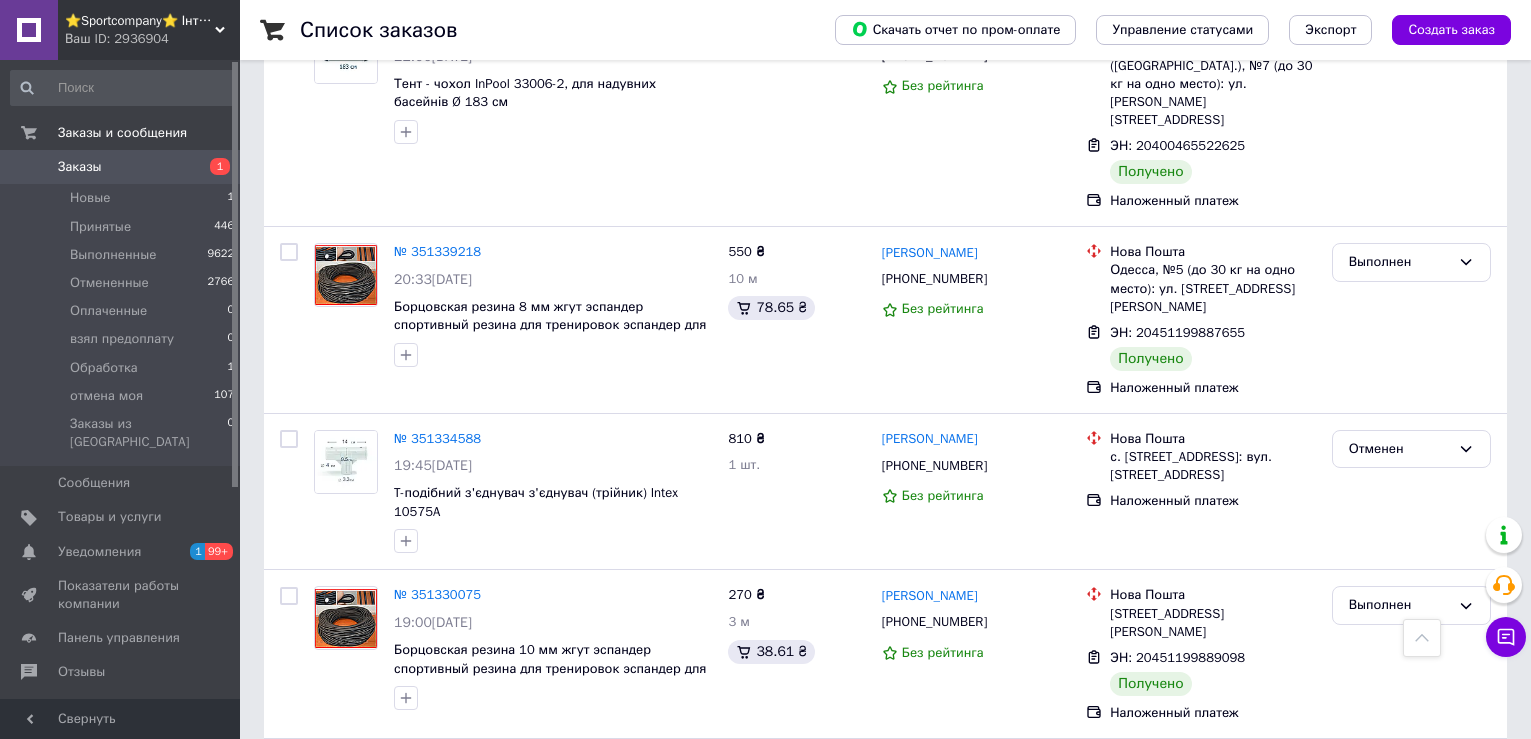 click on "№ 351311439" at bounding box center [437, 763] 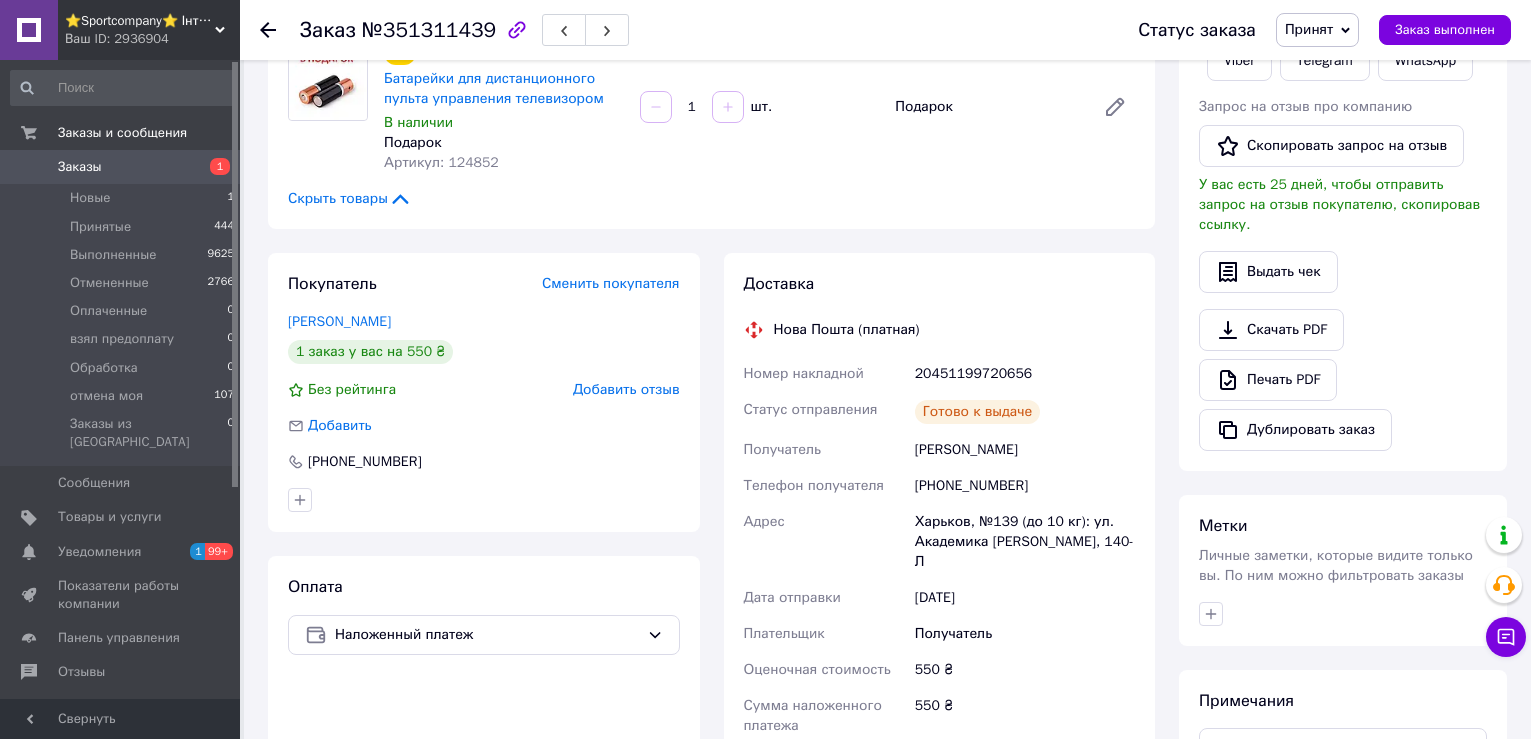 scroll, scrollTop: 0, scrollLeft: 0, axis: both 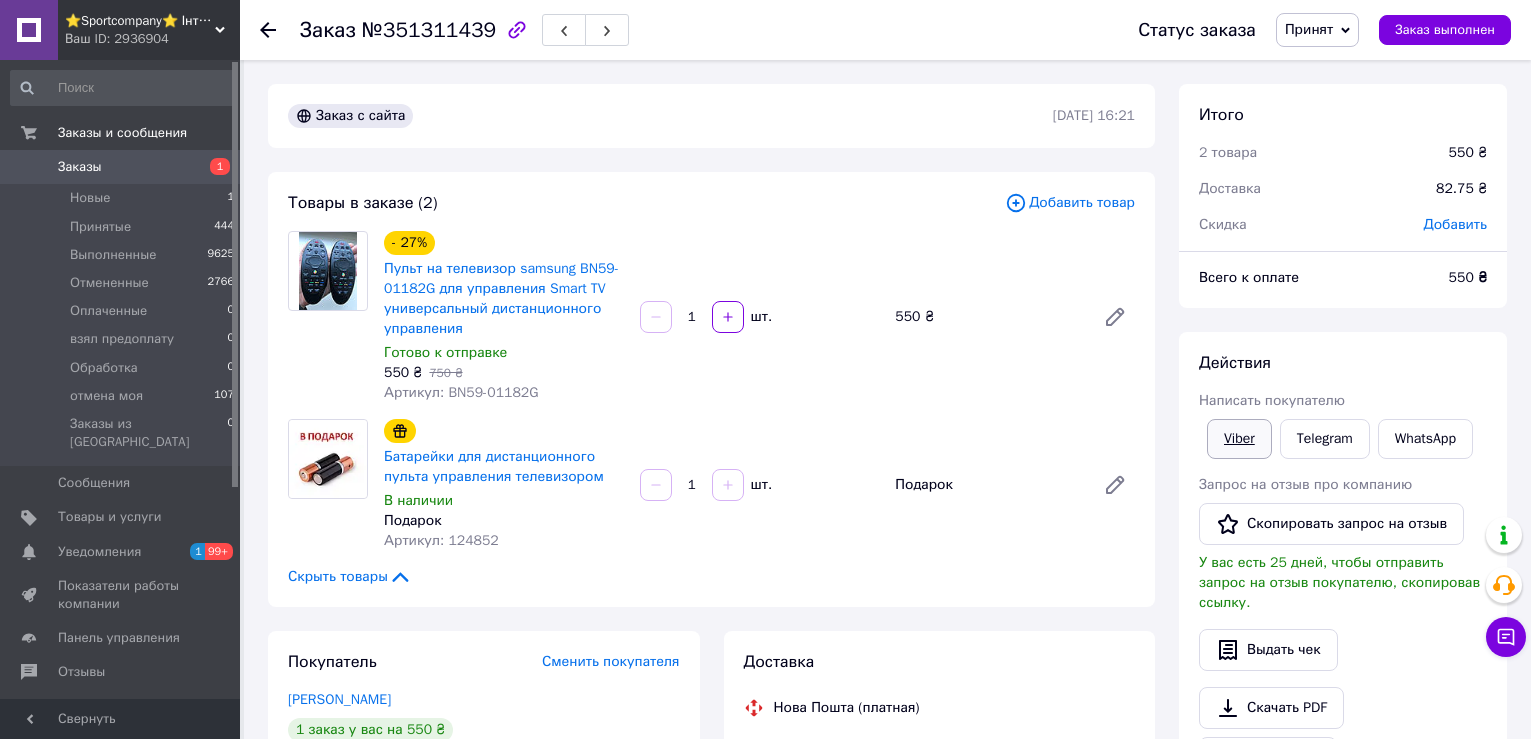 click on "Viber" at bounding box center [1239, 439] 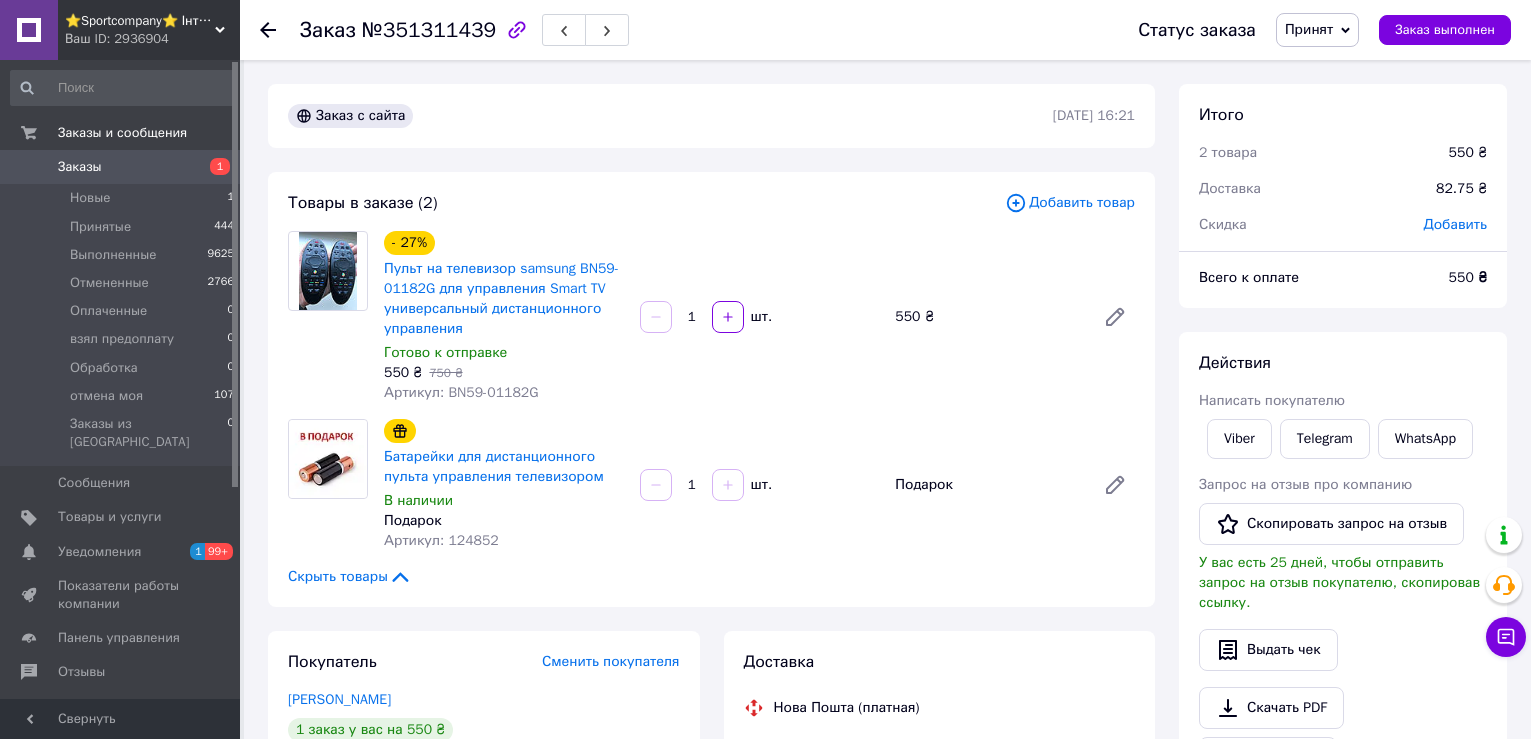 scroll, scrollTop: 300, scrollLeft: 0, axis: vertical 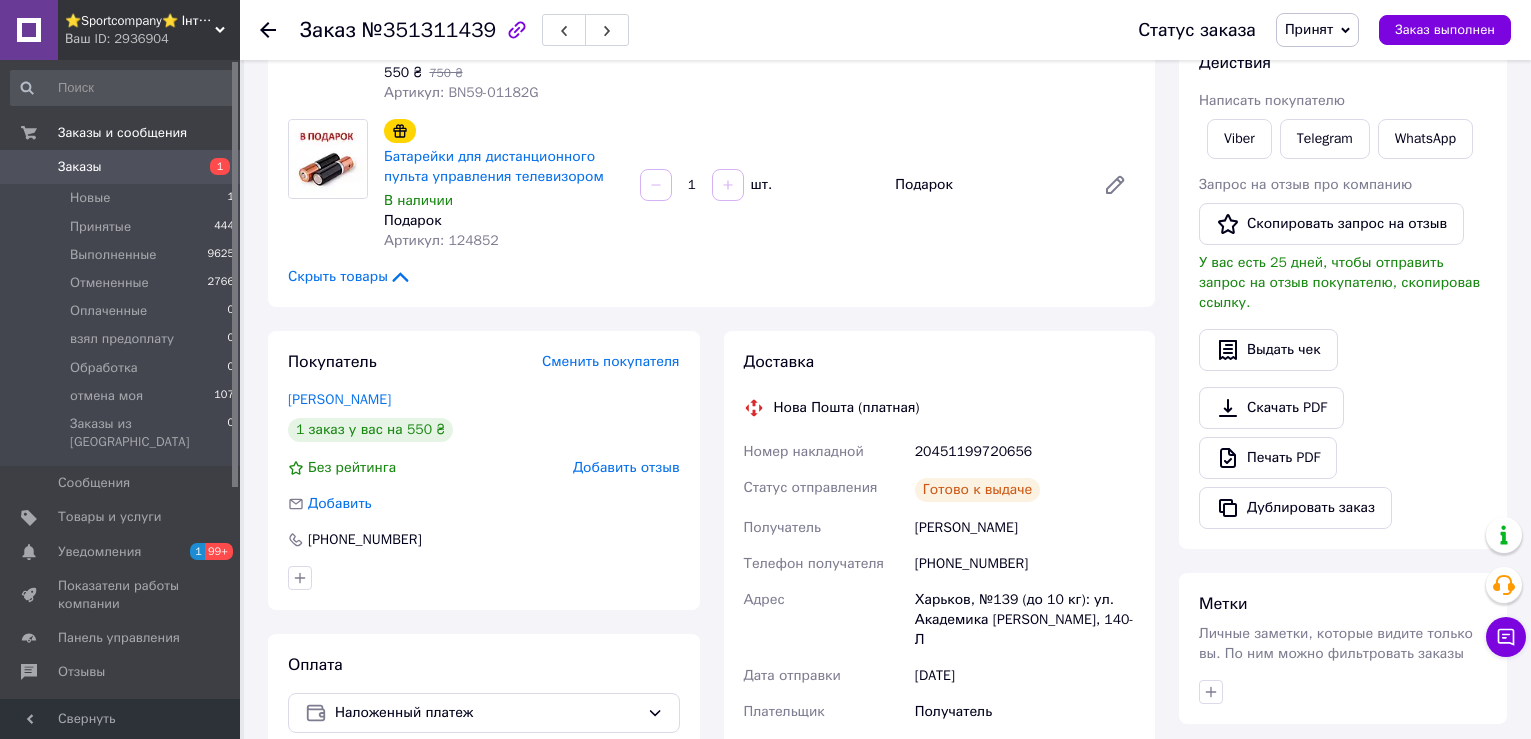 click on "Заказы 1" at bounding box center [123, 167] 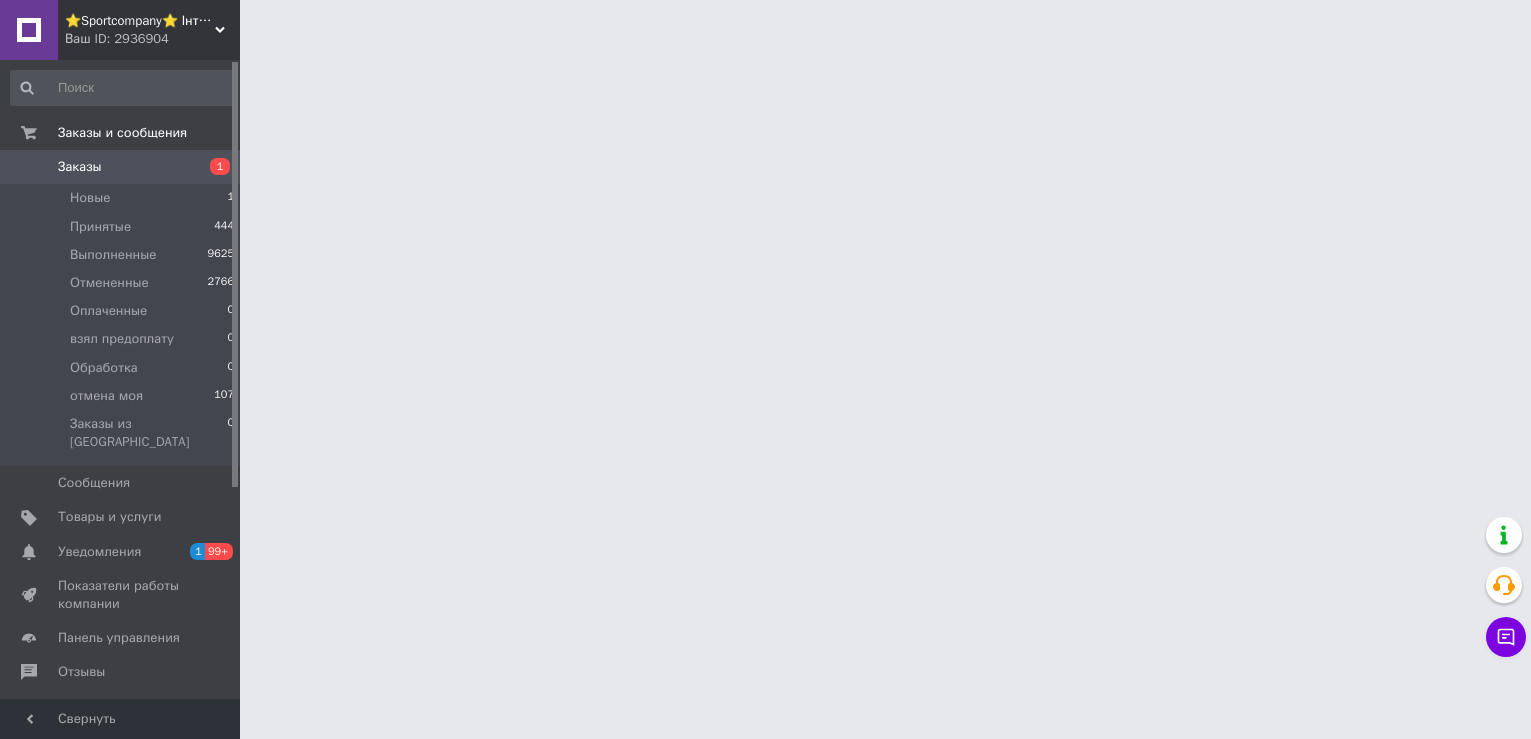 scroll, scrollTop: 0, scrollLeft: 0, axis: both 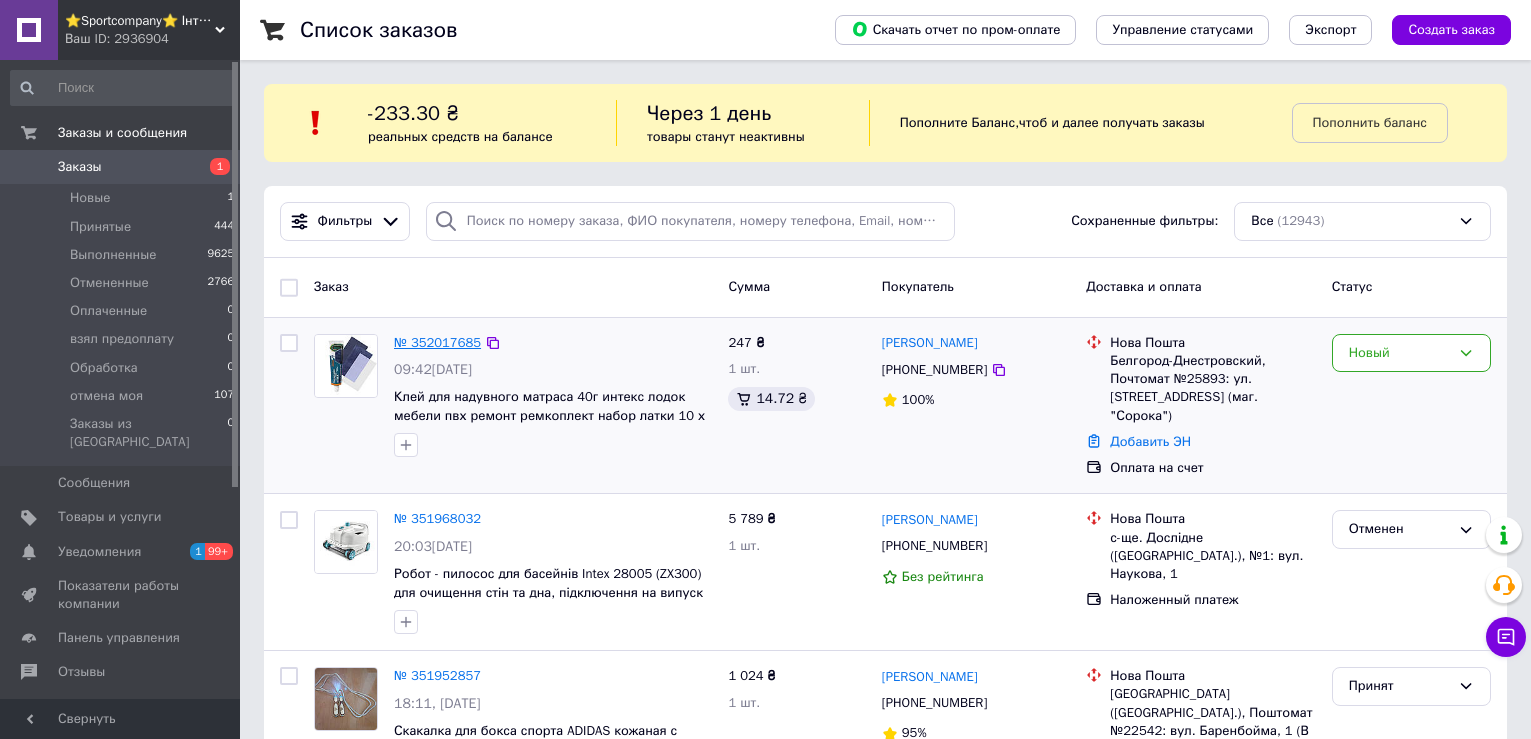 click on "№ 352017685" at bounding box center (437, 342) 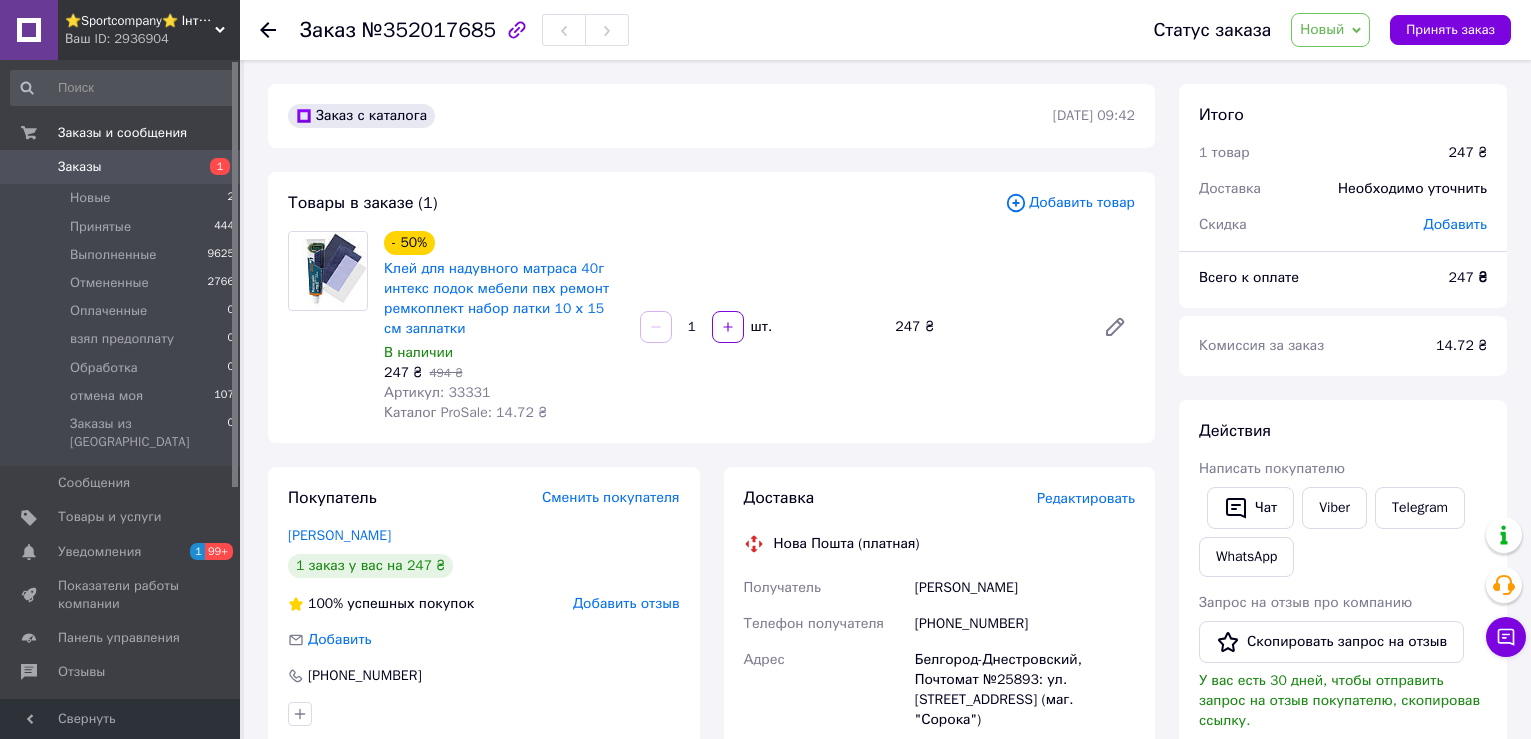 click on "Новый" at bounding box center [1330, 30] 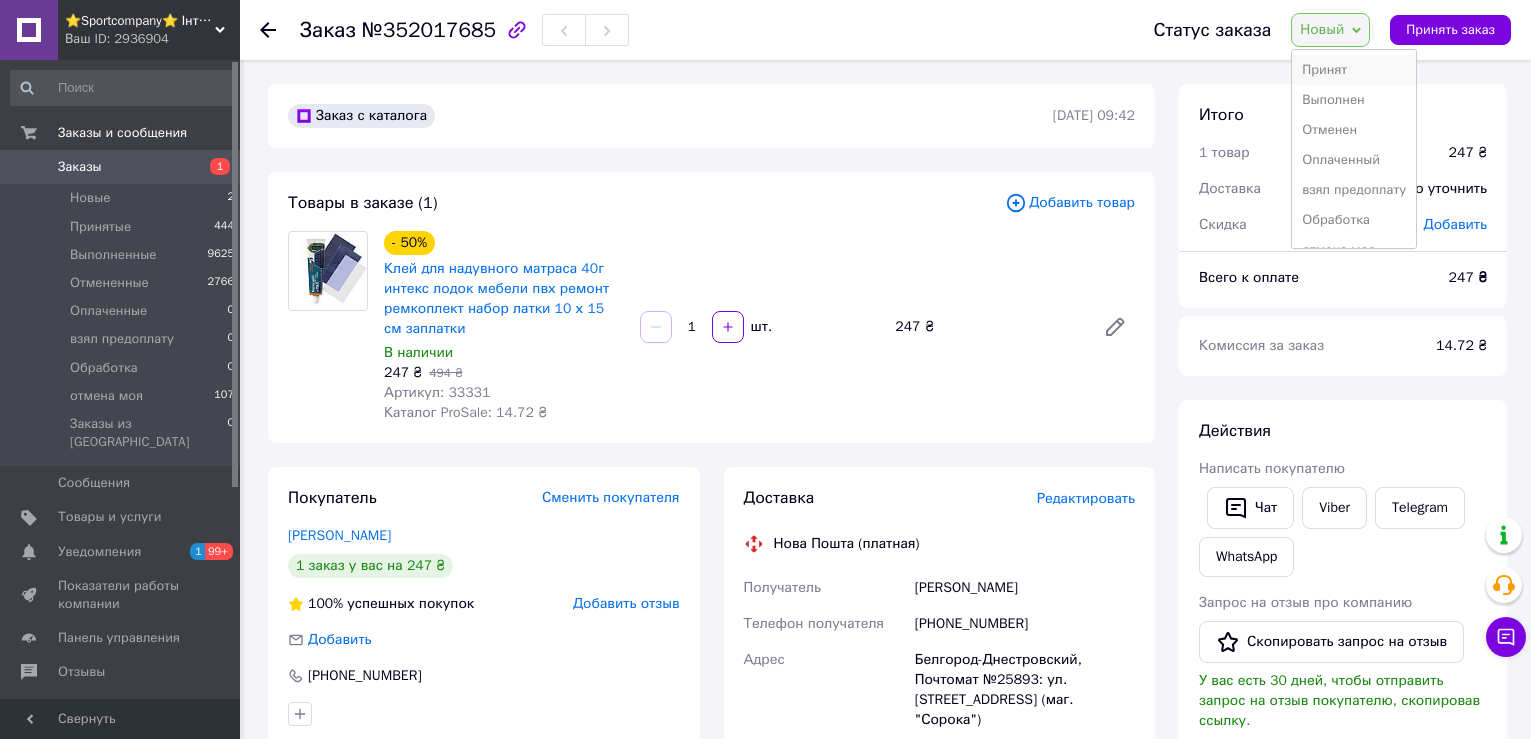 click on "Принят" at bounding box center [1354, 70] 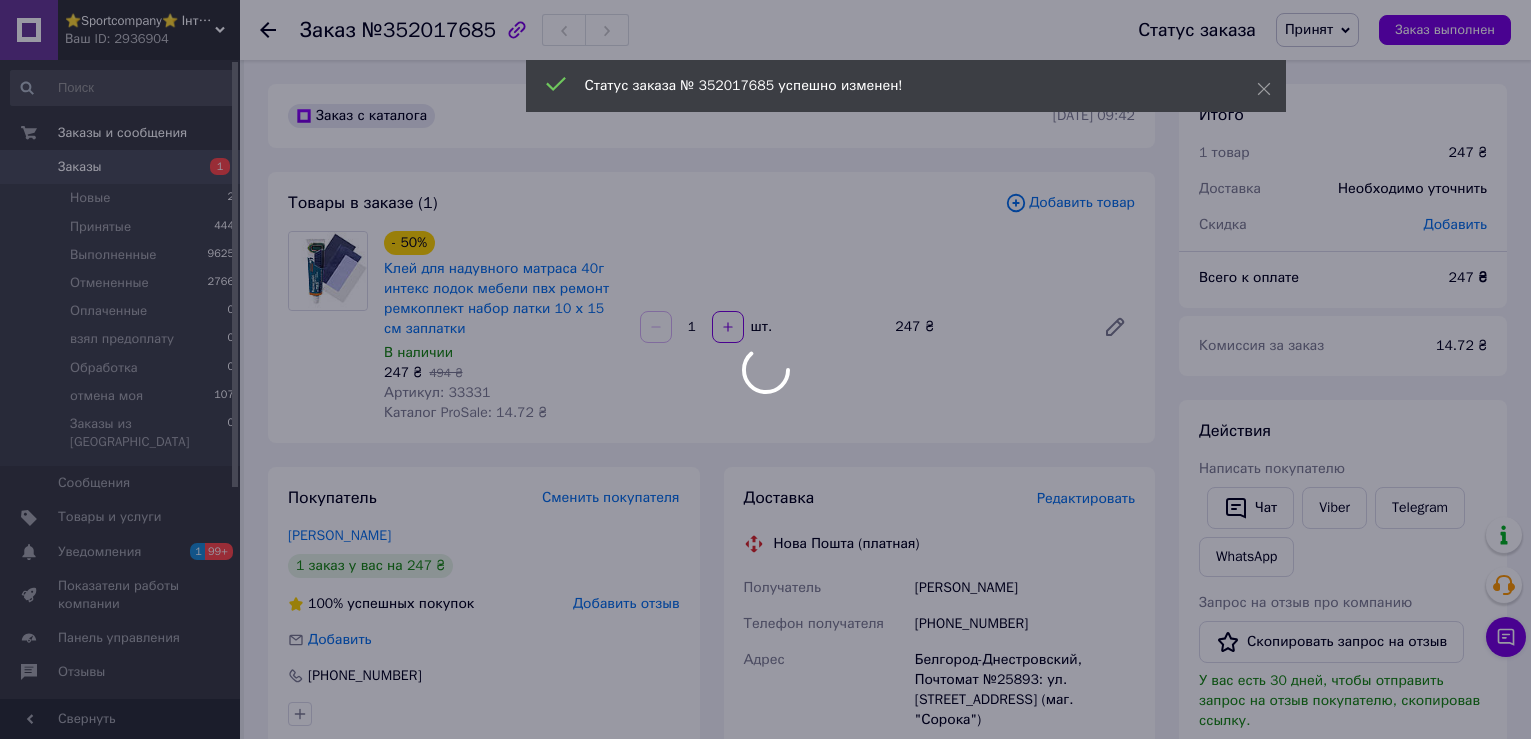 click at bounding box center (765, 369) 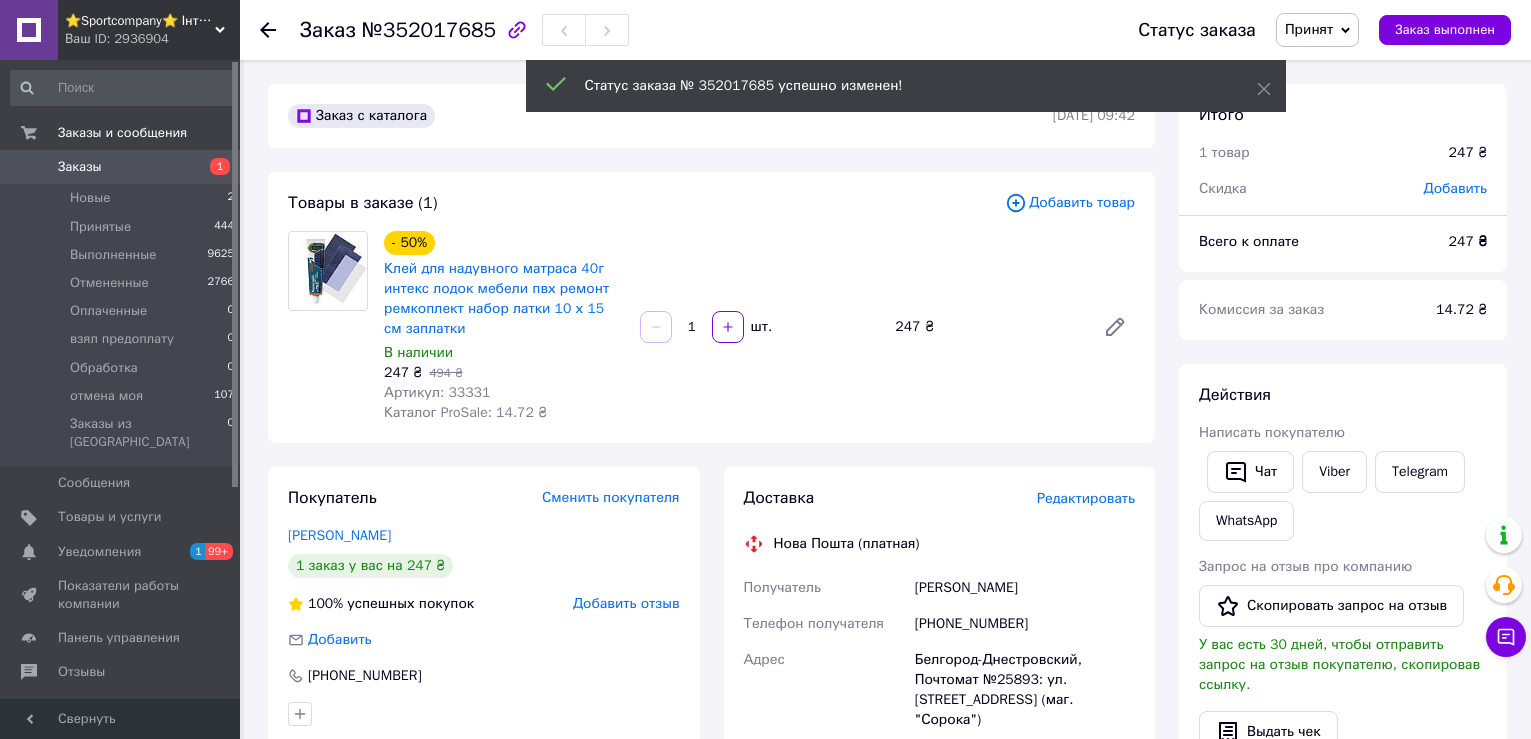 click on "Артикул: 33331" at bounding box center (437, 392) 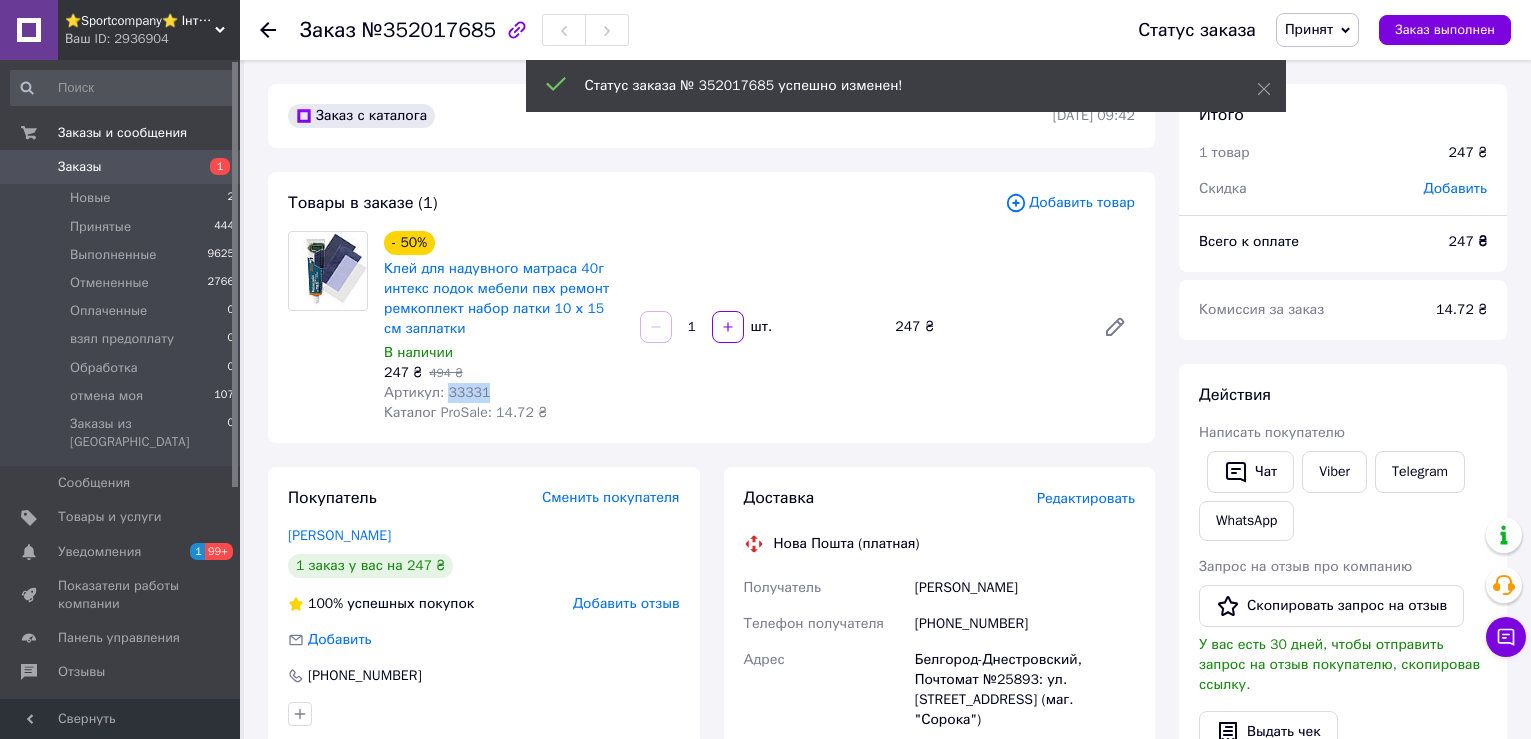 click on "Артикул: 33331" at bounding box center (437, 392) 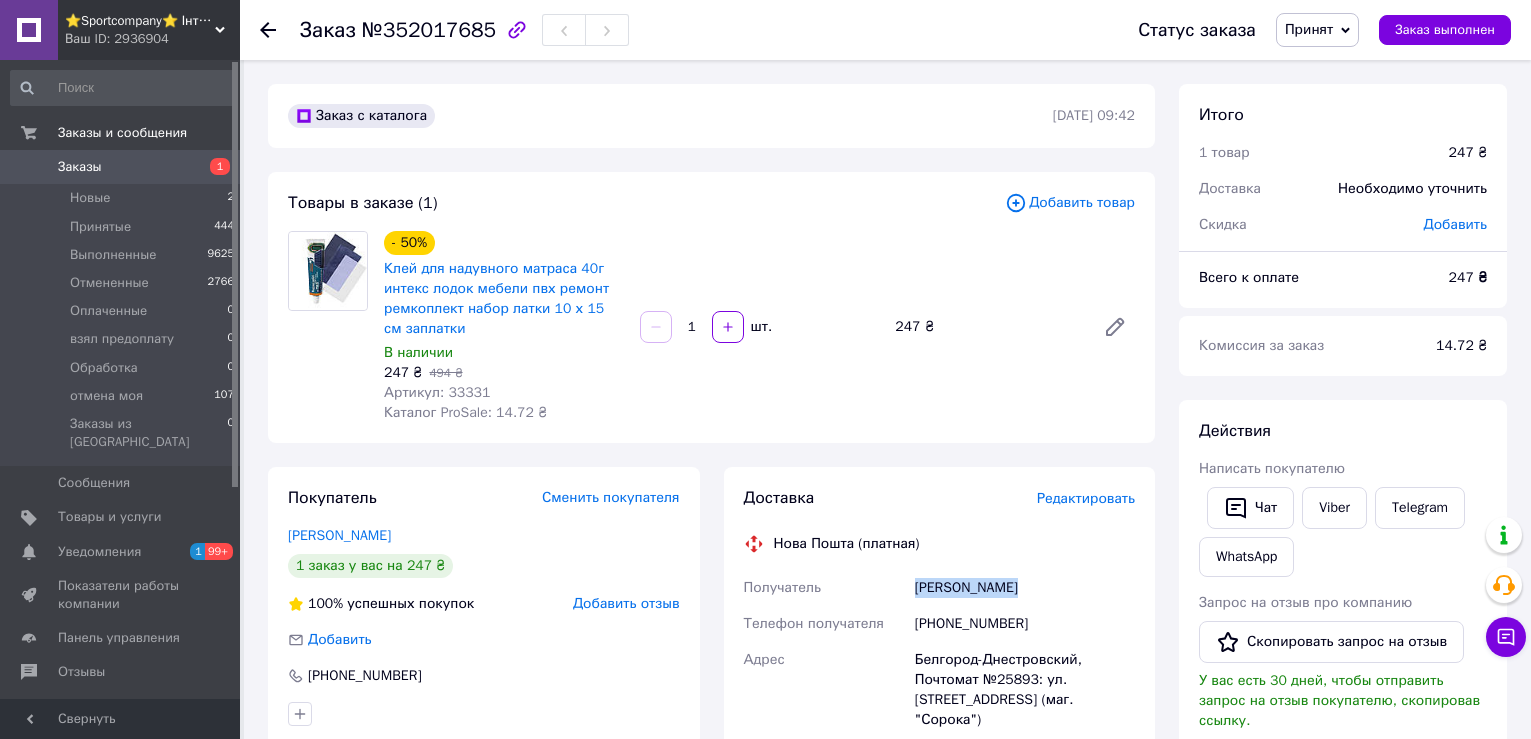 drag, startPoint x: 916, startPoint y: 586, endPoint x: 1034, endPoint y: 589, distance: 118.03813 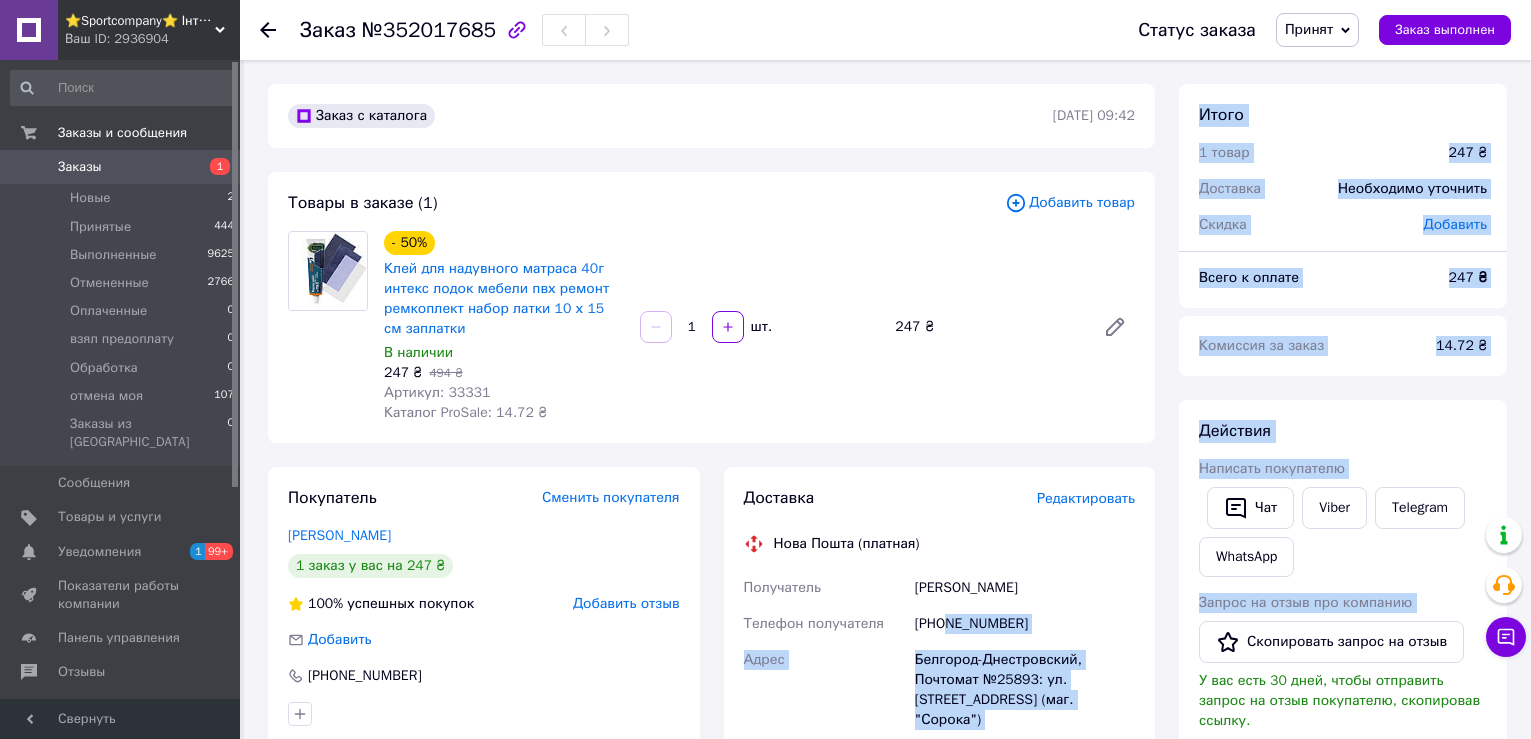 drag, startPoint x: 947, startPoint y: 625, endPoint x: 998, endPoint y: 606, distance: 54.42426 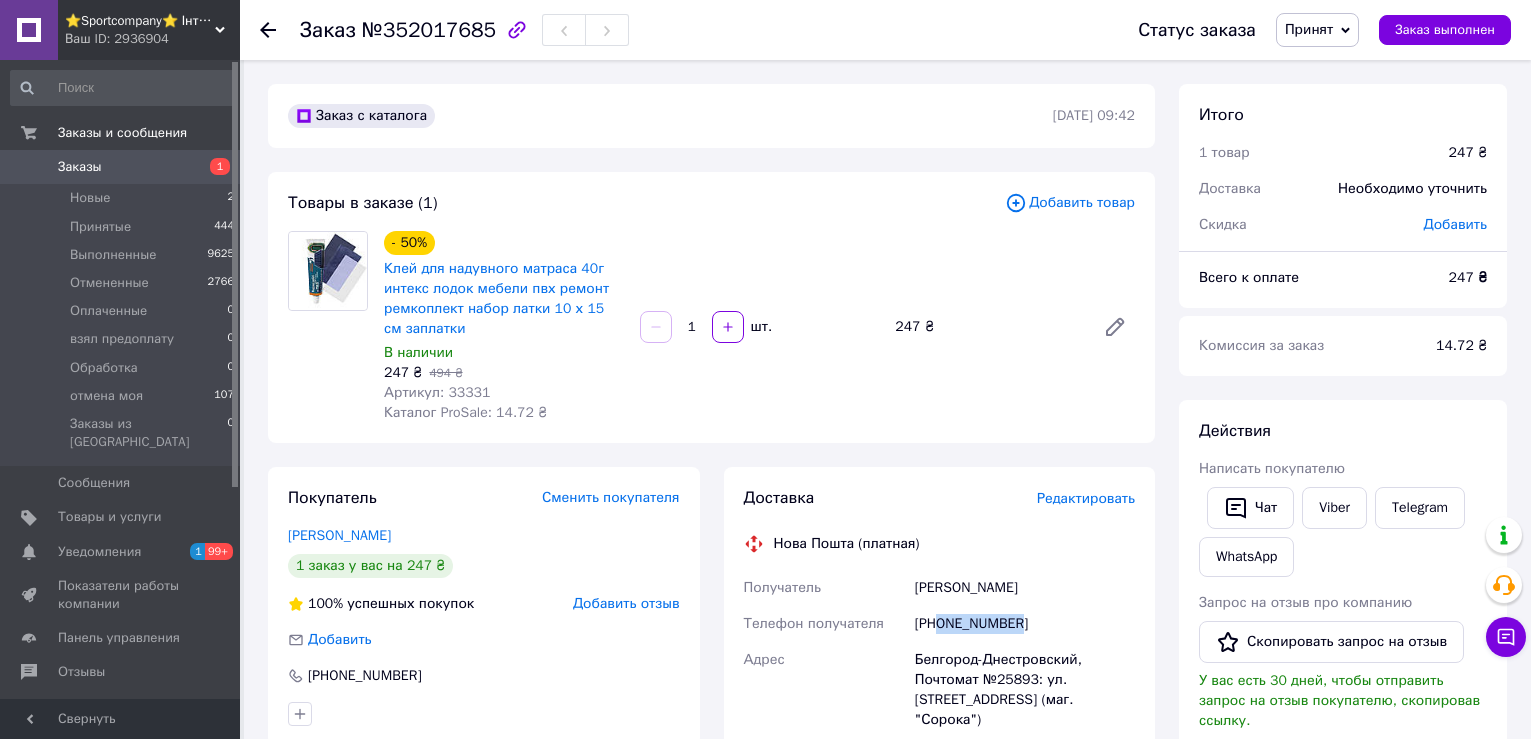 drag, startPoint x: 940, startPoint y: 625, endPoint x: 1039, endPoint y: 633, distance: 99.32271 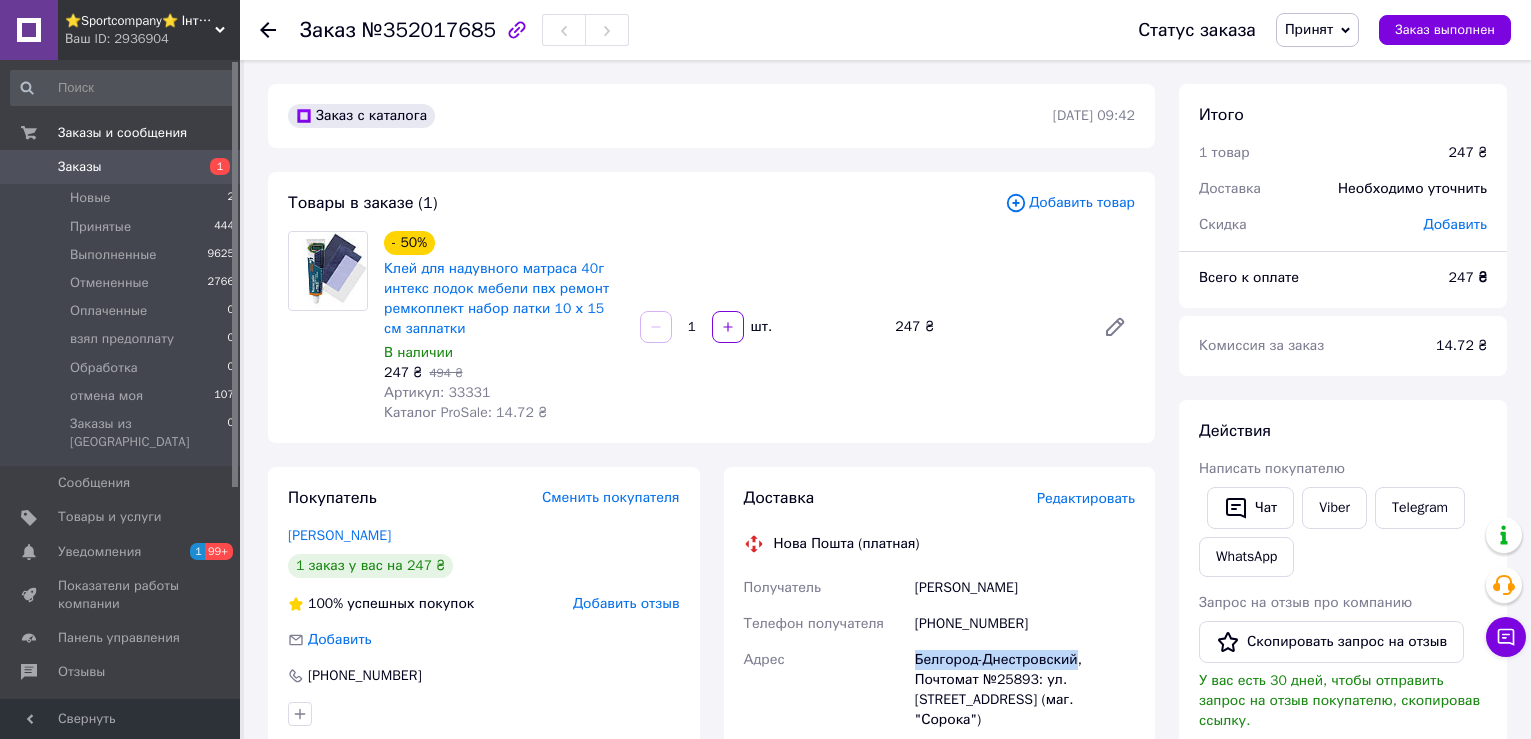 drag, startPoint x: 918, startPoint y: 659, endPoint x: 1070, endPoint y: 663, distance: 152.05263 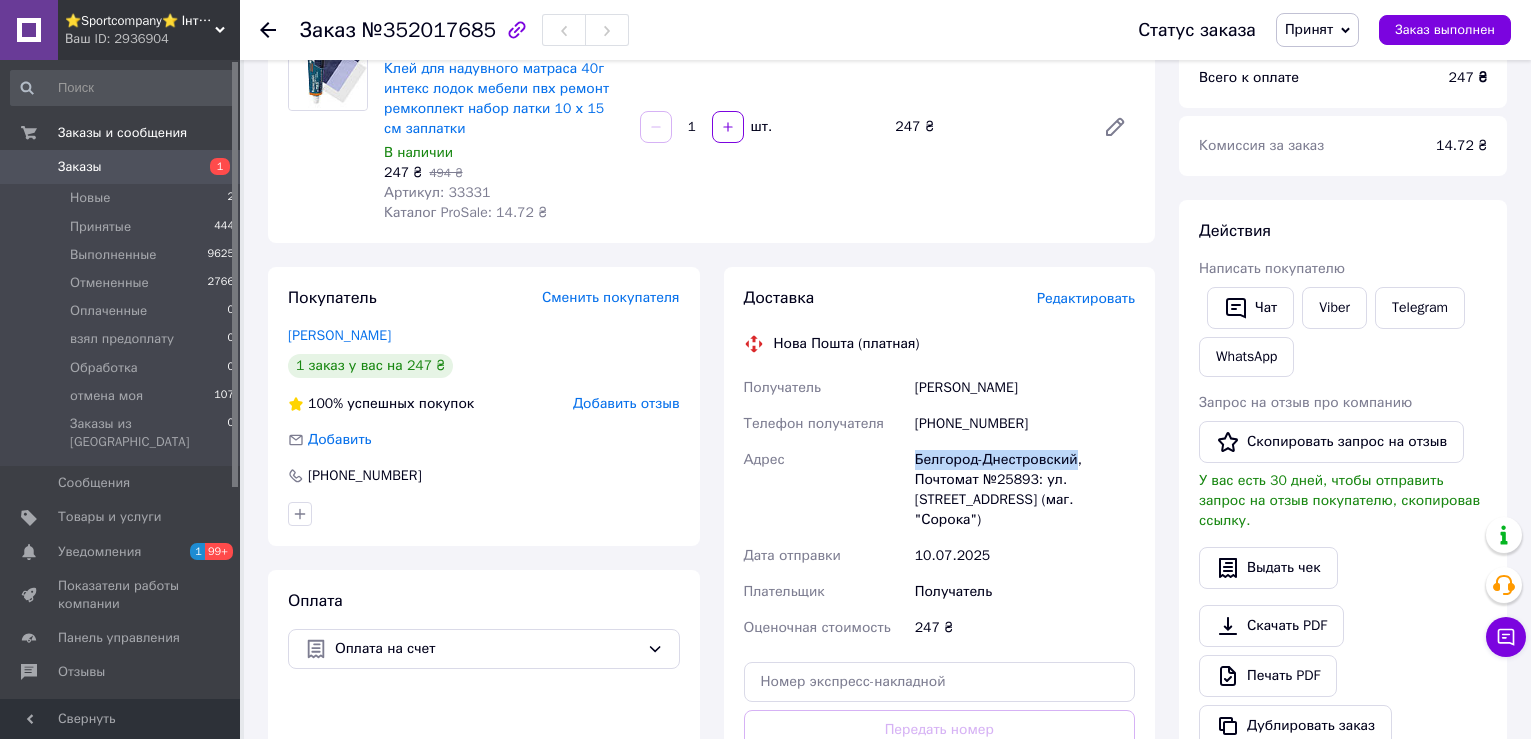 scroll, scrollTop: 0, scrollLeft: 0, axis: both 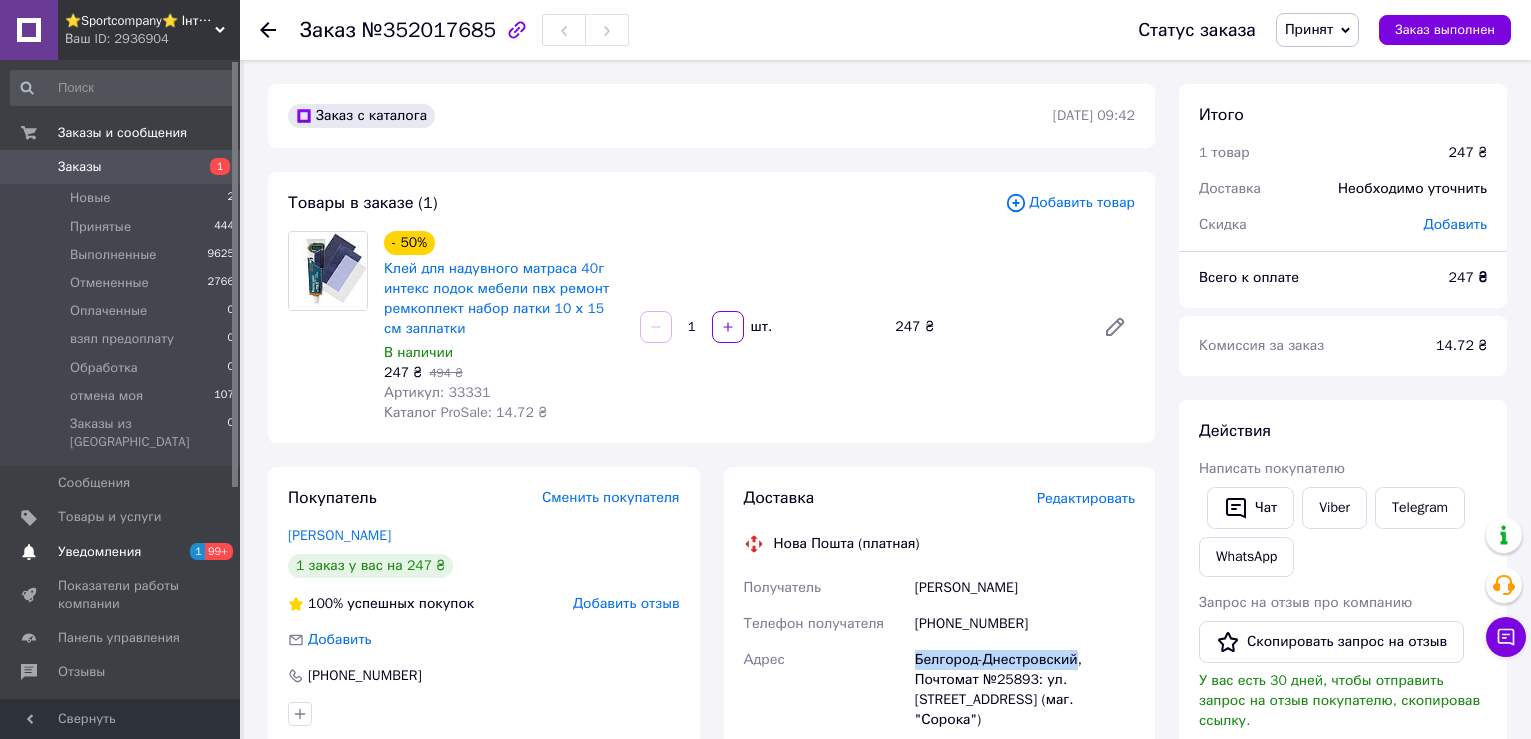 click on "Уведомления" at bounding box center (99, 552) 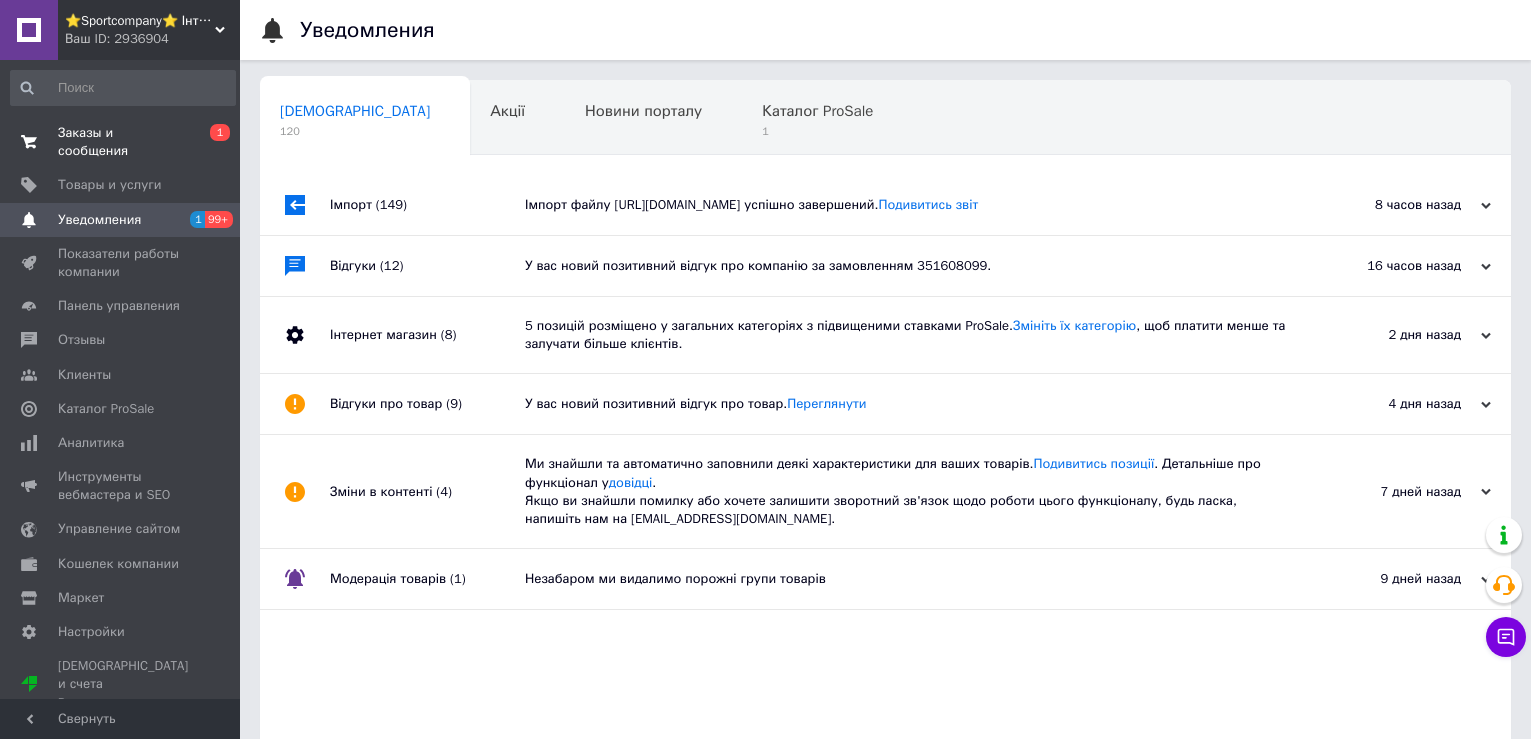 click on "Заказы и сообщения" at bounding box center (121, 142) 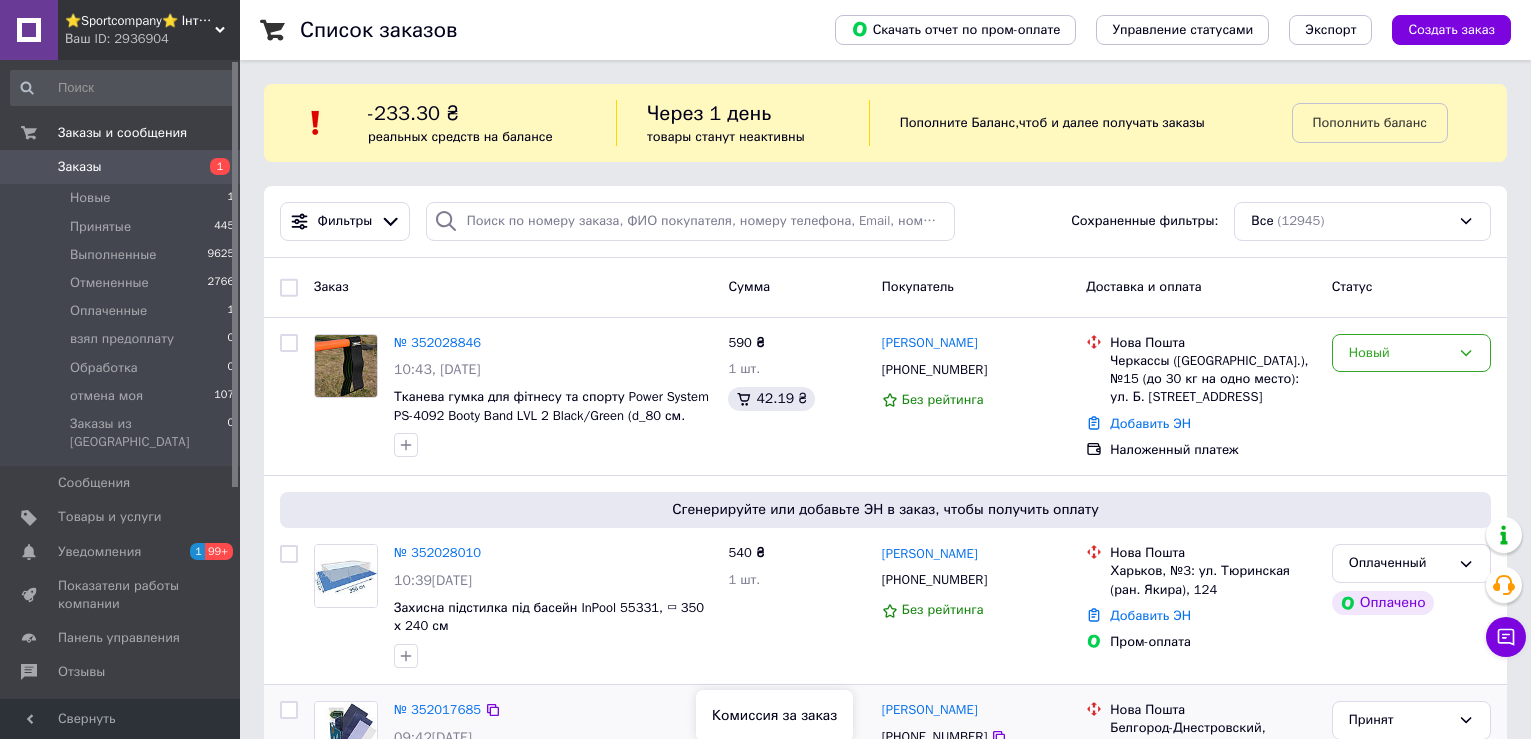scroll, scrollTop: 200, scrollLeft: 0, axis: vertical 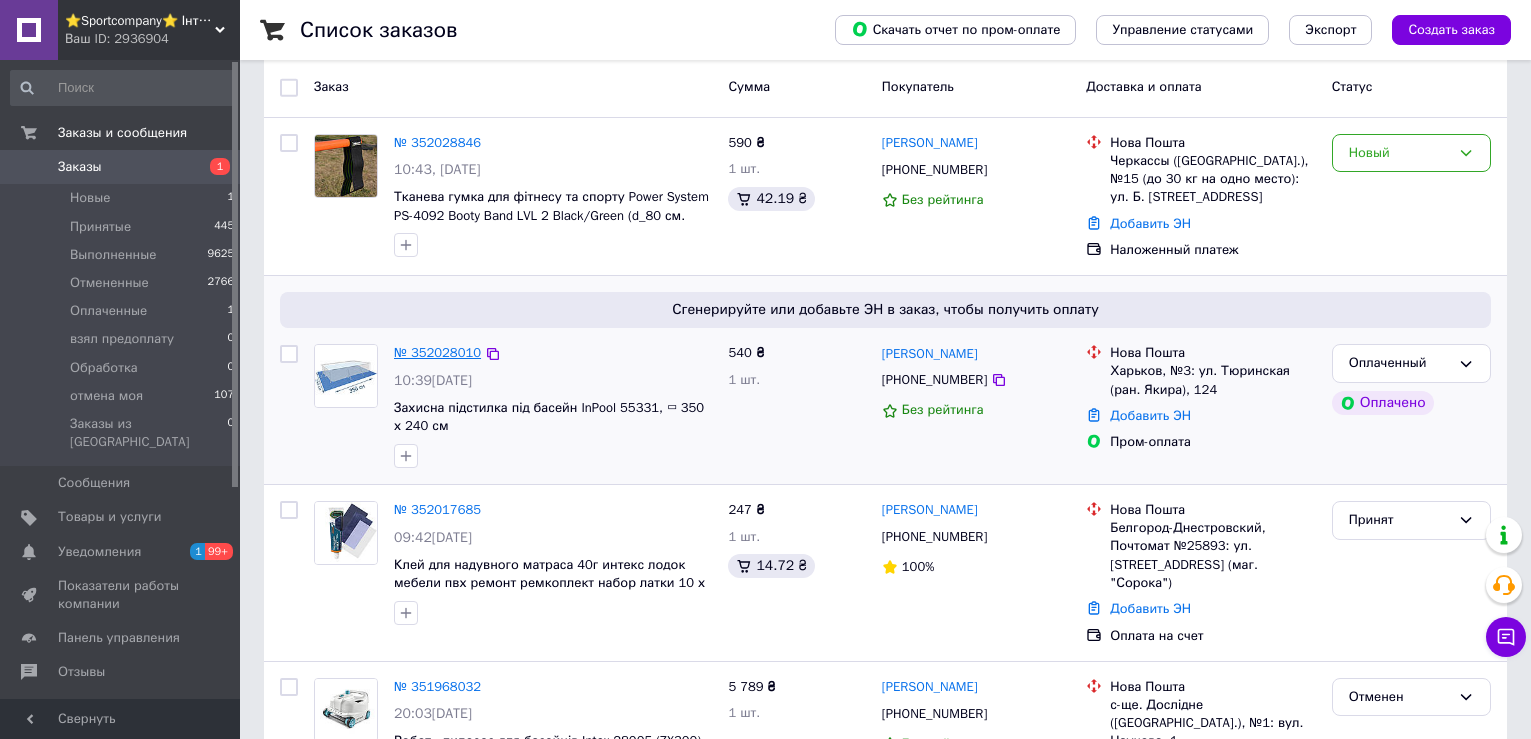 click on "№ 352028010" at bounding box center (437, 352) 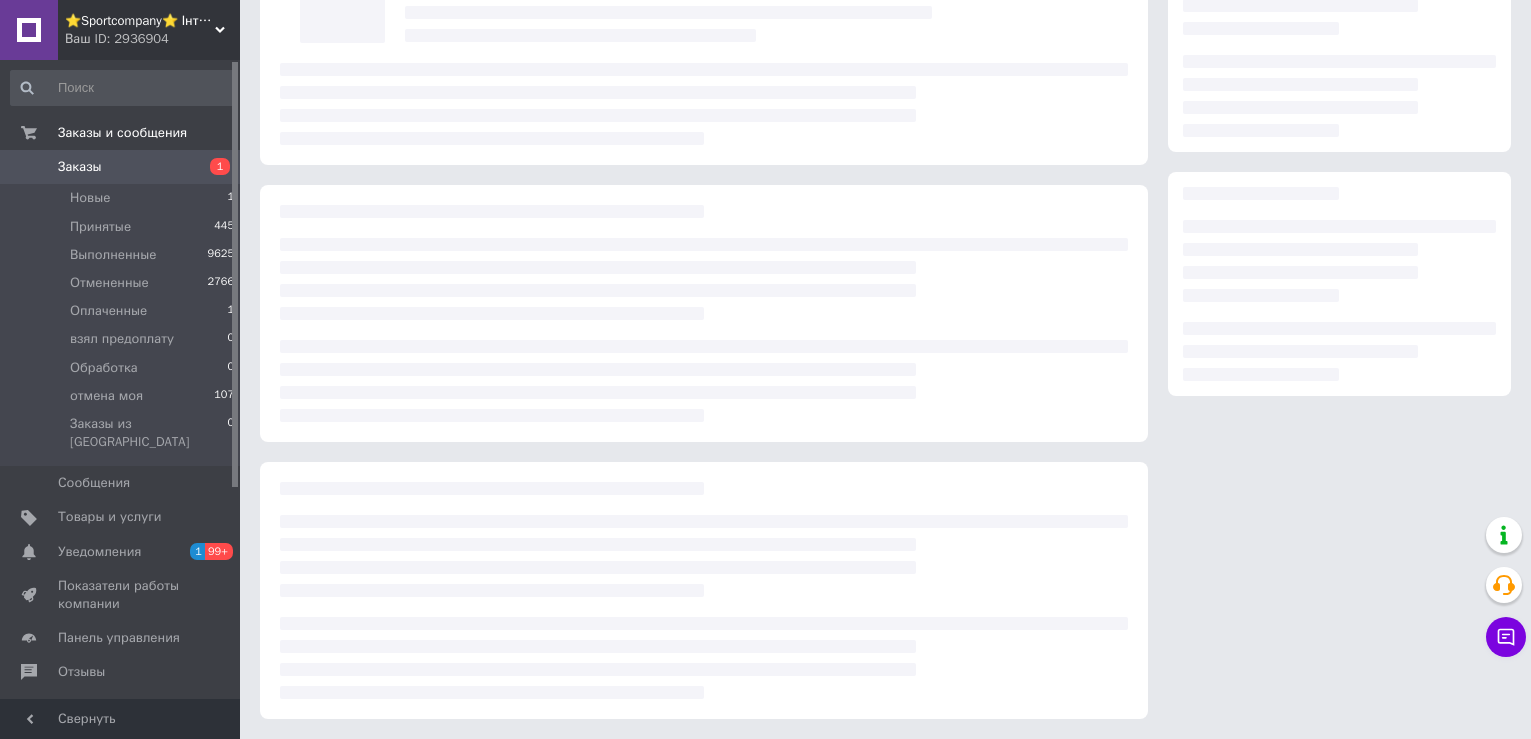 scroll, scrollTop: 0, scrollLeft: 0, axis: both 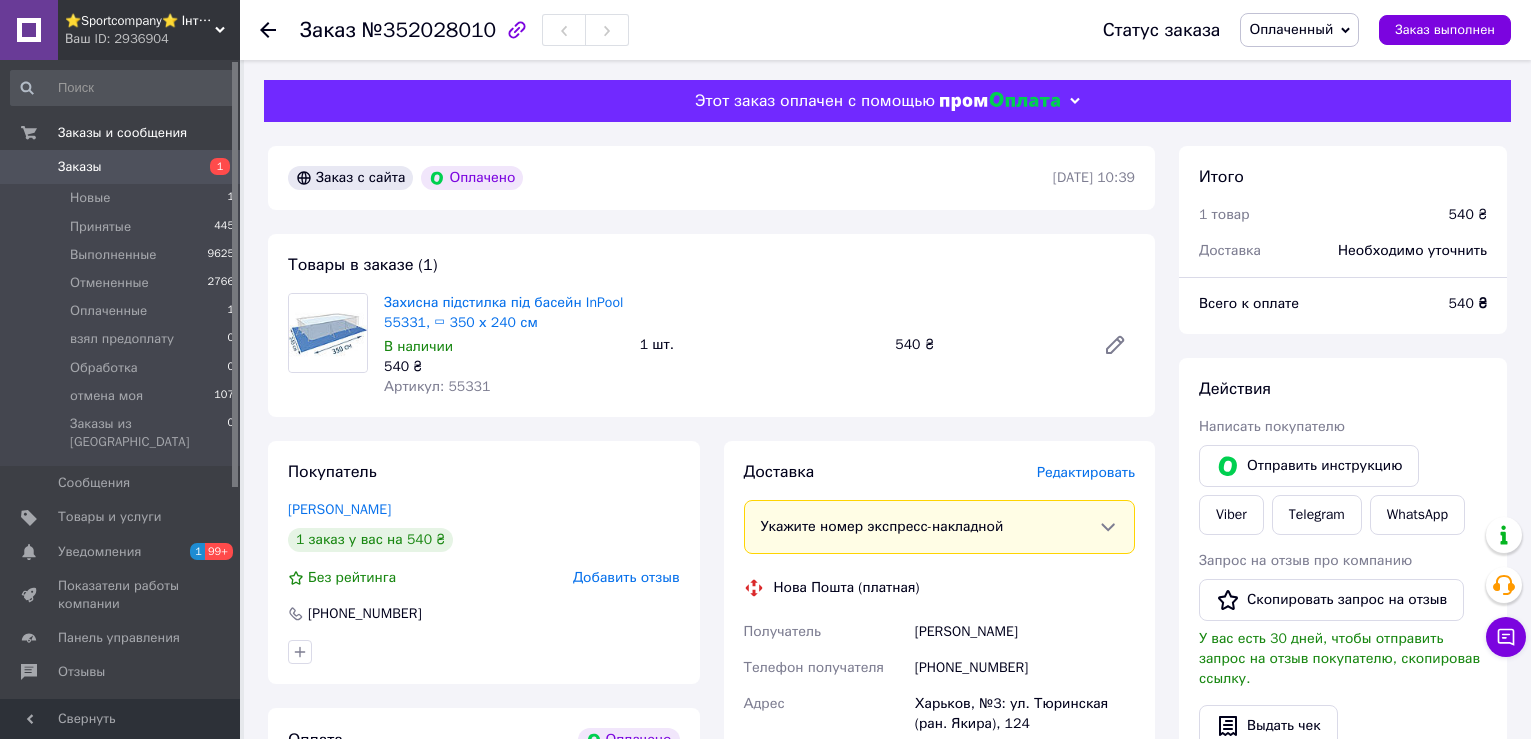 click on "Артикул: 55331" at bounding box center [437, 386] 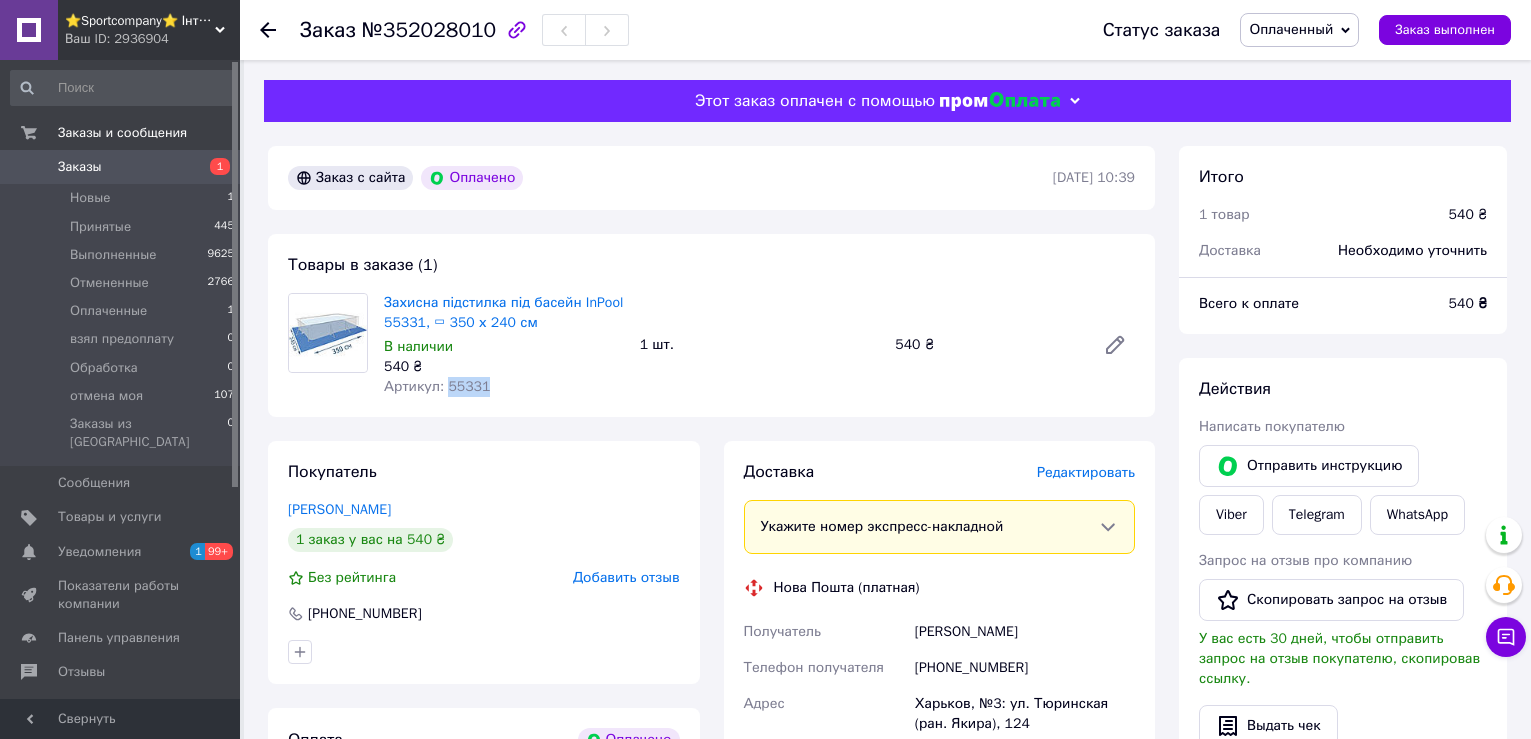 click on "Артикул: 55331" at bounding box center (437, 386) 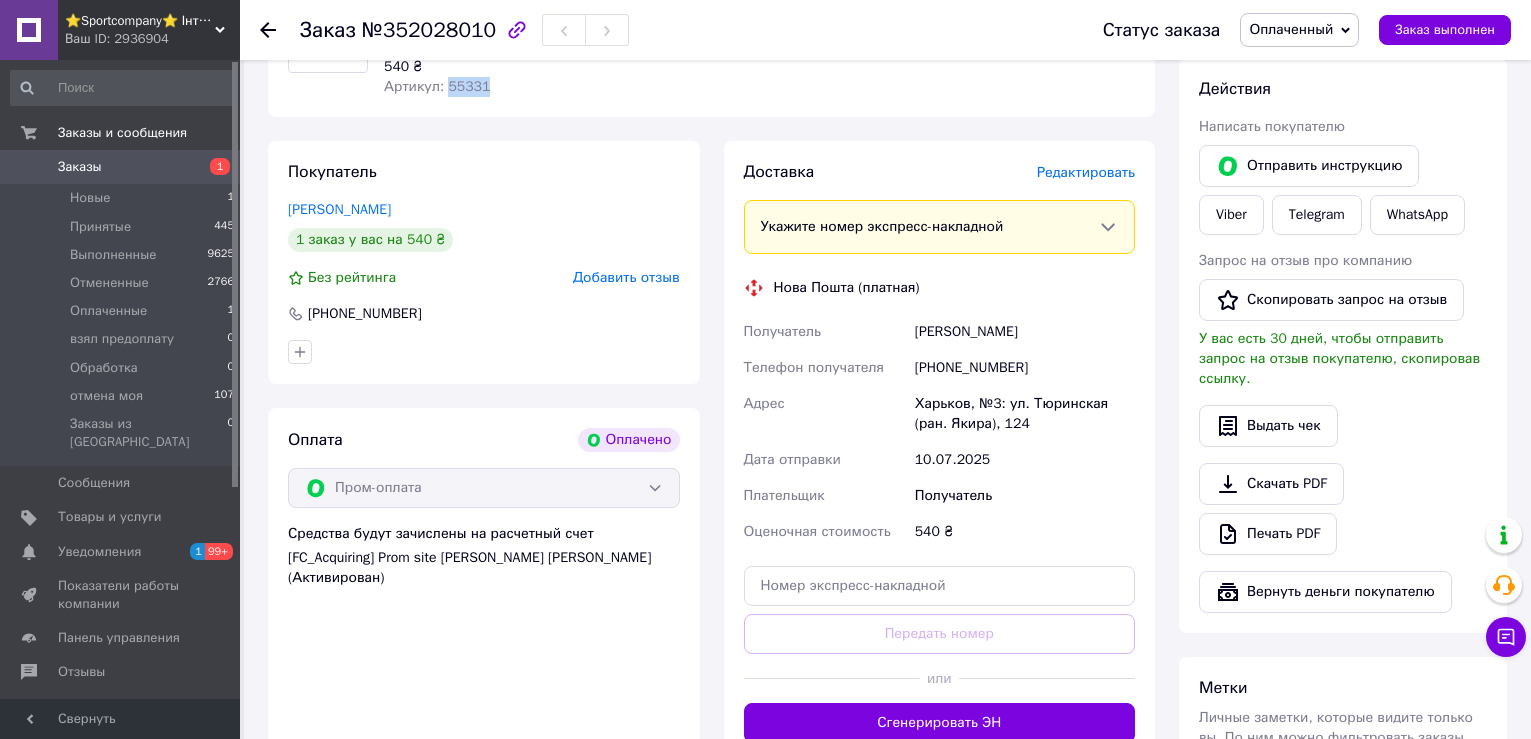 drag, startPoint x: 915, startPoint y: 330, endPoint x: 1068, endPoint y: 336, distance: 153.1176 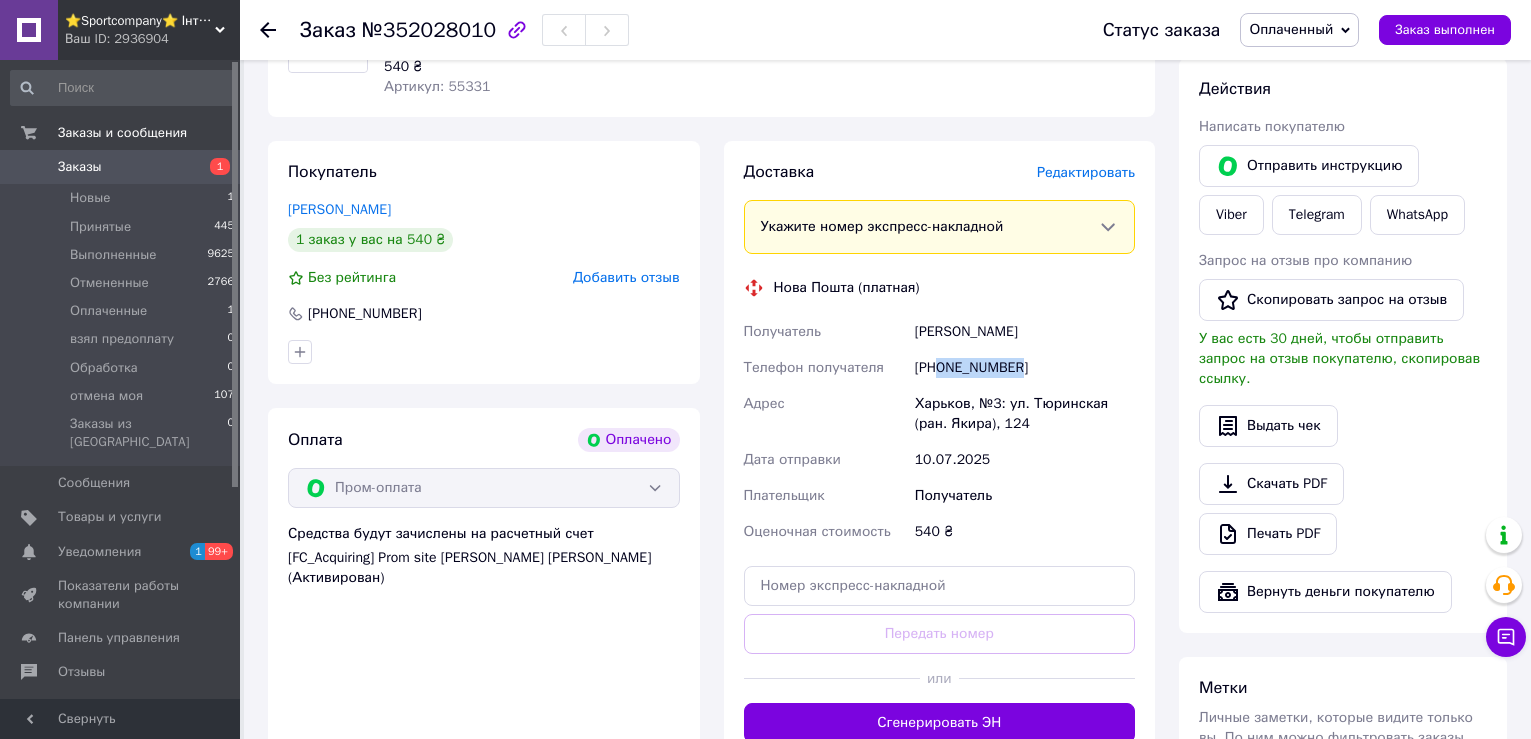 drag, startPoint x: 941, startPoint y: 369, endPoint x: 1044, endPoint y: 371, distance: 103.01942 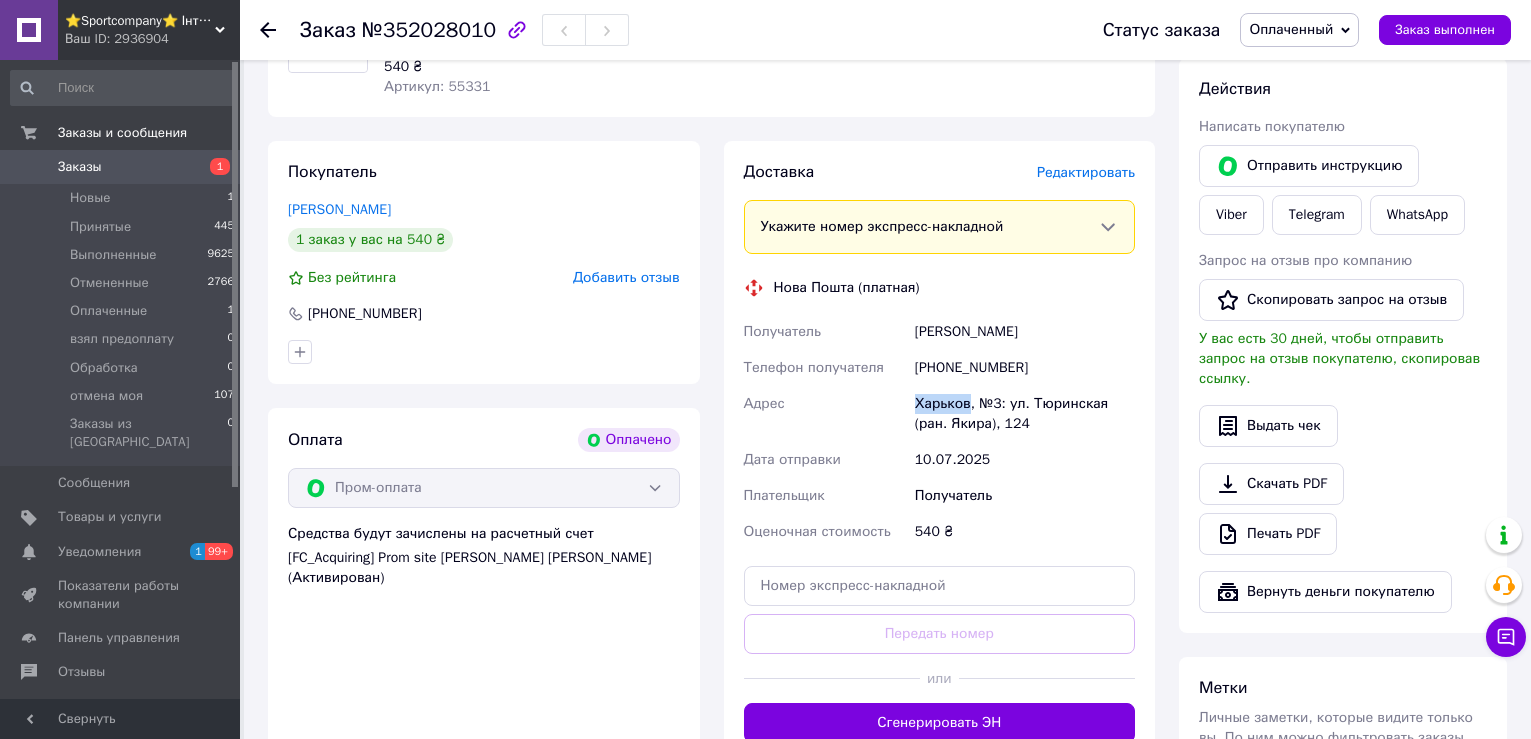 drag, startPoint x: 917, startPoint y: 402, endPoint x: 967, endPoint y: 405, distance: 50.08992 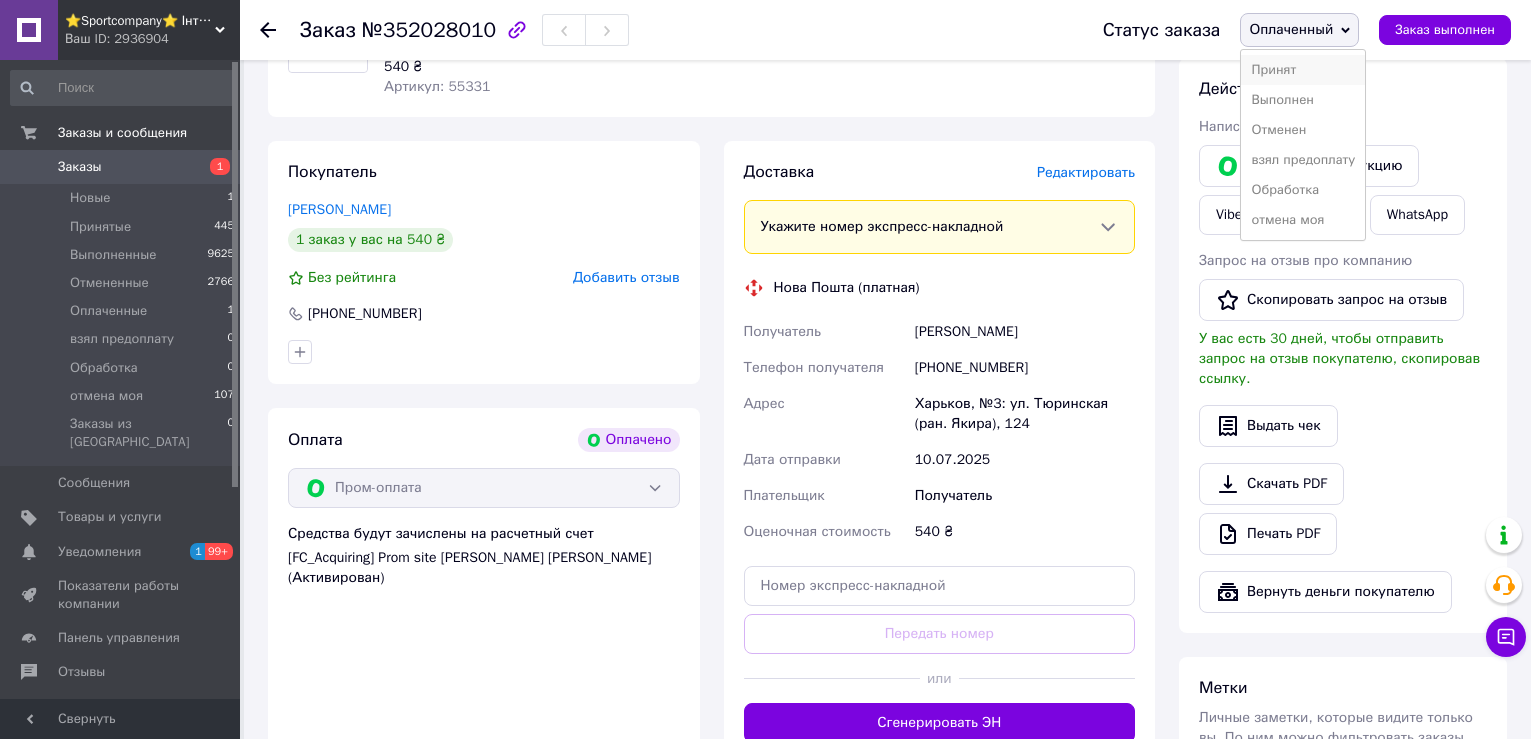 click on "Принят" at bounding box center (1303, 70) 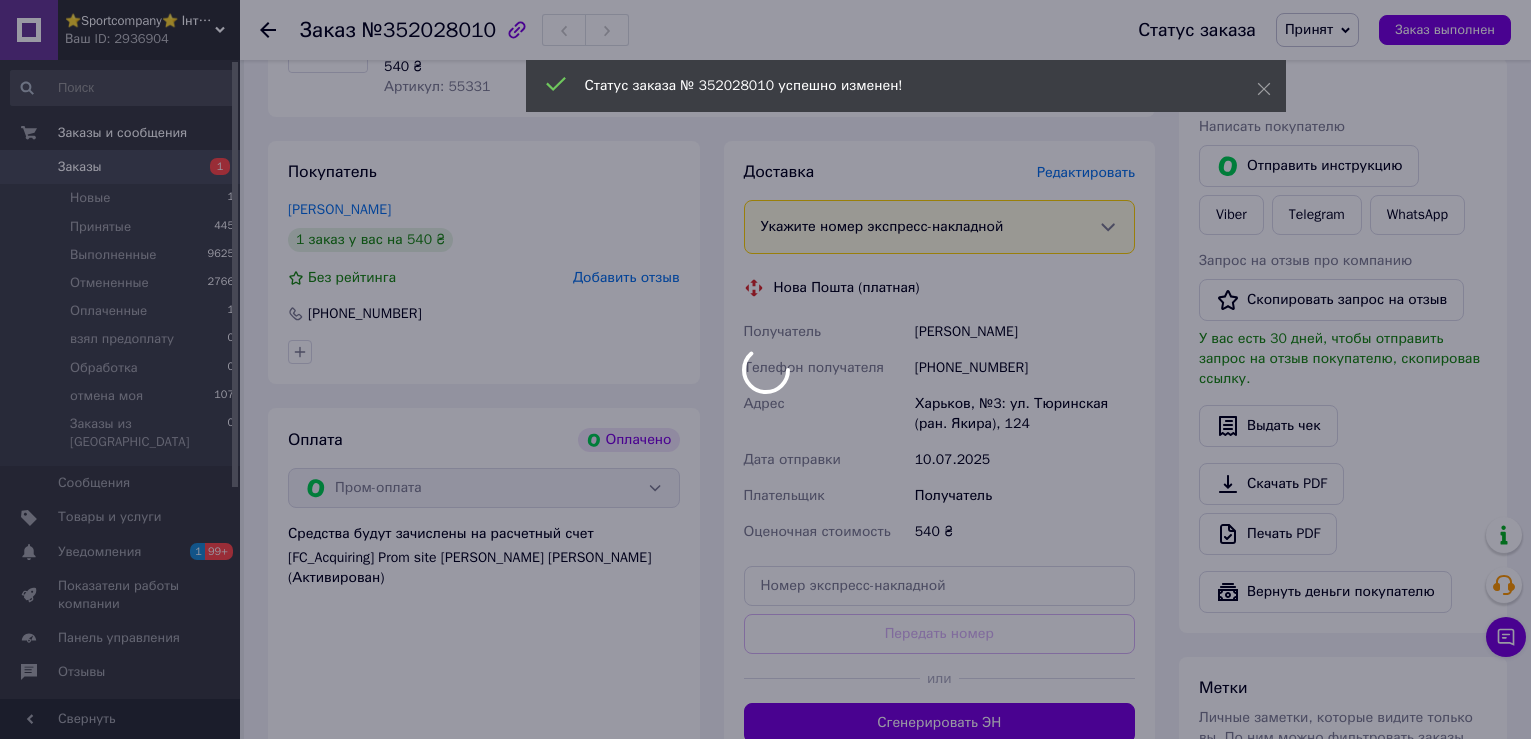 scroll, scrollTop: 0, scrollLeft: 0, axis: both 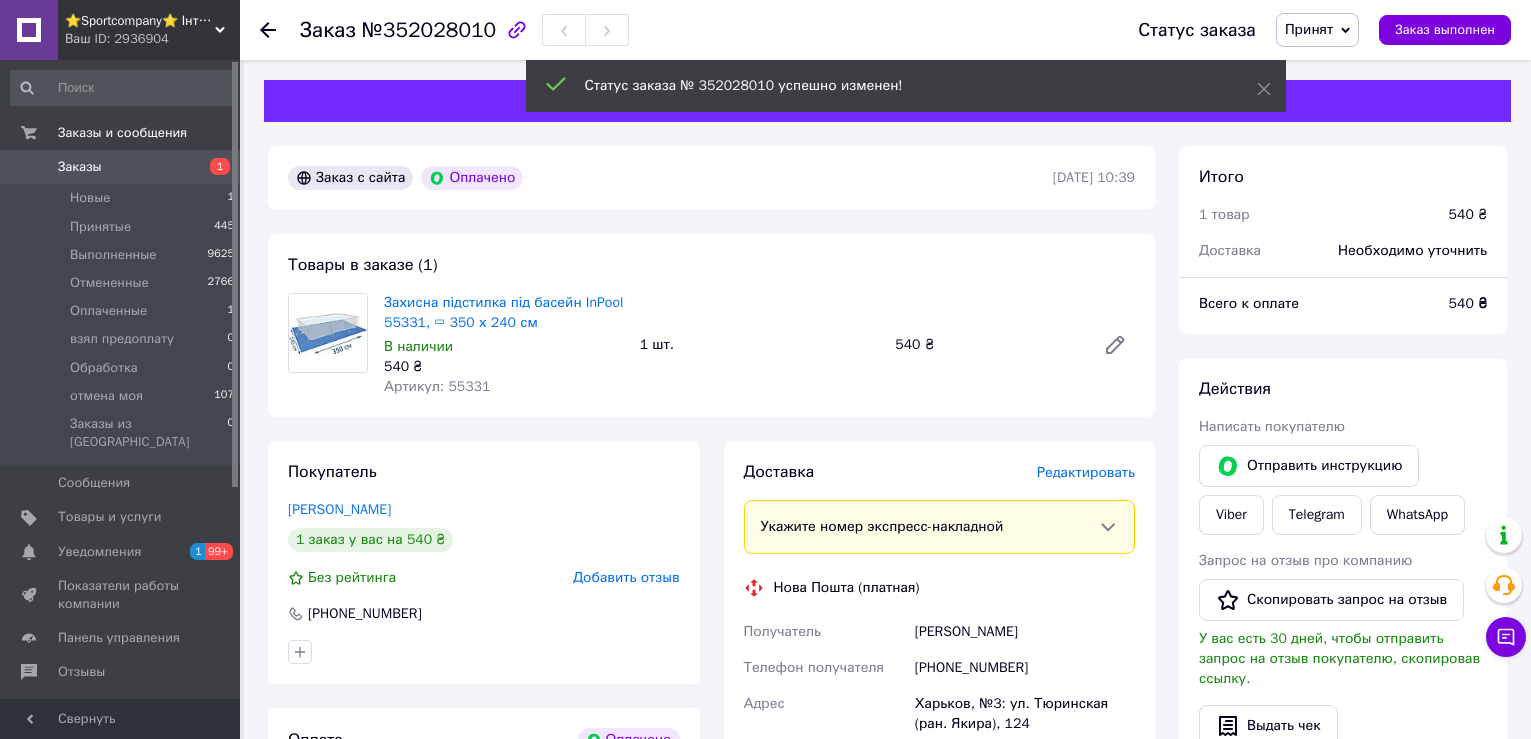 click on "Заказы" at bounding box center (80, 167) 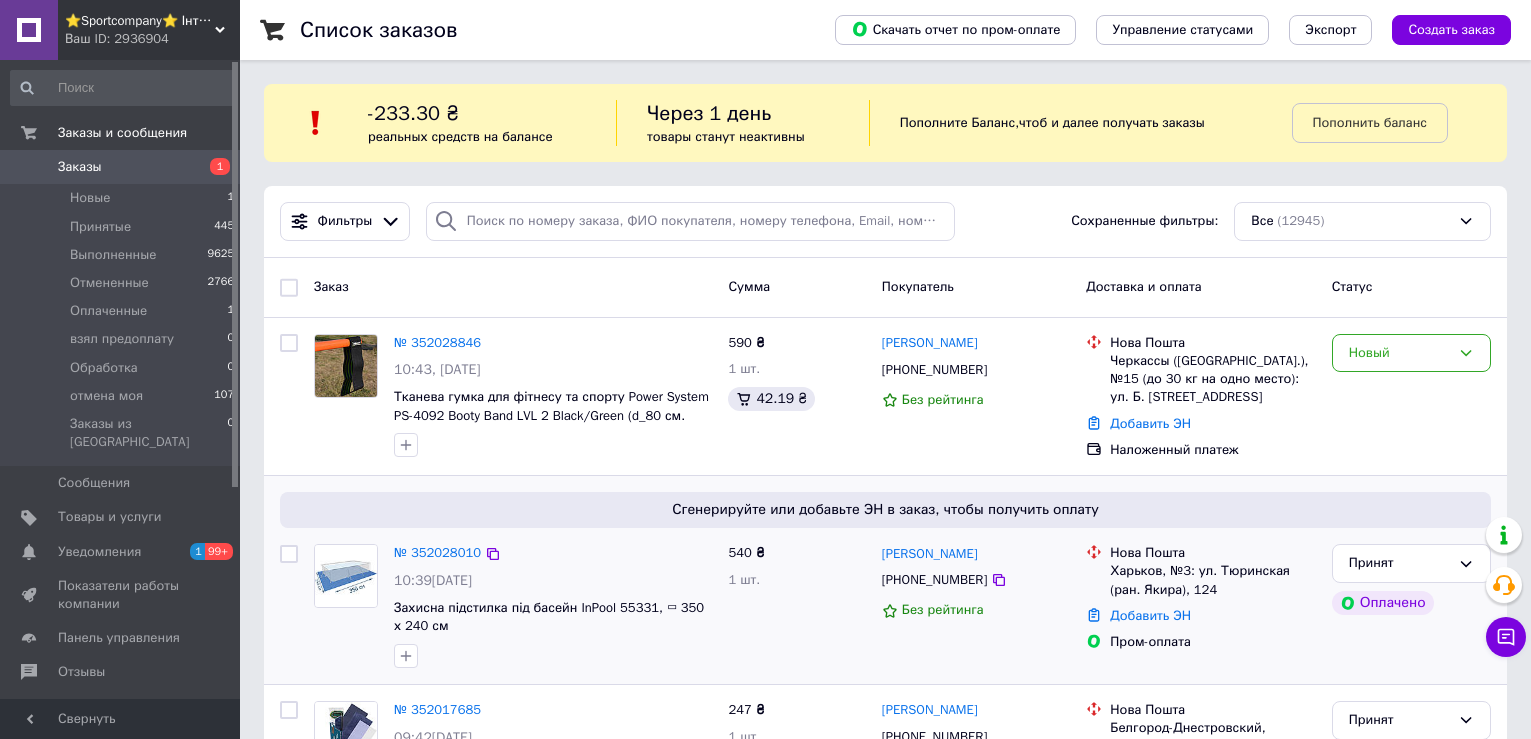 scroll, scrollTop: 300, scrollLeft: 0, axis: vertical 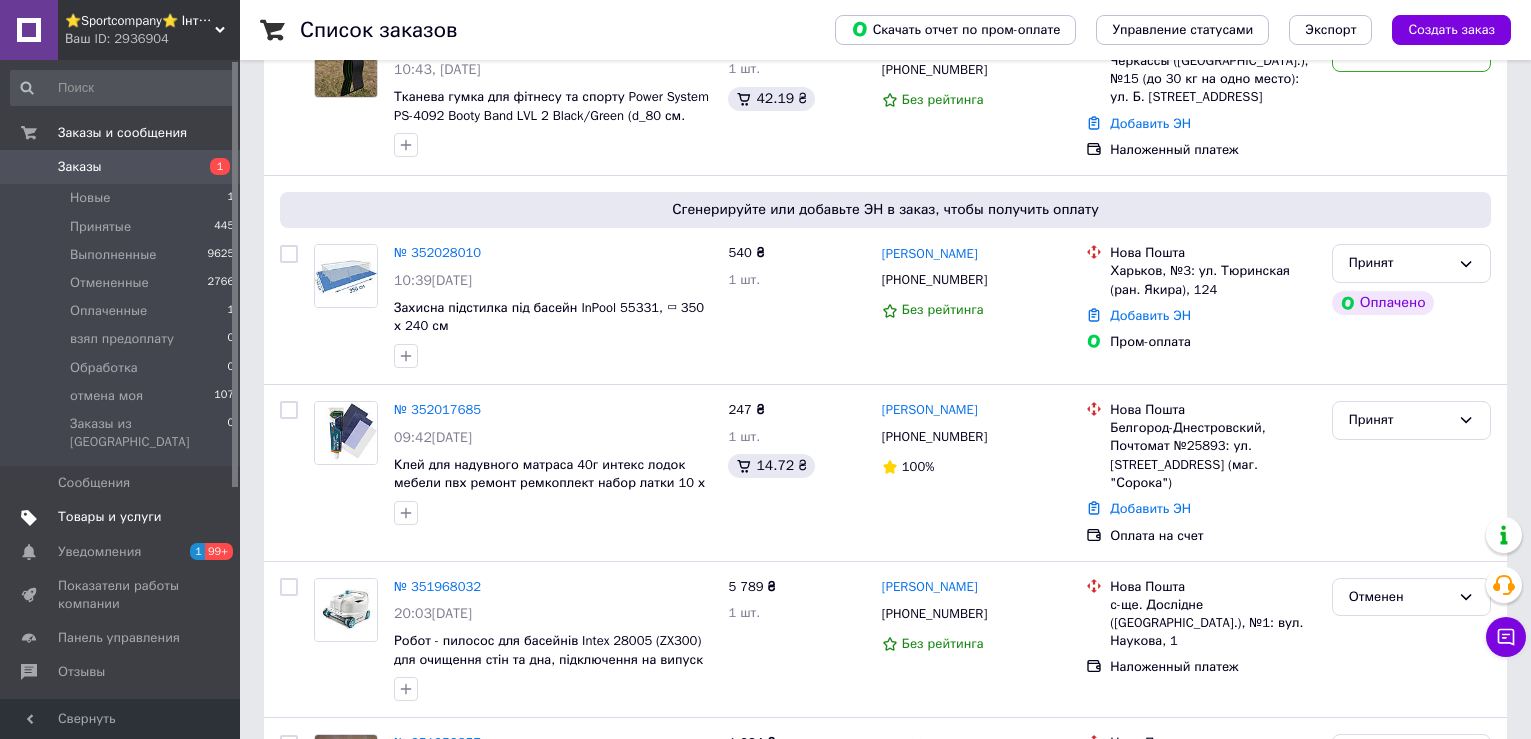 click on "Товары и услуги" at bounding box center [110, 517] 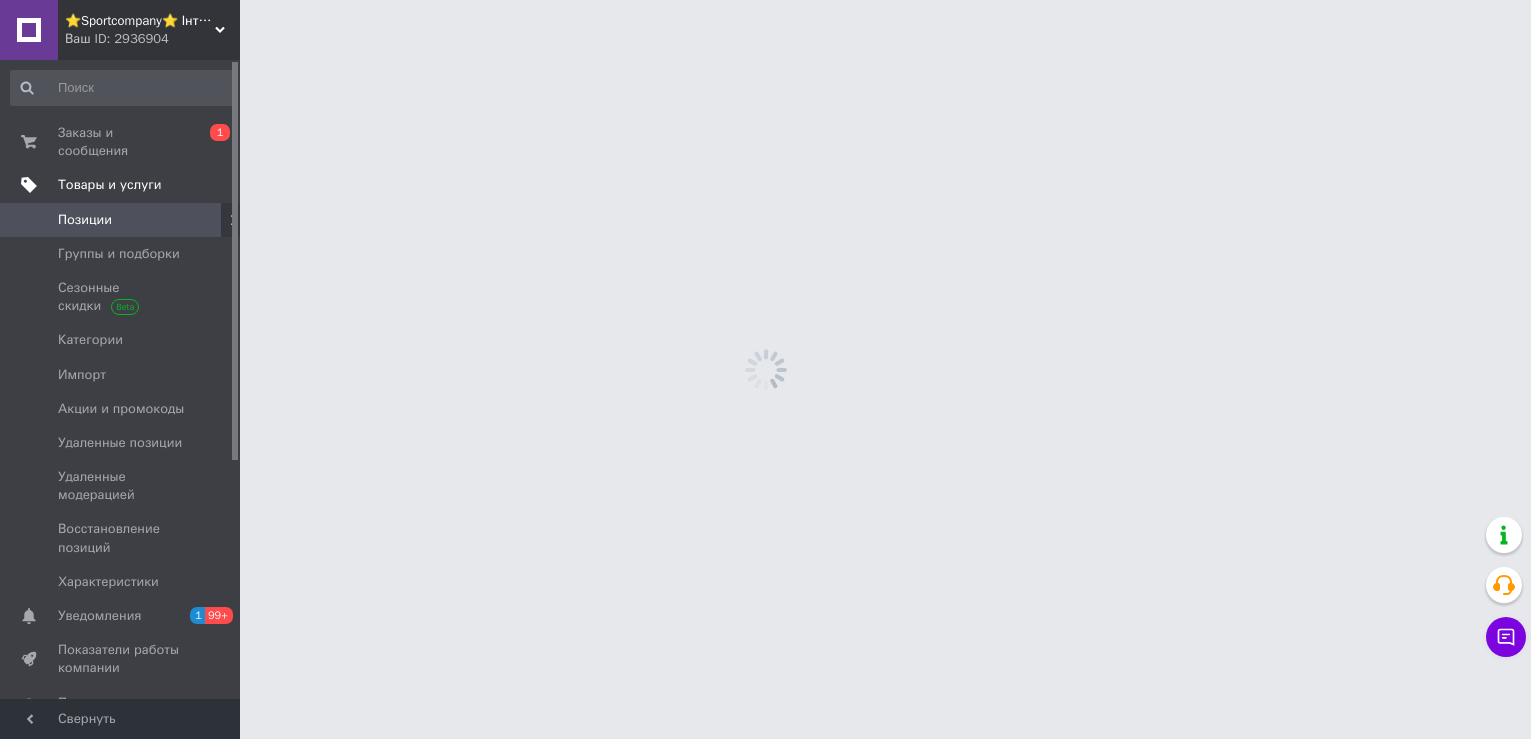 scroll, scrollTop: 0, scrollLeft: 0, axis: both 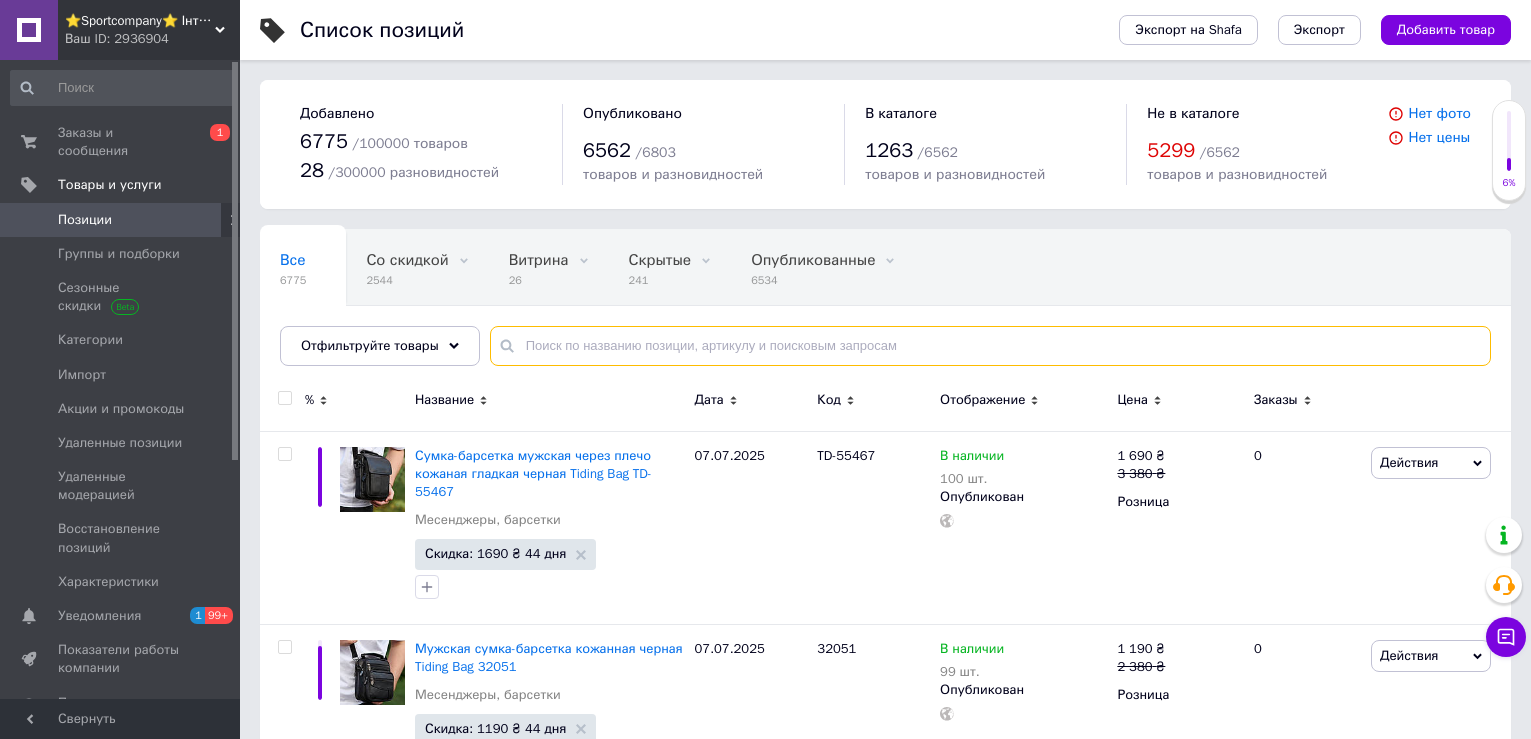 click at bounding box center [990, 346] 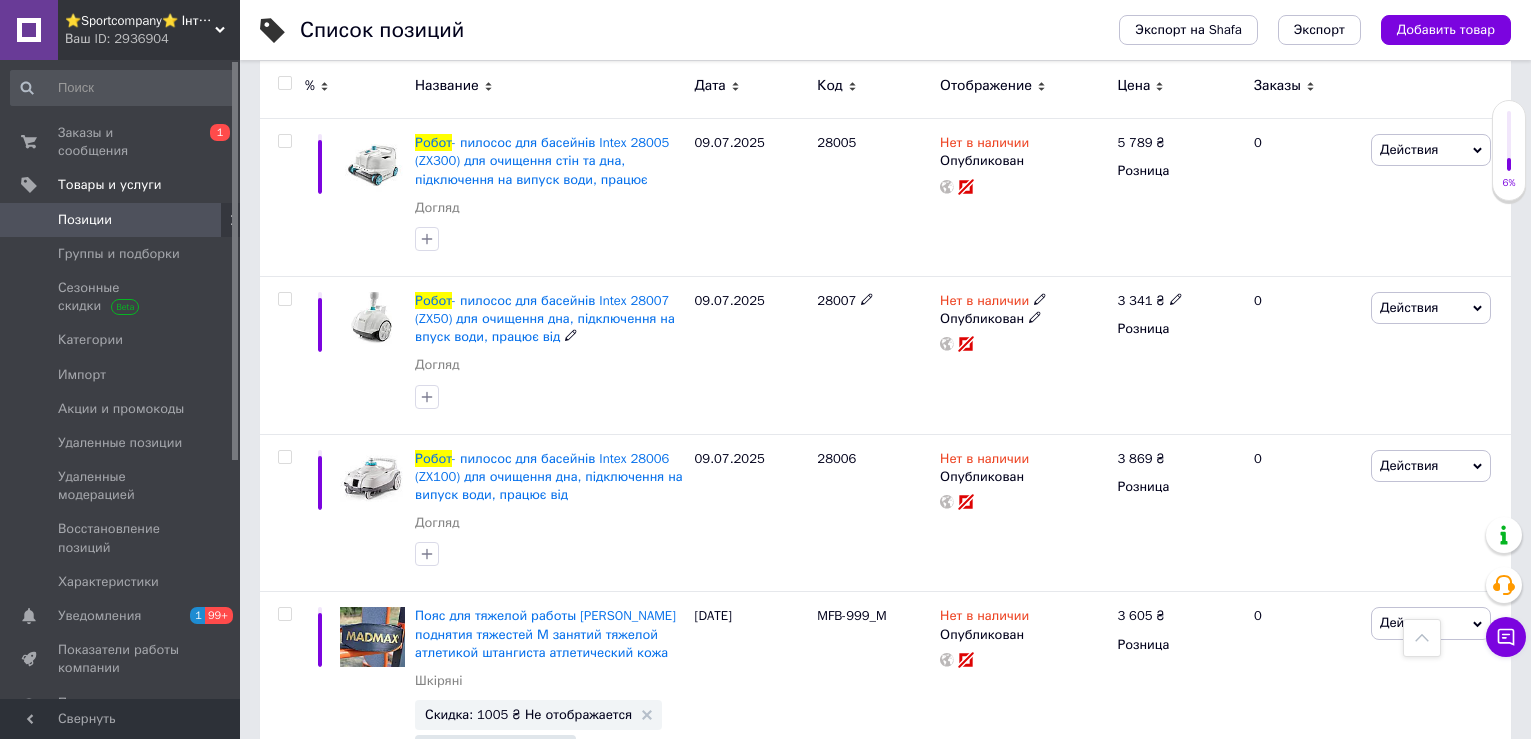 scroll, scrollTop: 0, scrollLeft: 0, axis: both 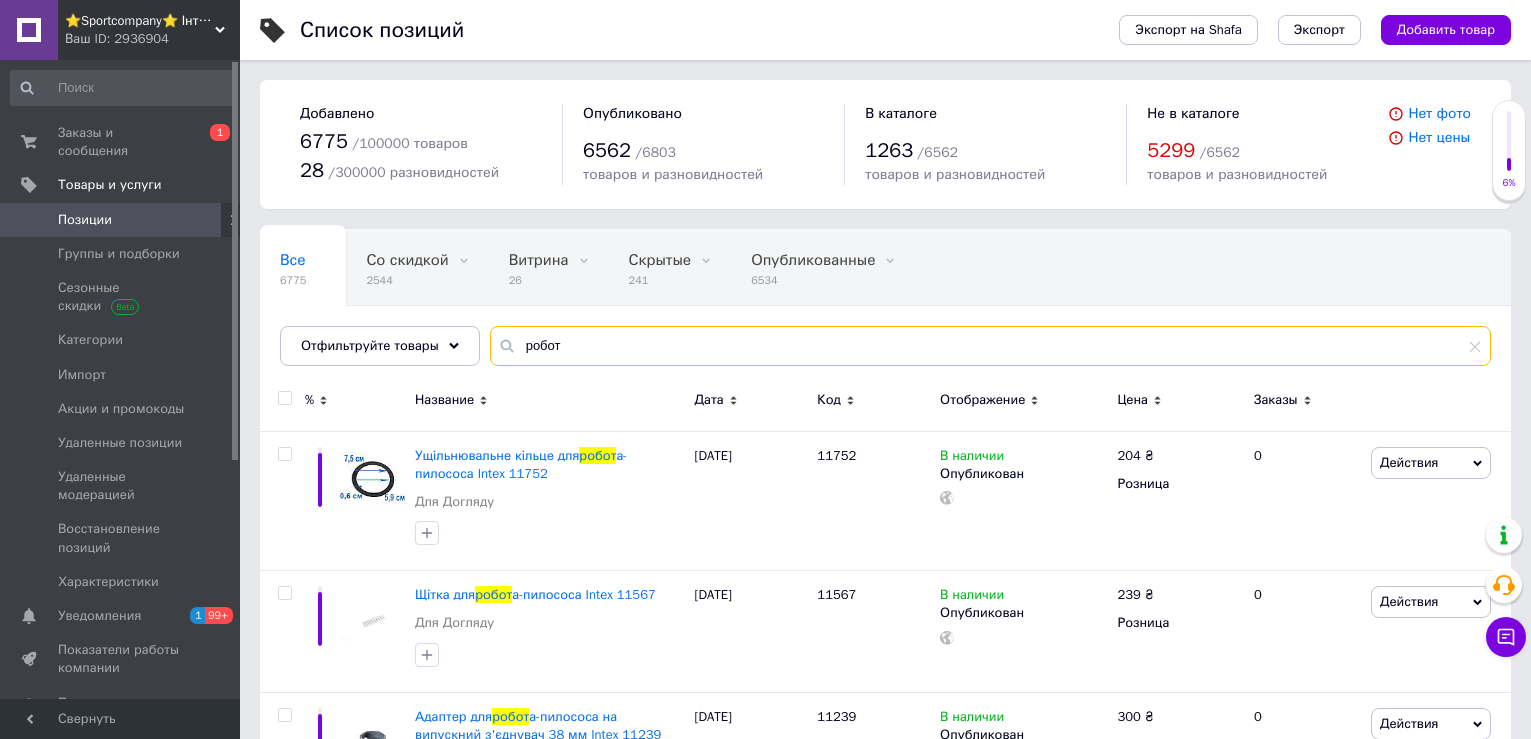 click on "робот" at bounding box center (990, 346) 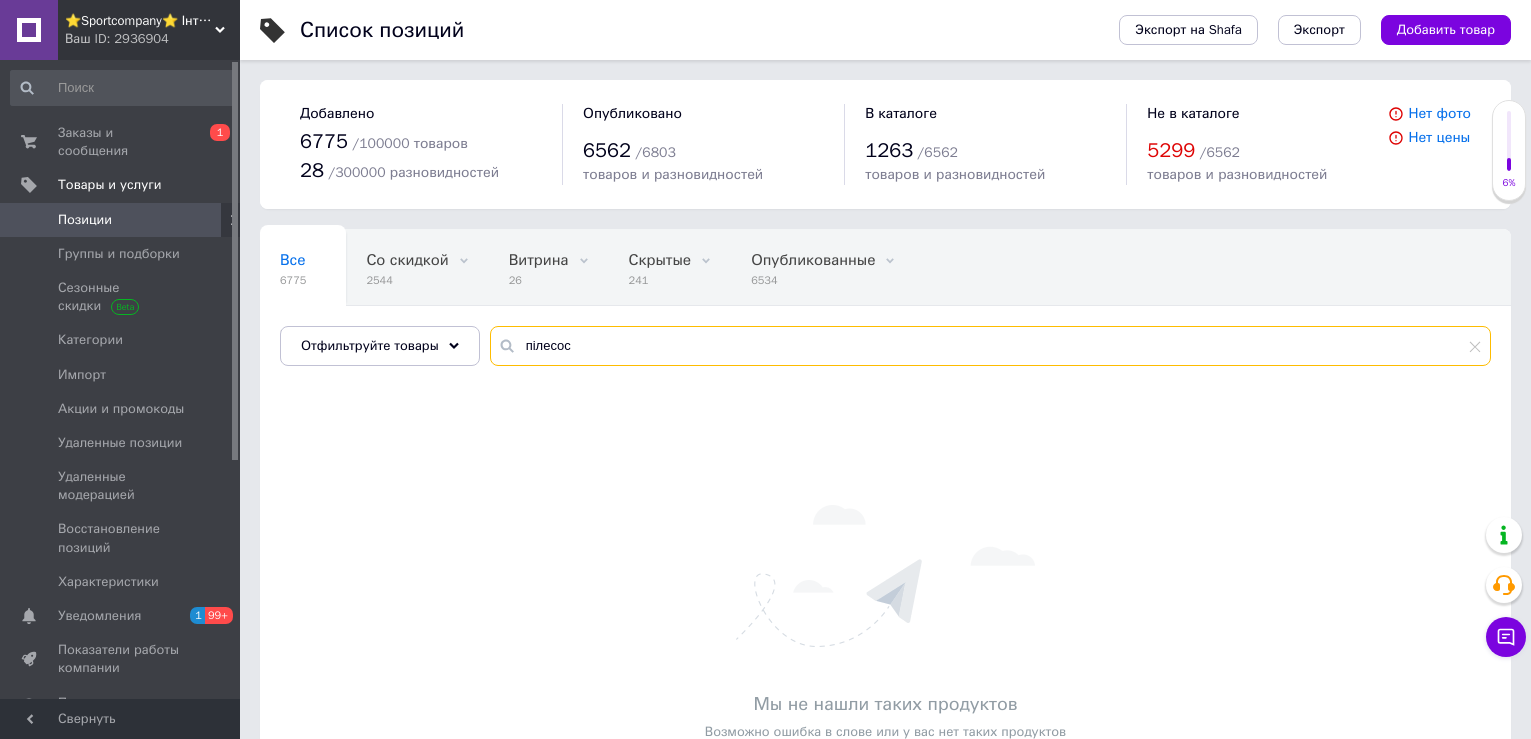 click on "пілесос" at bounding box center [990, 346] 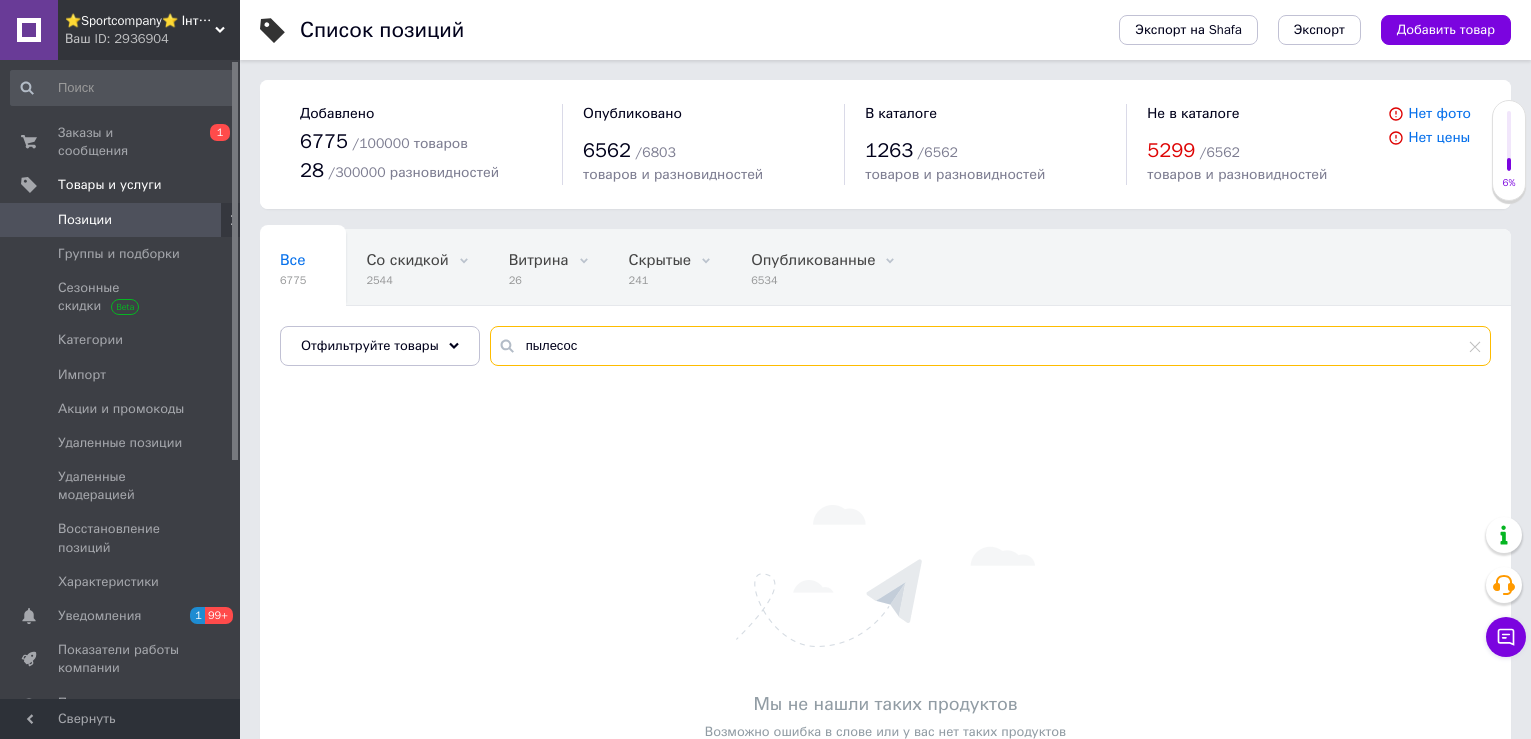 click on "пылесос" at bounding box center (990, 346) 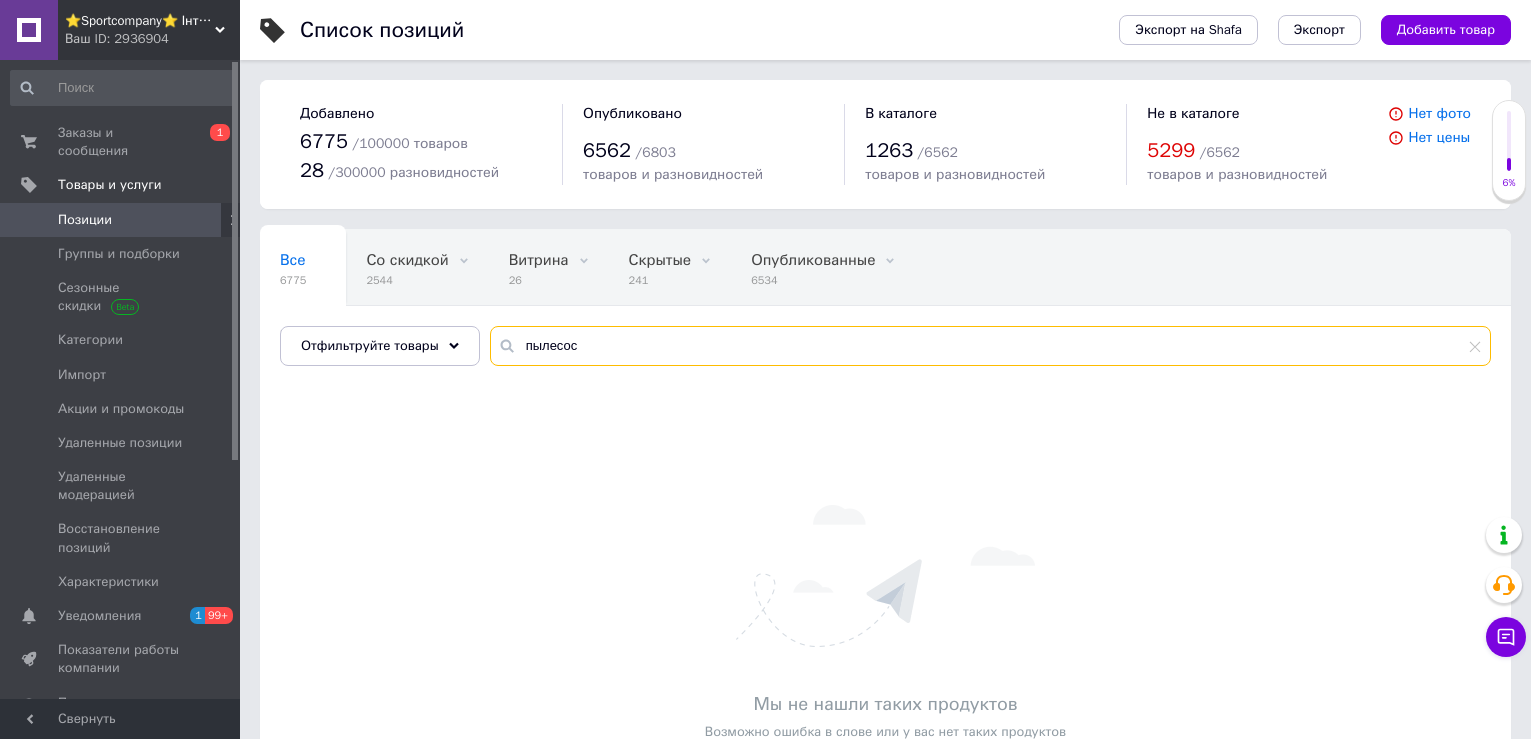 click on "пылесос" at bounding box center [990, 346] 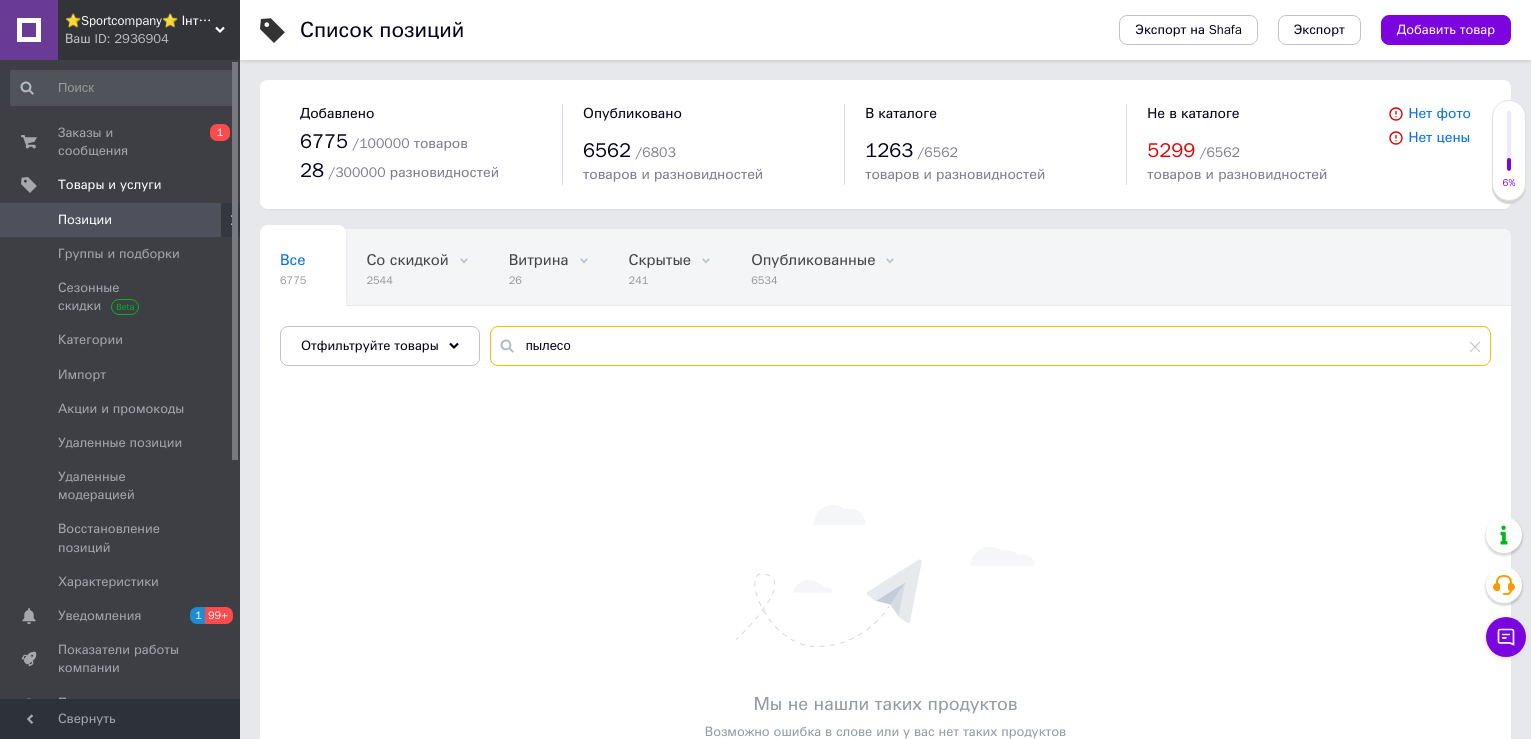 type on "пылесо" 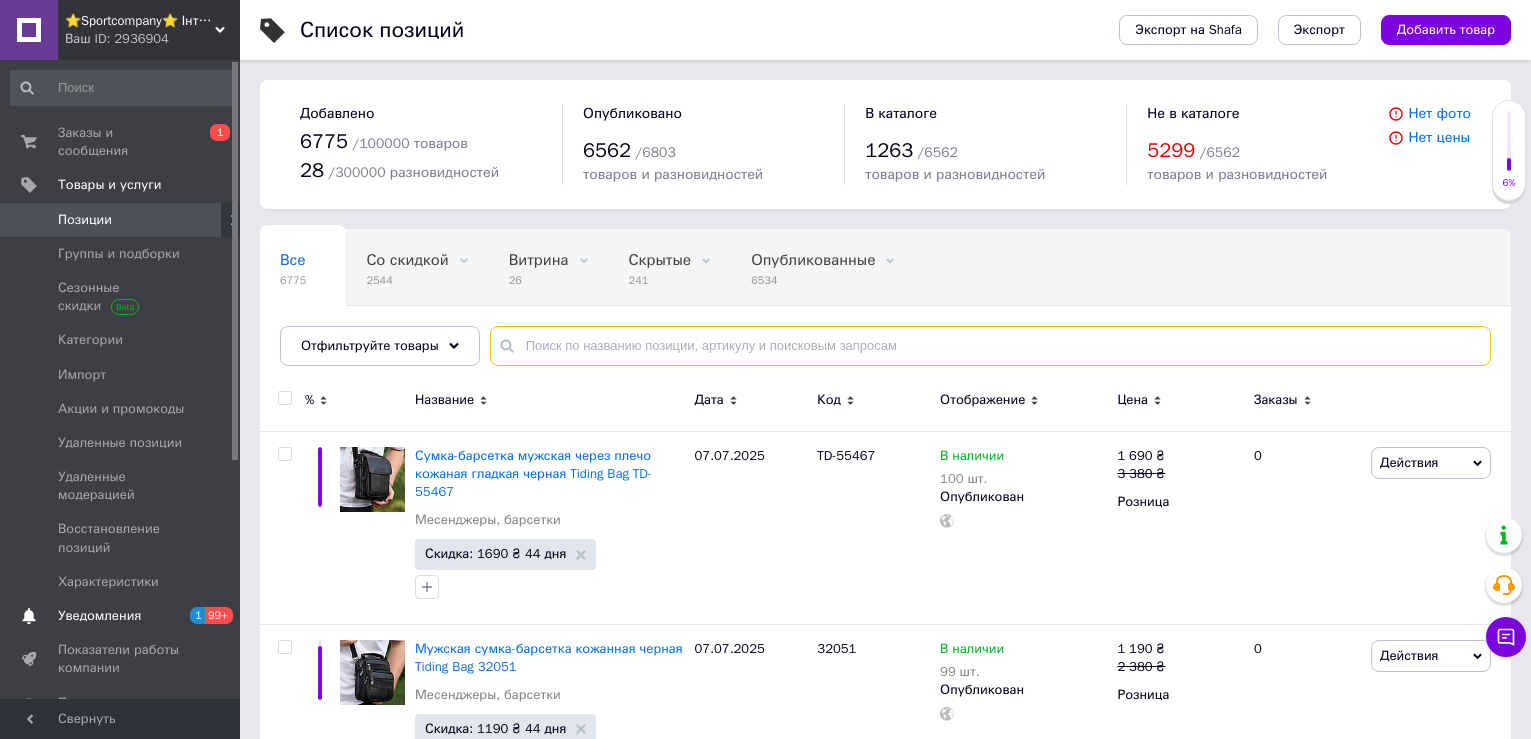 type 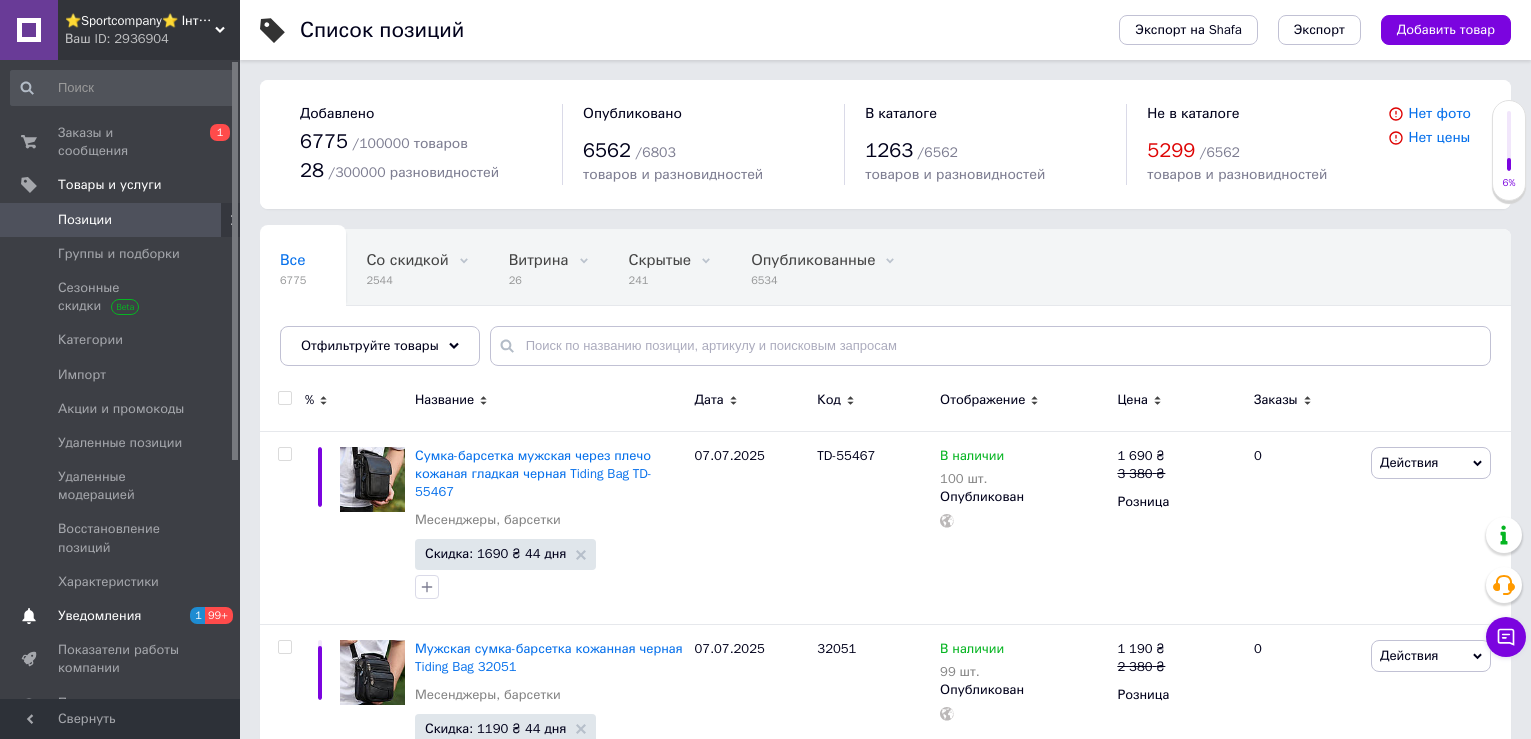 click on "Уведомления" at bounding box center (99, 616) 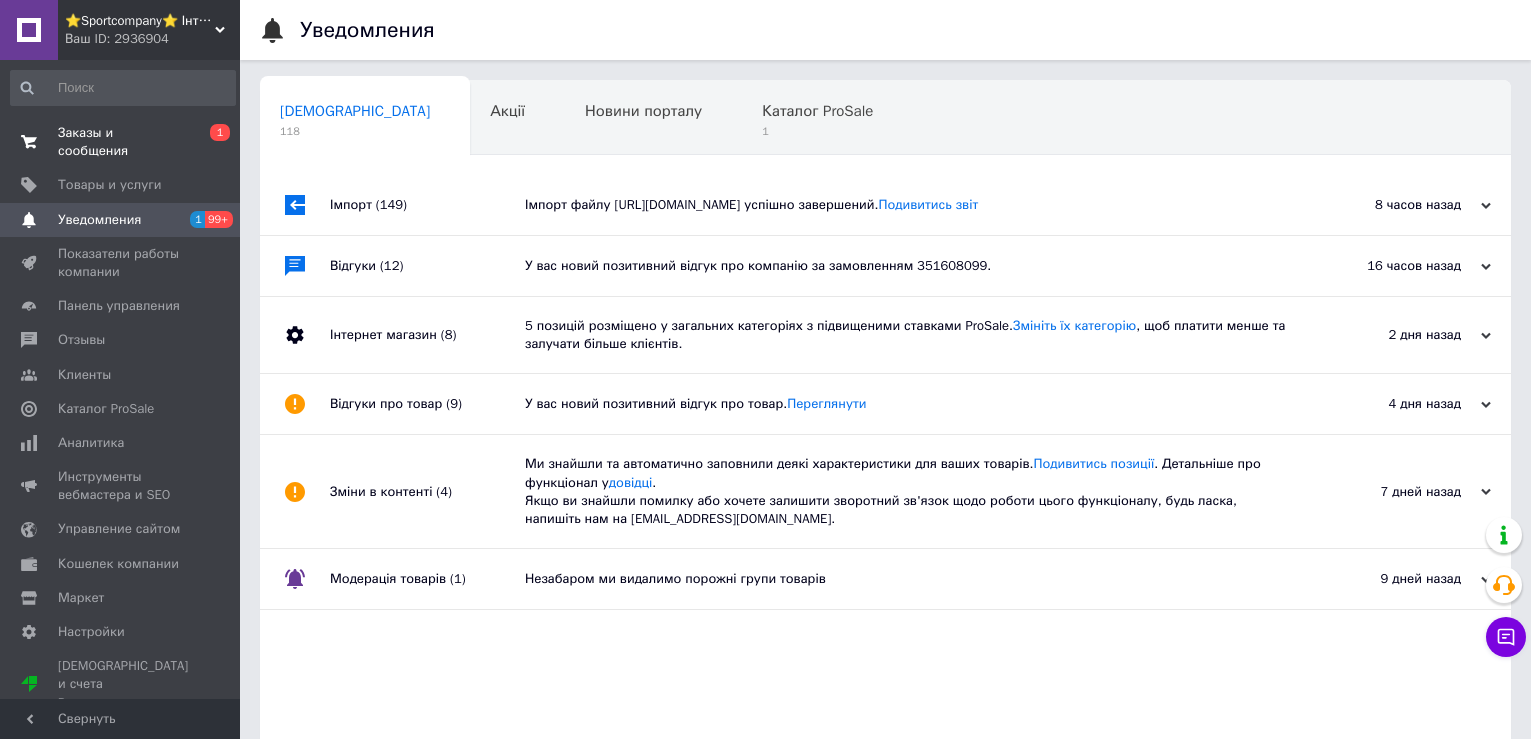 click on "Заказы и сообщения" at bounding box center (121, 142) 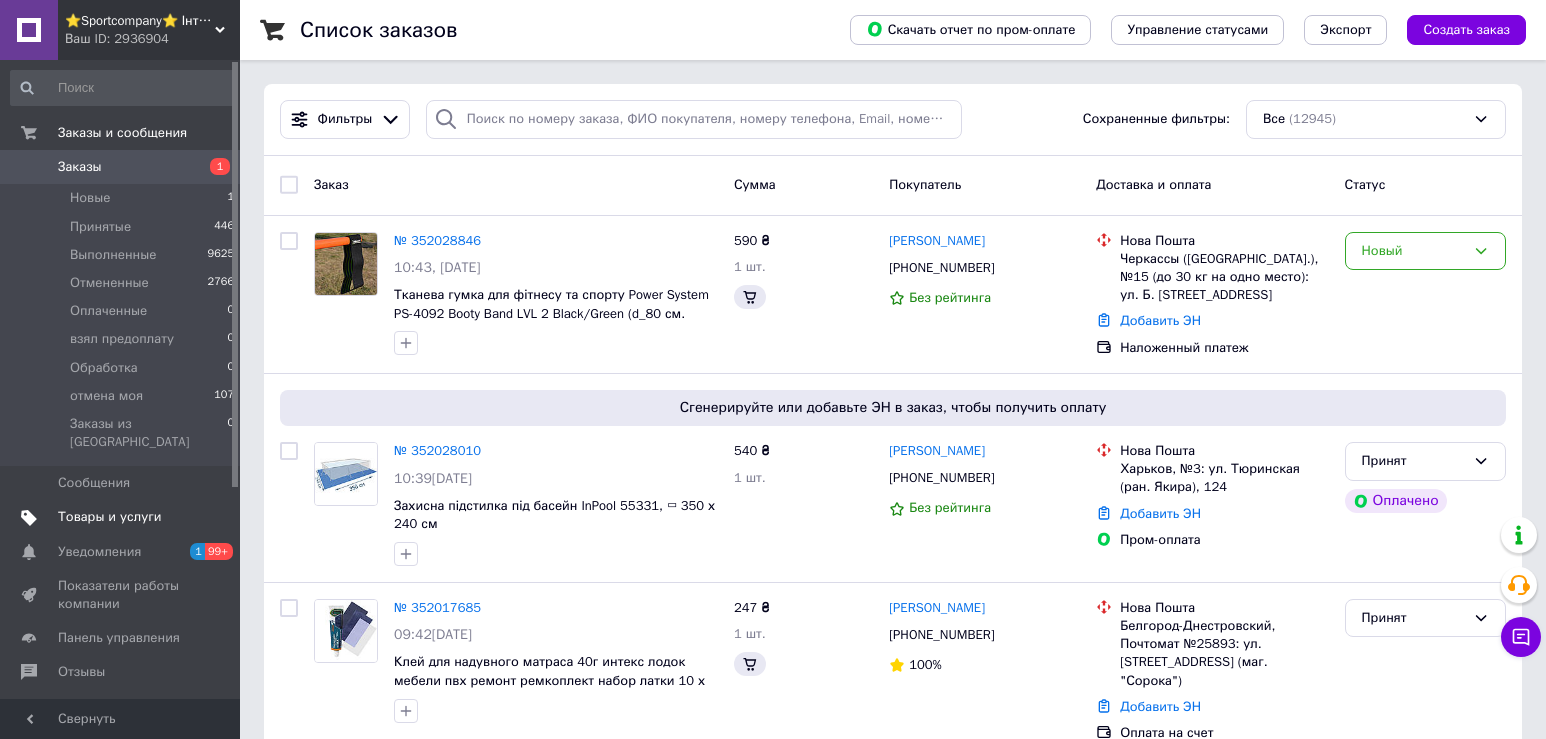 click on "Товары и услуги" at bounding box center (110, 517) 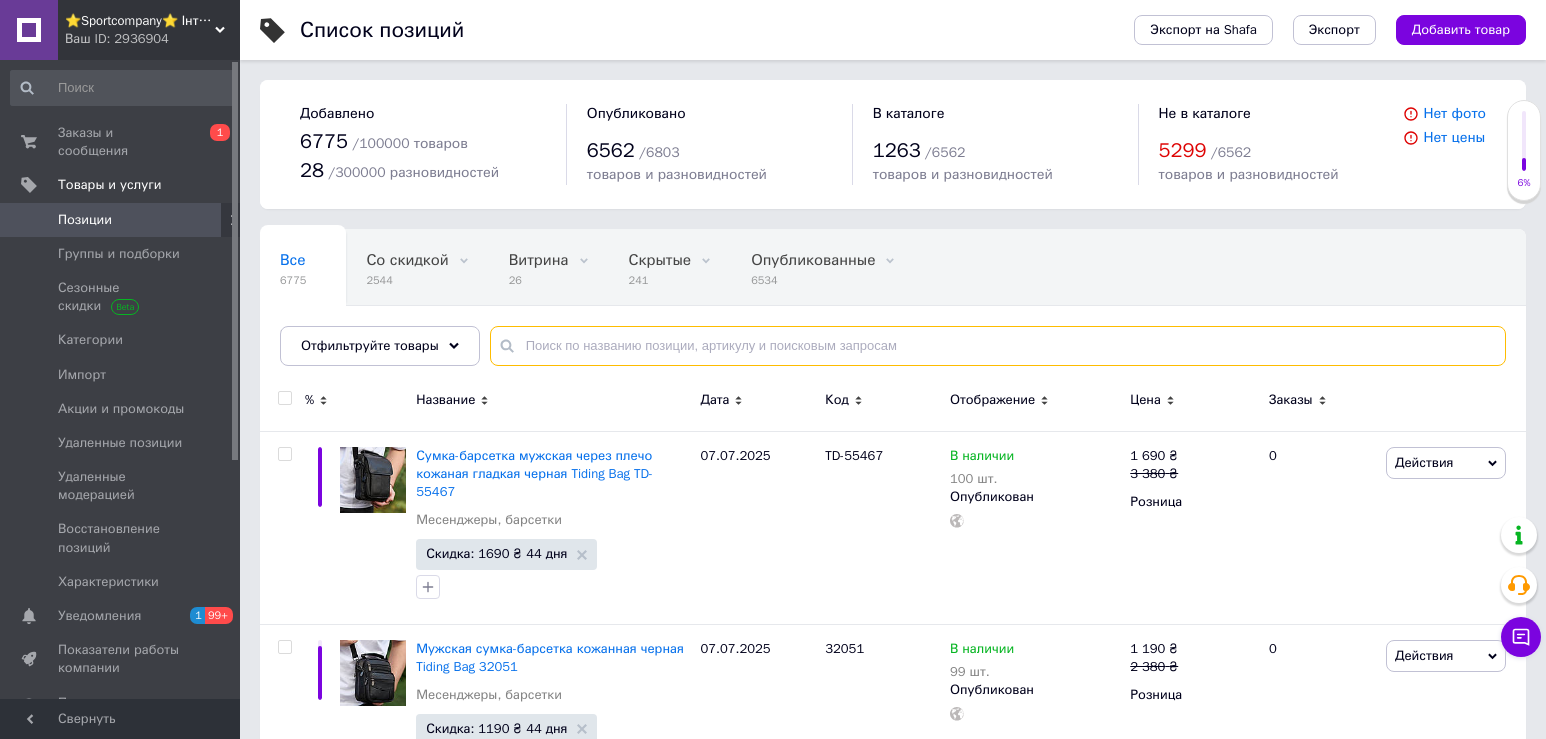 click at bounding box center [998, 346] 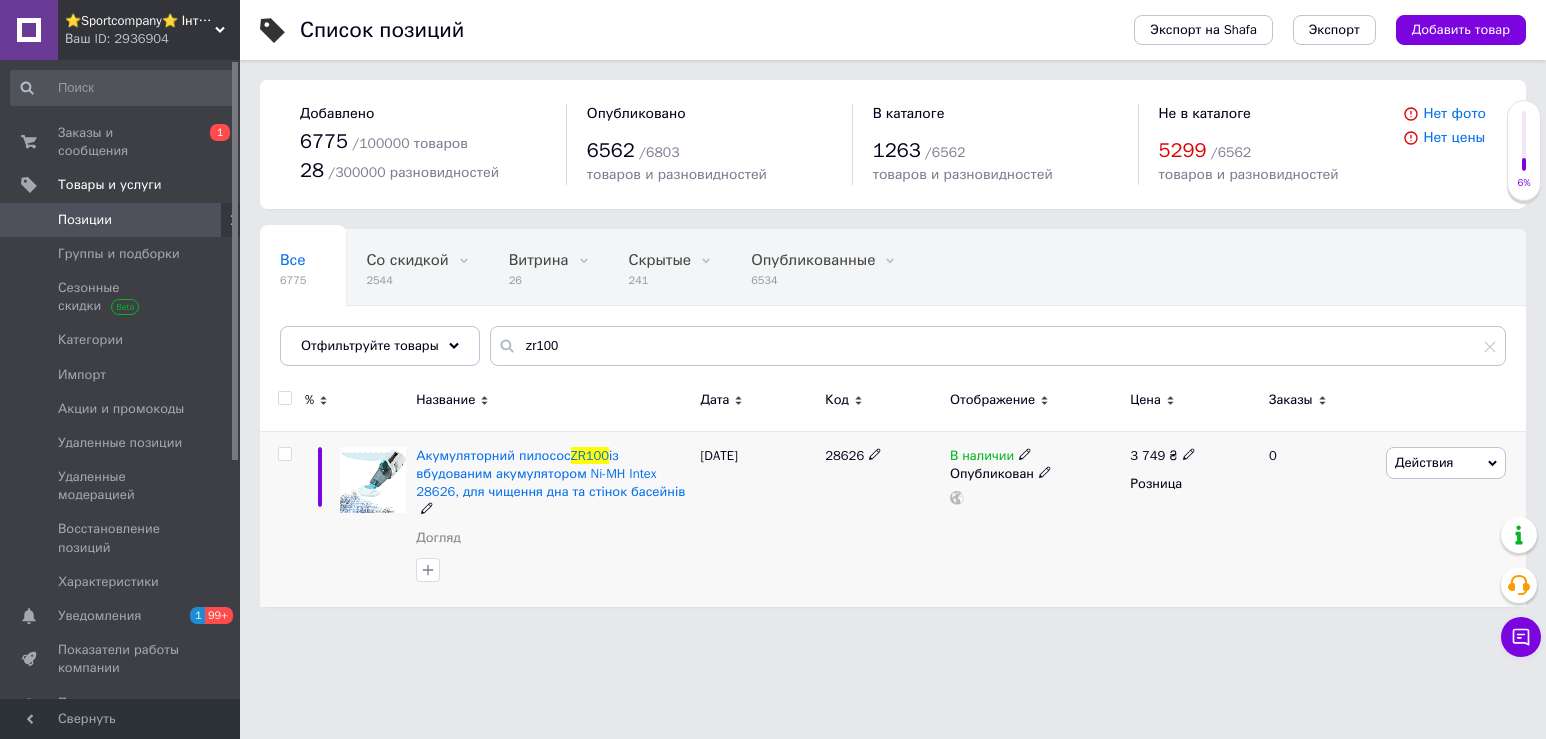 click on "В наличии" at bounding box center [982, 458] 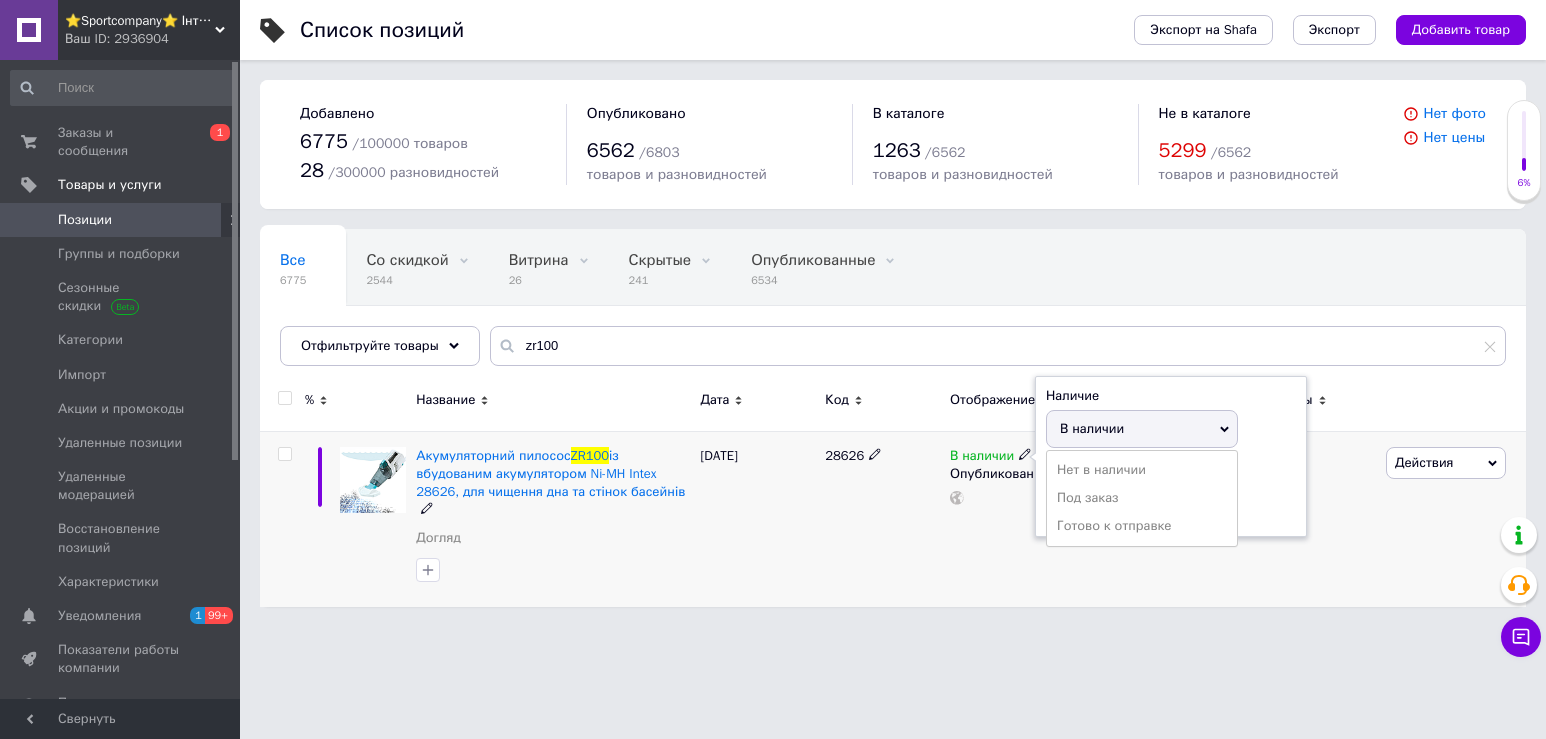 click on "Нет в наличии" at bounding box center (1142, 470) 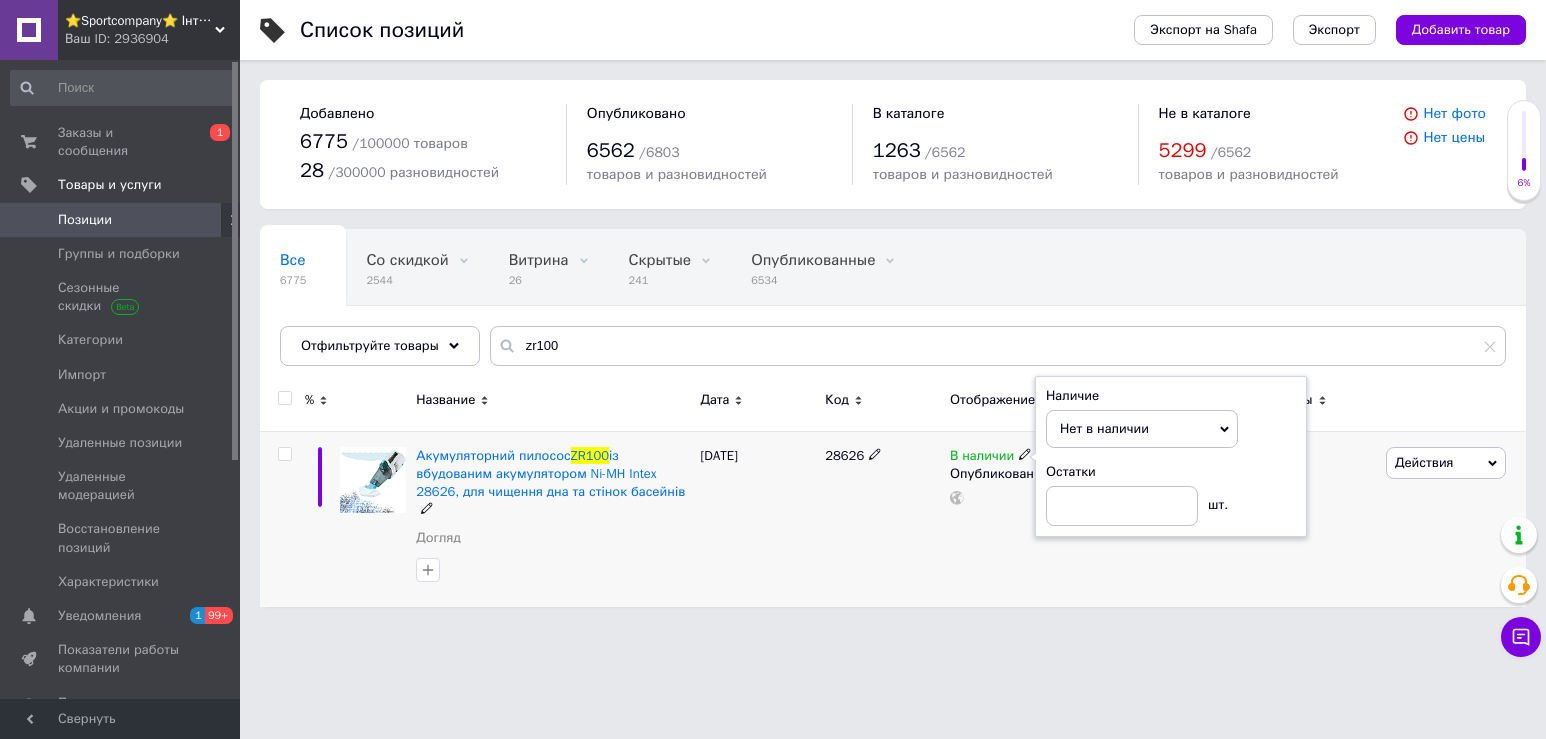click on "В наличии Наличие Нет в наличии В наличии Под заказ Готово к отправке Остатки шт. Опубликован" at bounding box center (1035, 518) 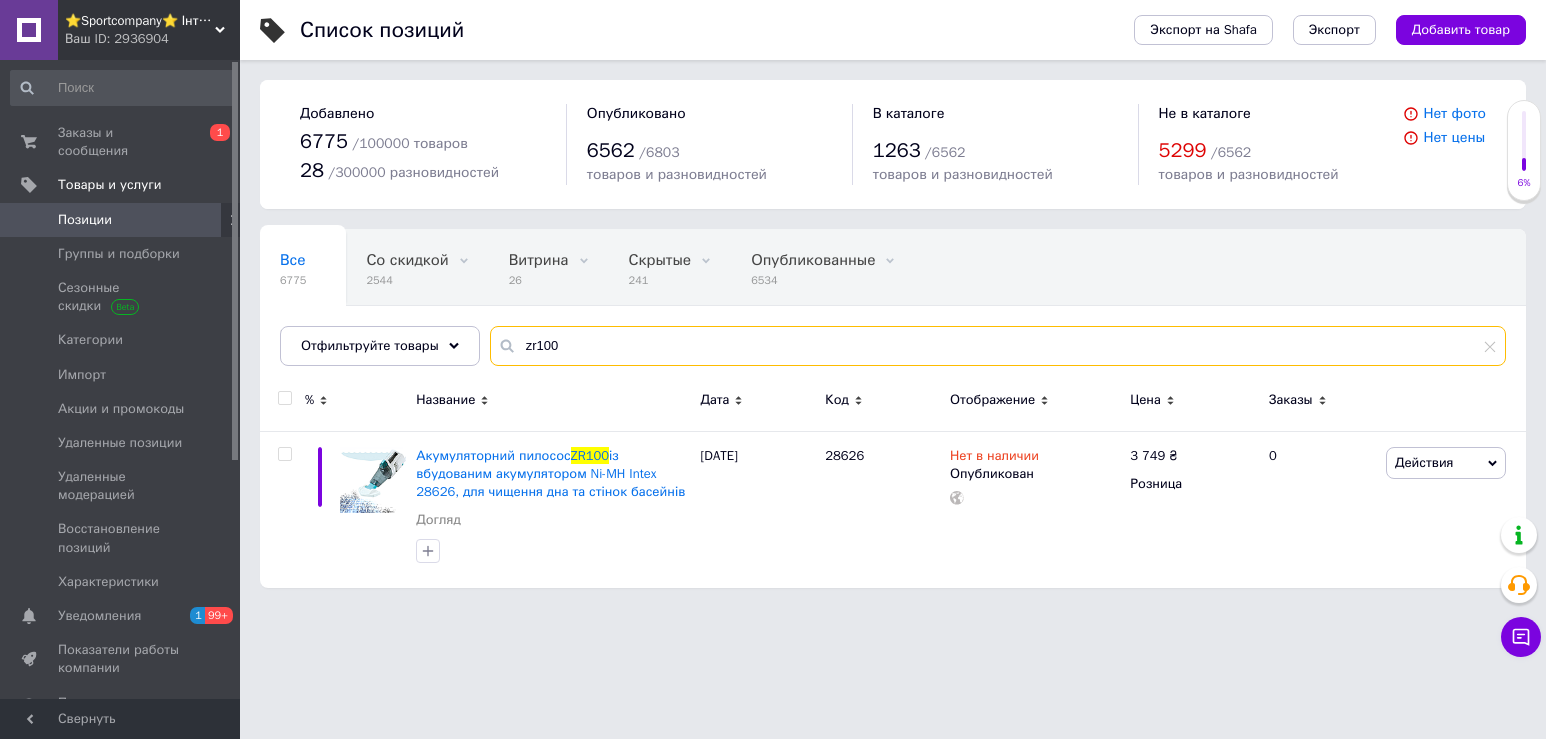 click on "zr100" at bounding box center (998, 346) 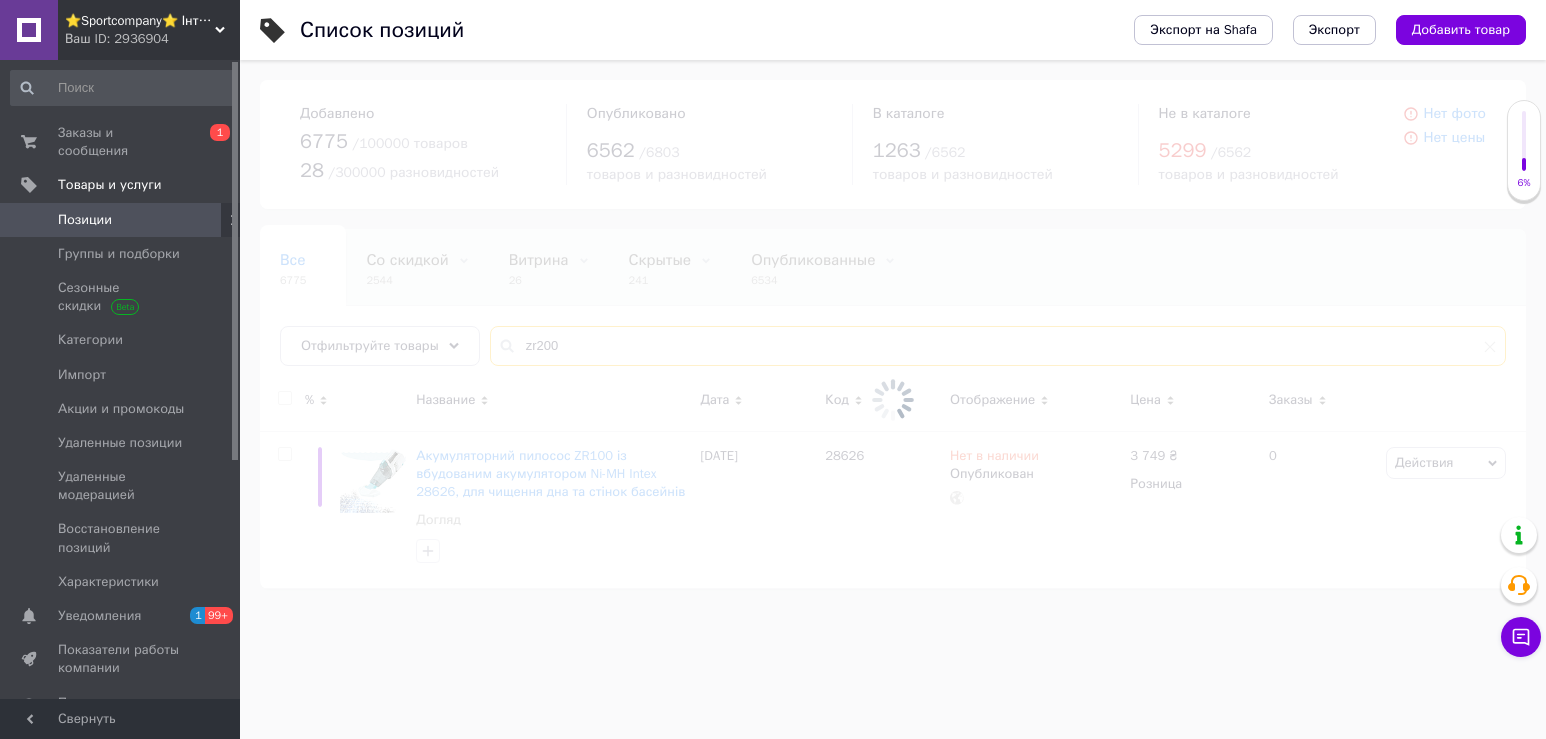 type on "zr200" 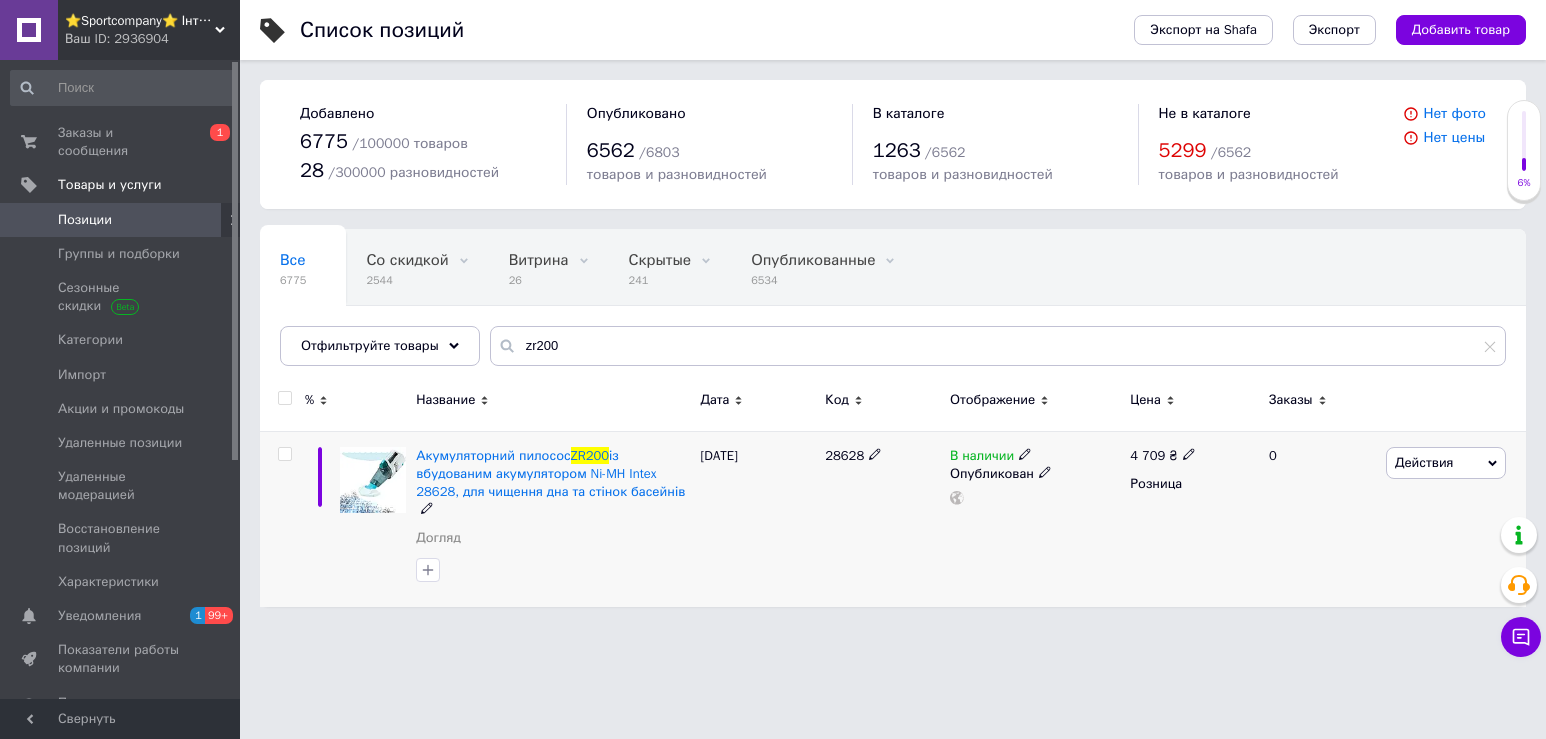 click on "В наличии" at bounding box center [982, 458] 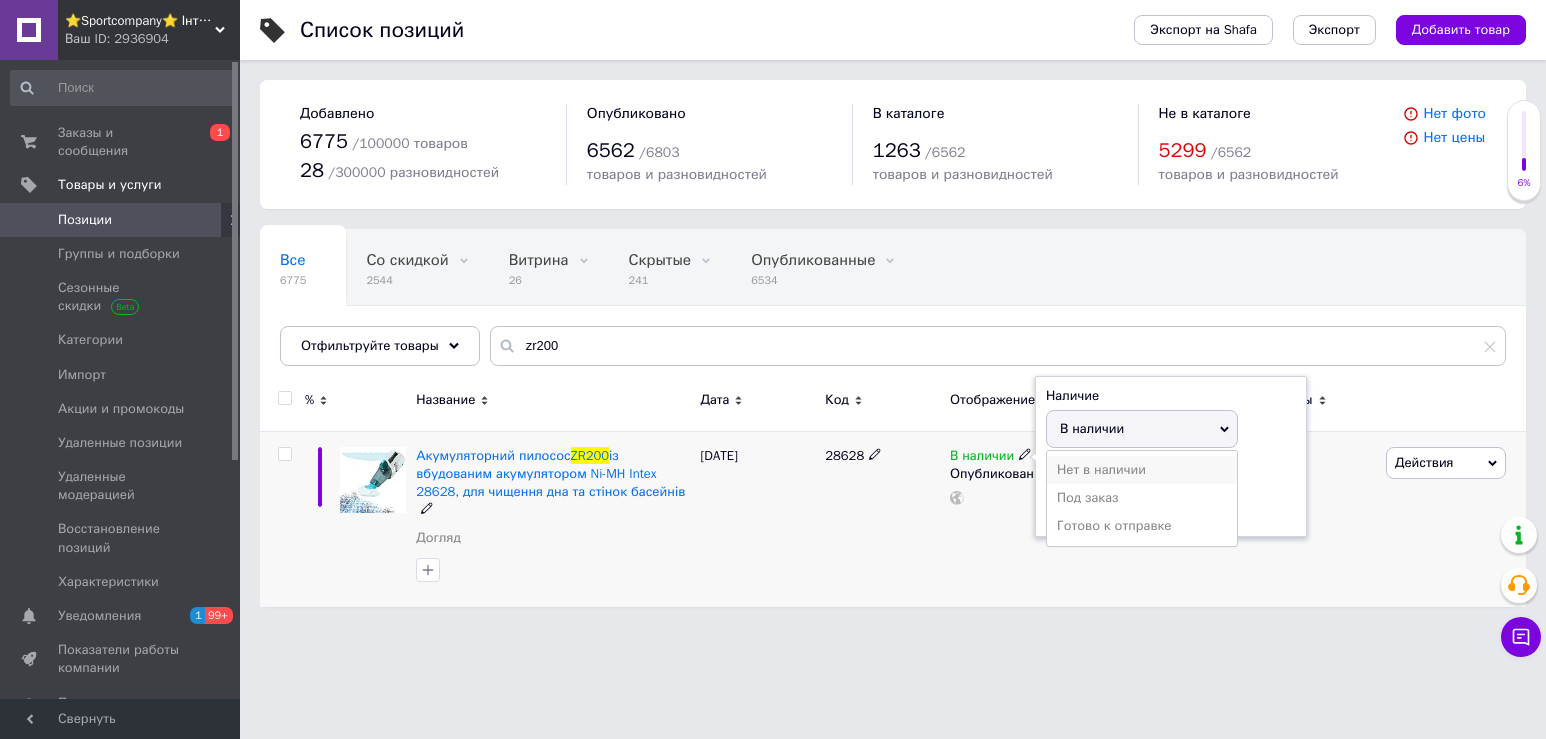 click on "Нет в наличии" at bounding box center (1142, 470) 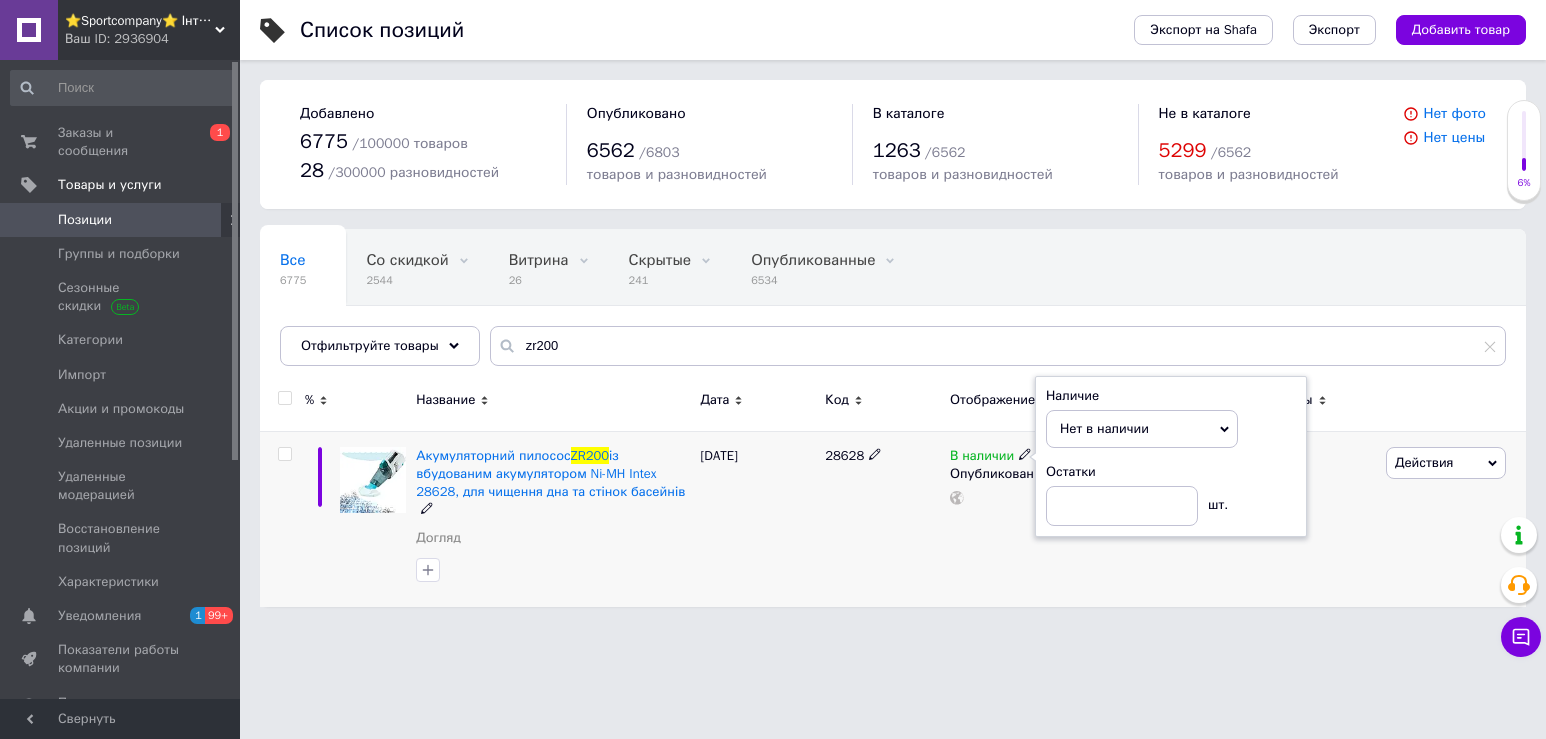 click on "В наличии Наличие Нет в наличии В наличии Под заказ Готово к отправке Остатки шт. Опубликован" at bounding box center (1035, 518) 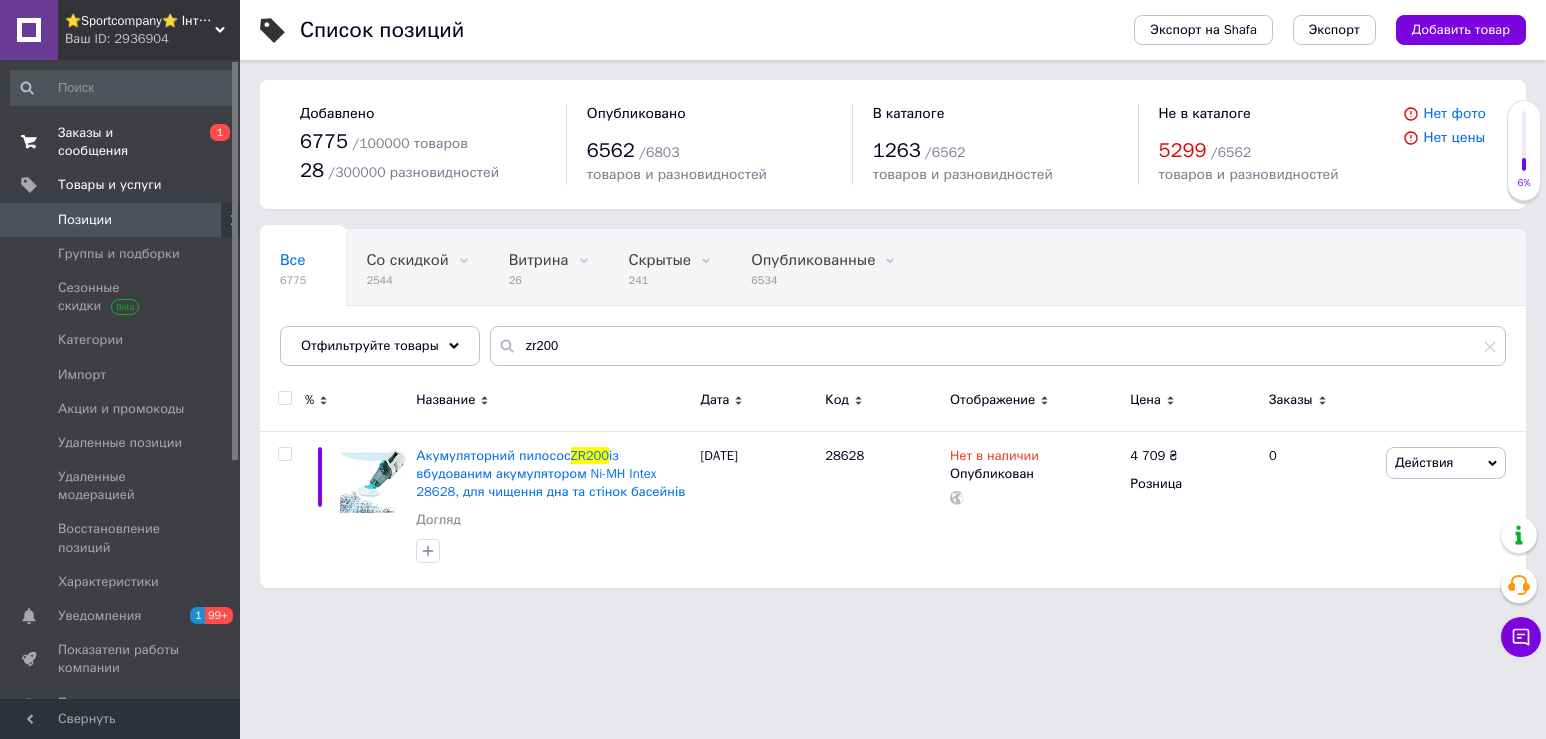 click on "Заказы и сообщения" at bounding box center (121, 142) 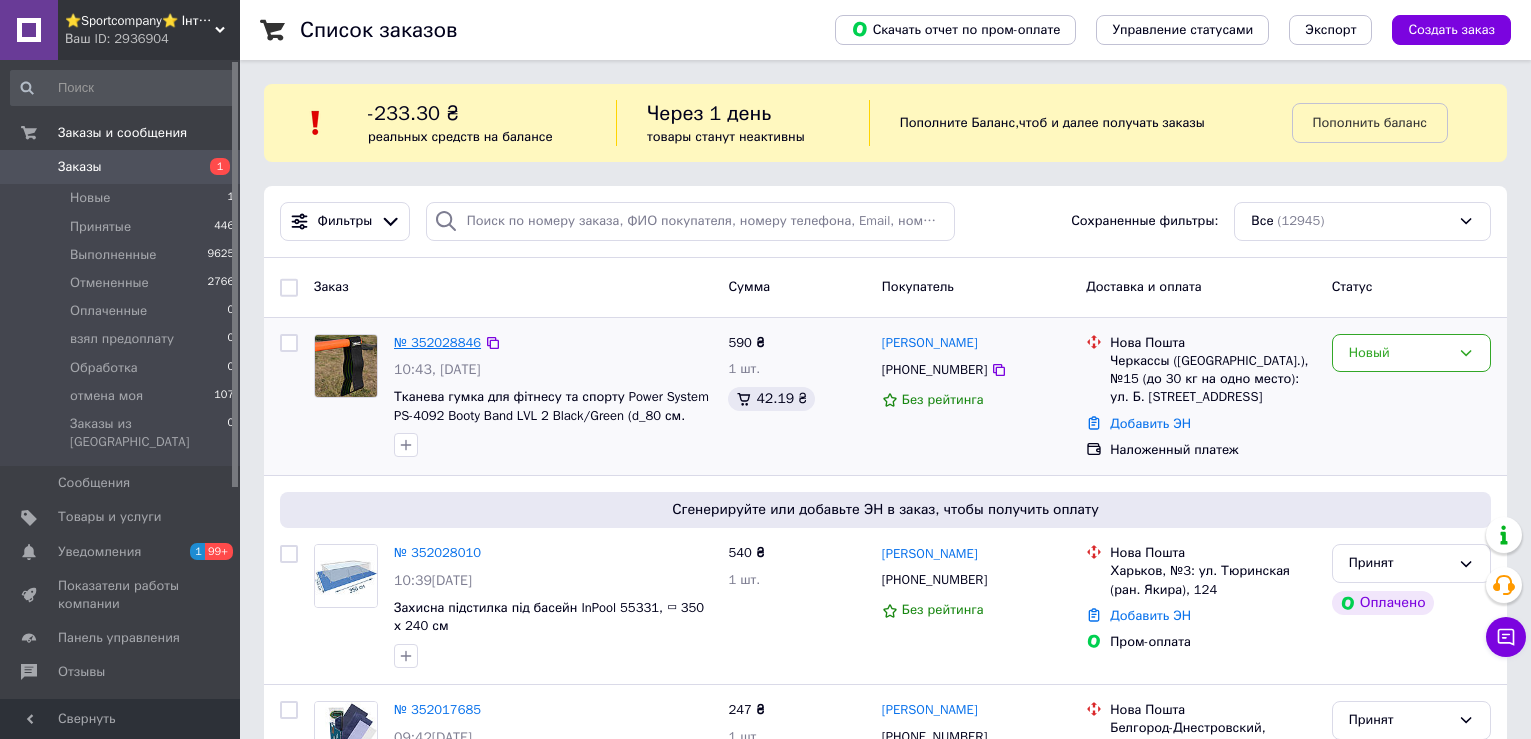 click on "№ 352028846" at bounding box center (437, 342) 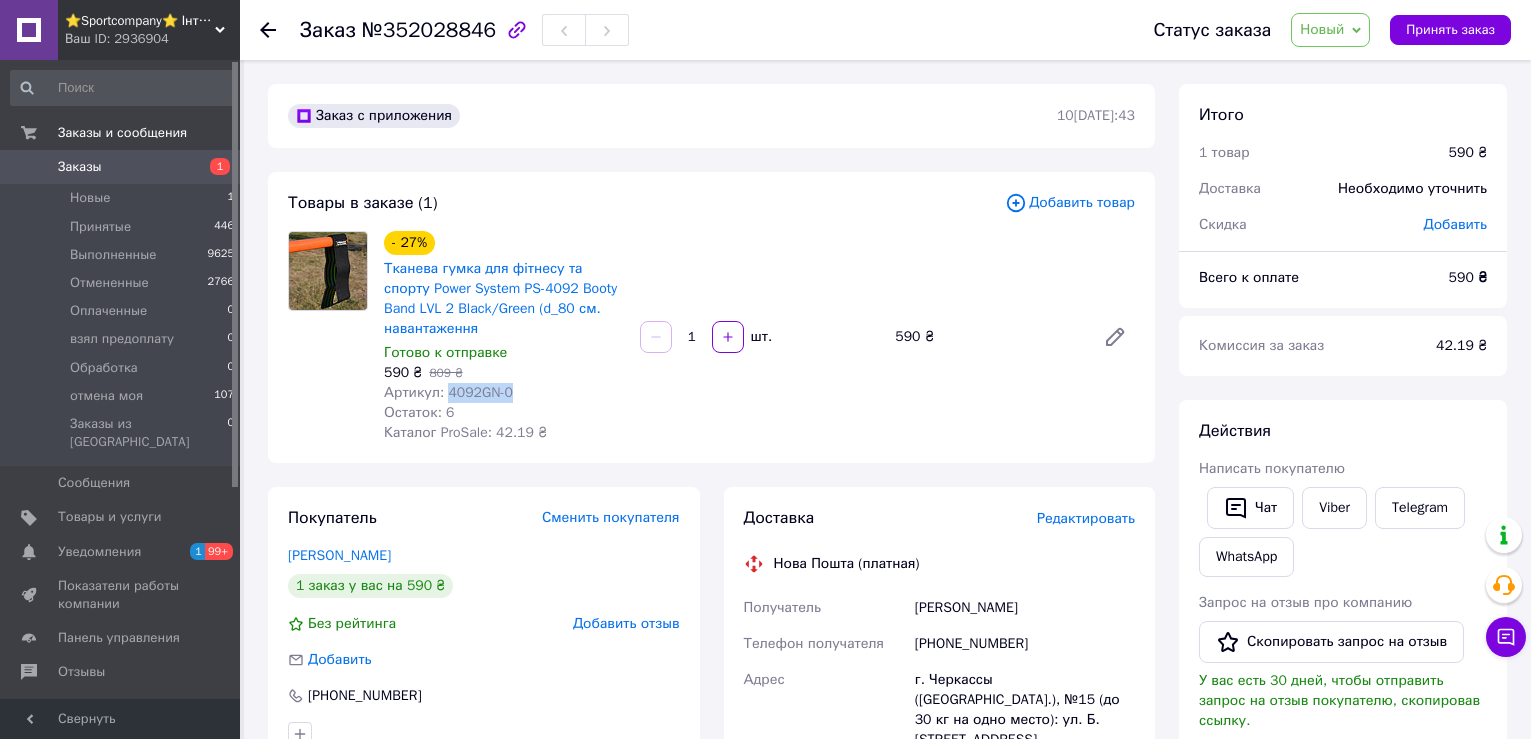 drag, startPoint x: 506, startPoint y: 386, endPoint x: 546, endPoint y: 383, distance: 40.112343 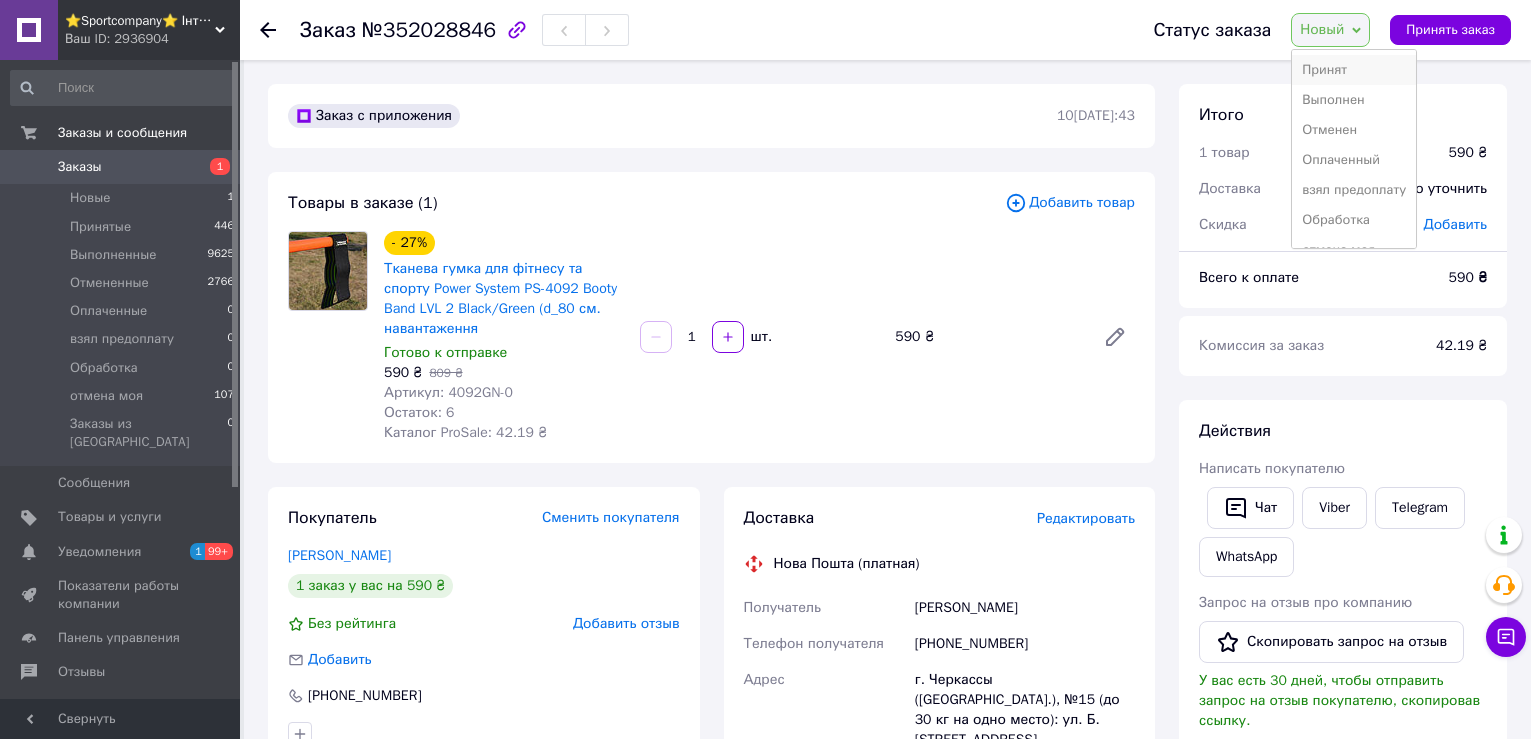 click on "Принят" at bounding box center [1354, 70] 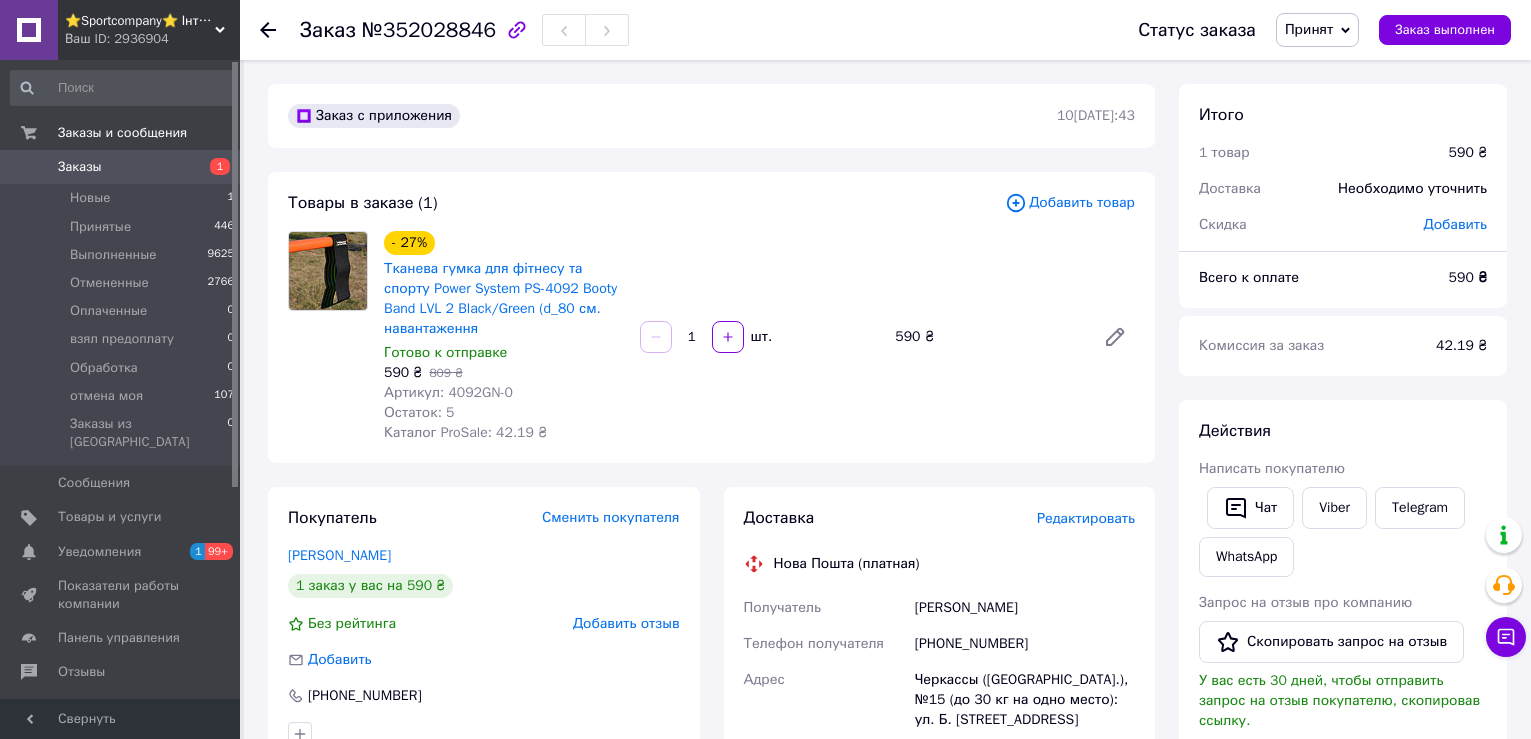 scroll, scrollTop: 200, scrollLeft: 0, axis: vertical 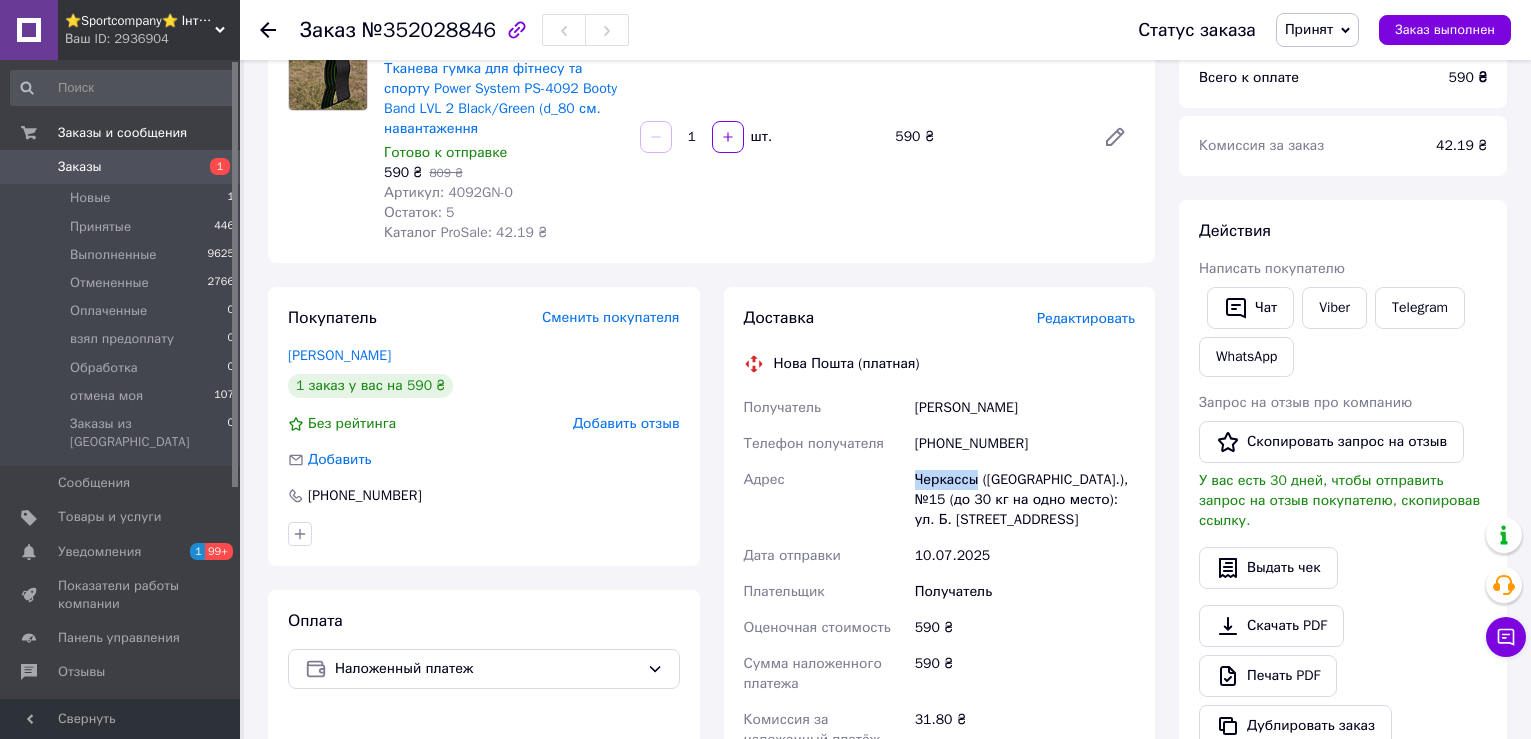 drag, startPoint x: 918, startPoint y: 475, endPoint x: 972, endPoint y: 481, distance: 54.33231 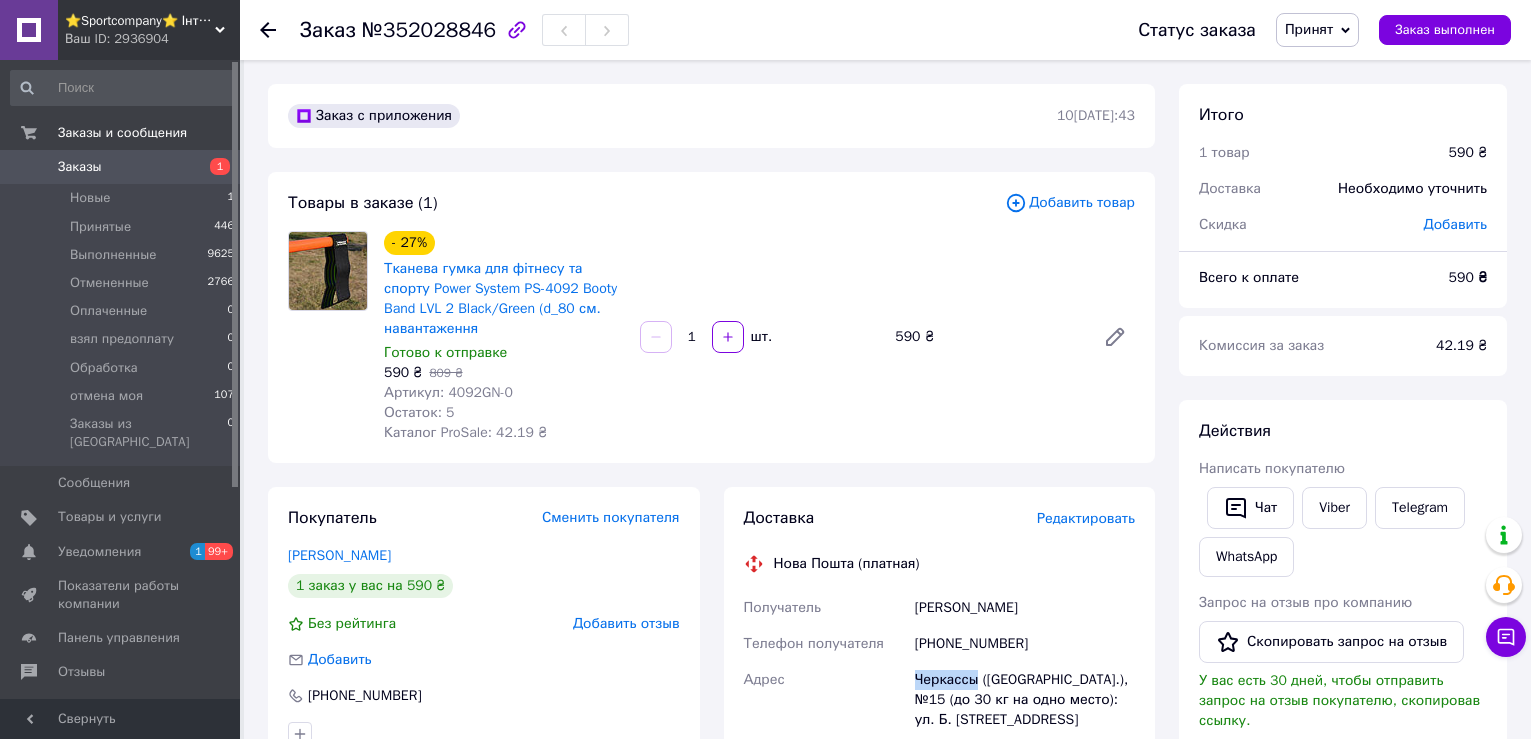 scroll, scrollTop: 200, scrollLeft: 0, axis: vertical 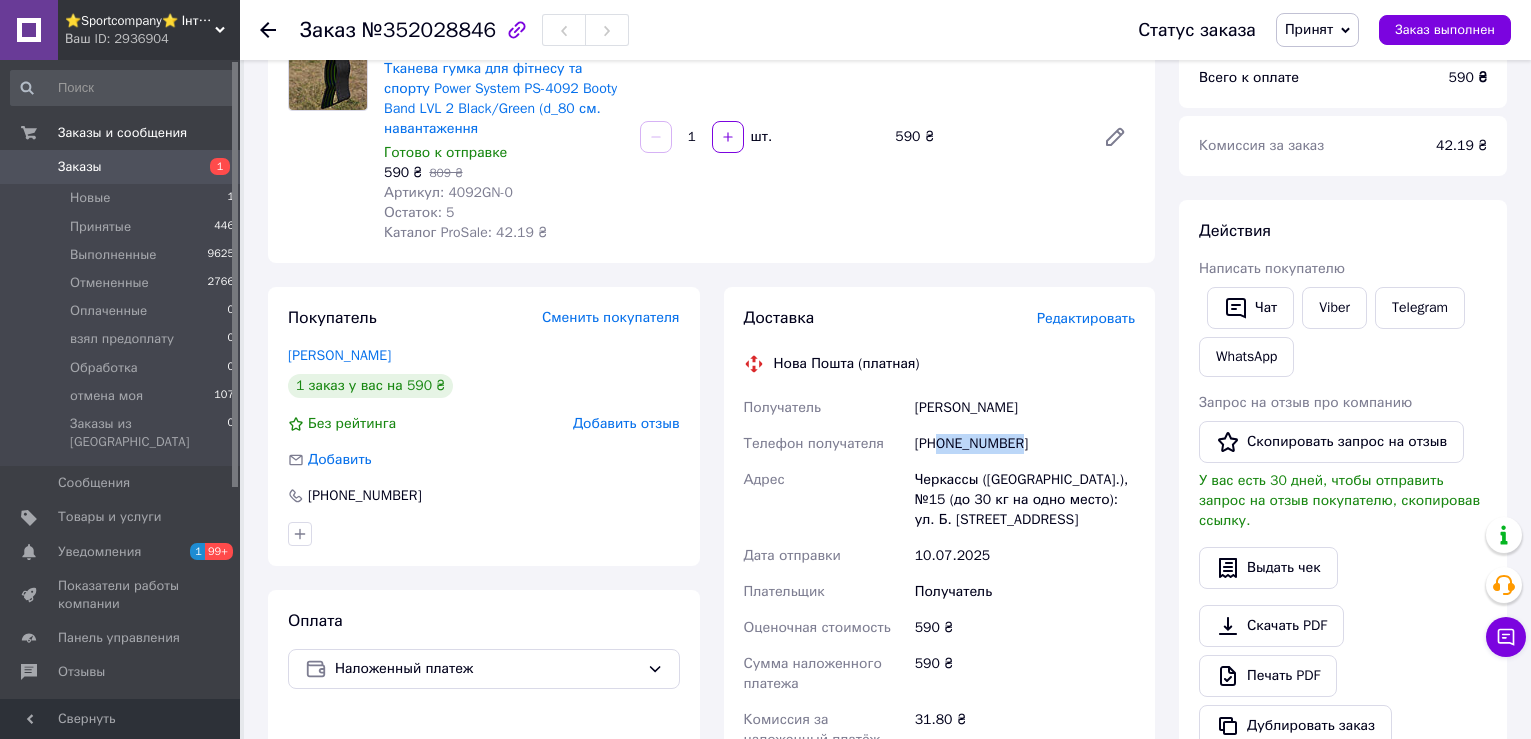drag, startPoint x: 944, startPoint y: 447, endPoint x: 1038, endPoint y: 440, distance: 94.26028 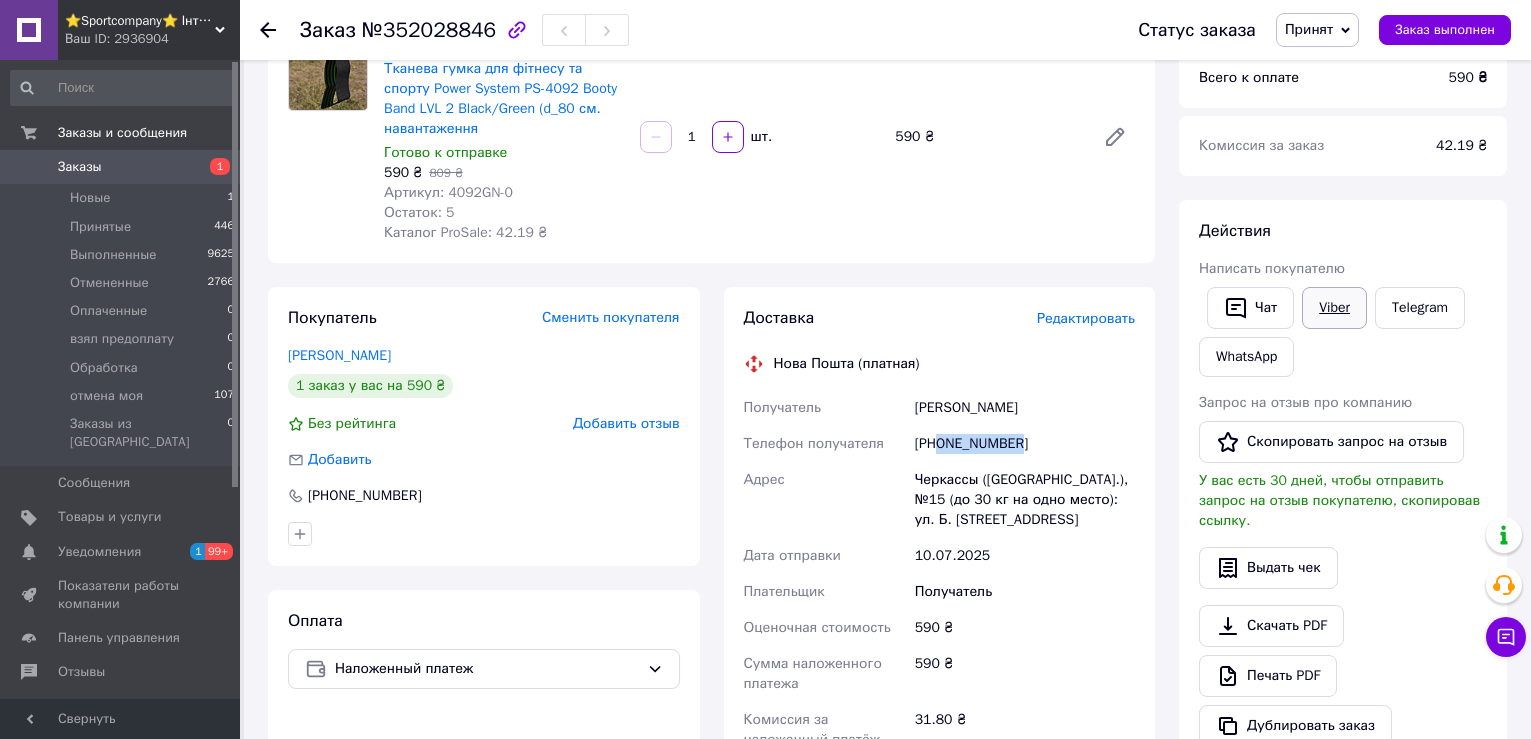 click on "Viber" at bounding box center [1334, 308] 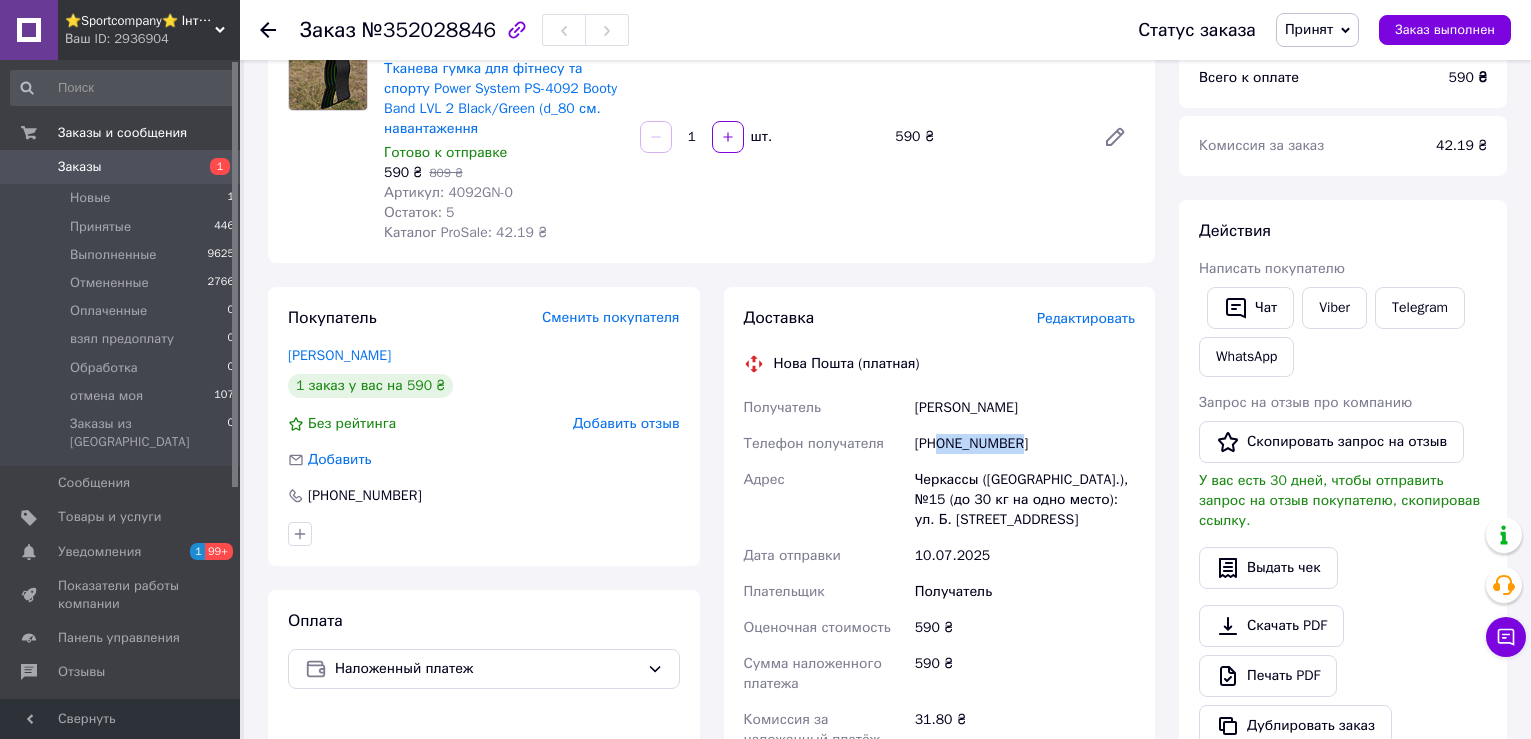 click on "Заказы" at bounding box center (80, 167) 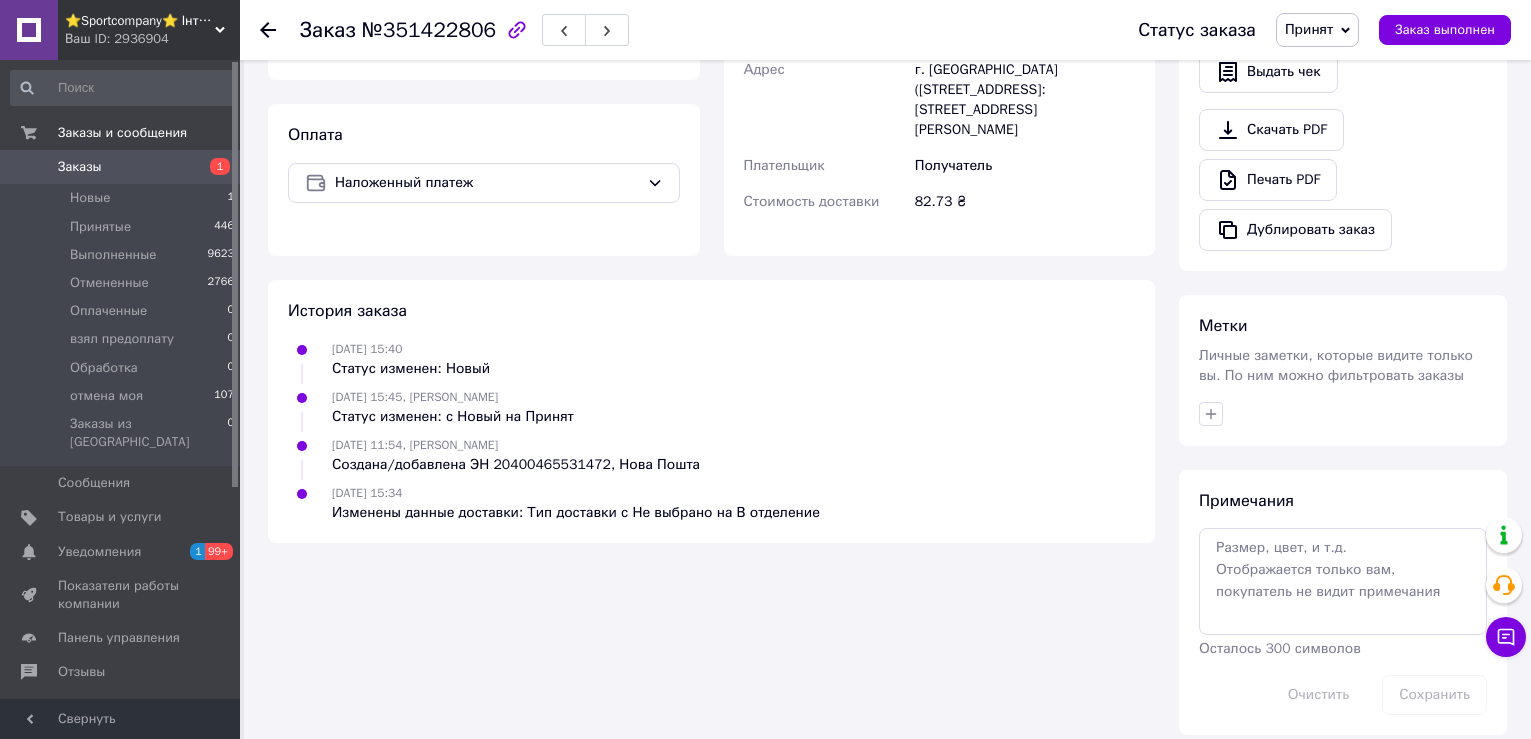 scroll, scrollTop: 178, scrollLeft: 0, axis: vertical 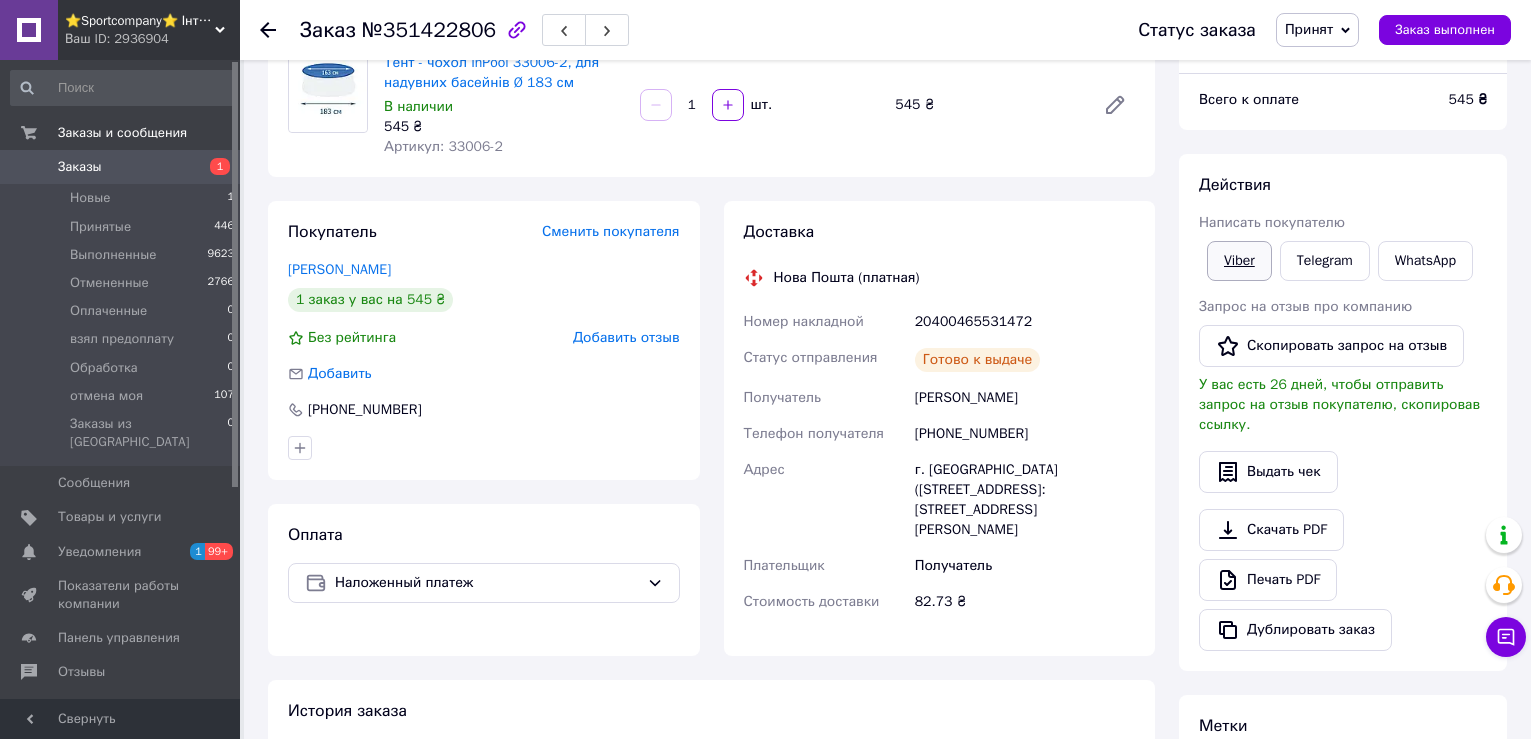 click on "Viber" at bounding box center [1239, 261] 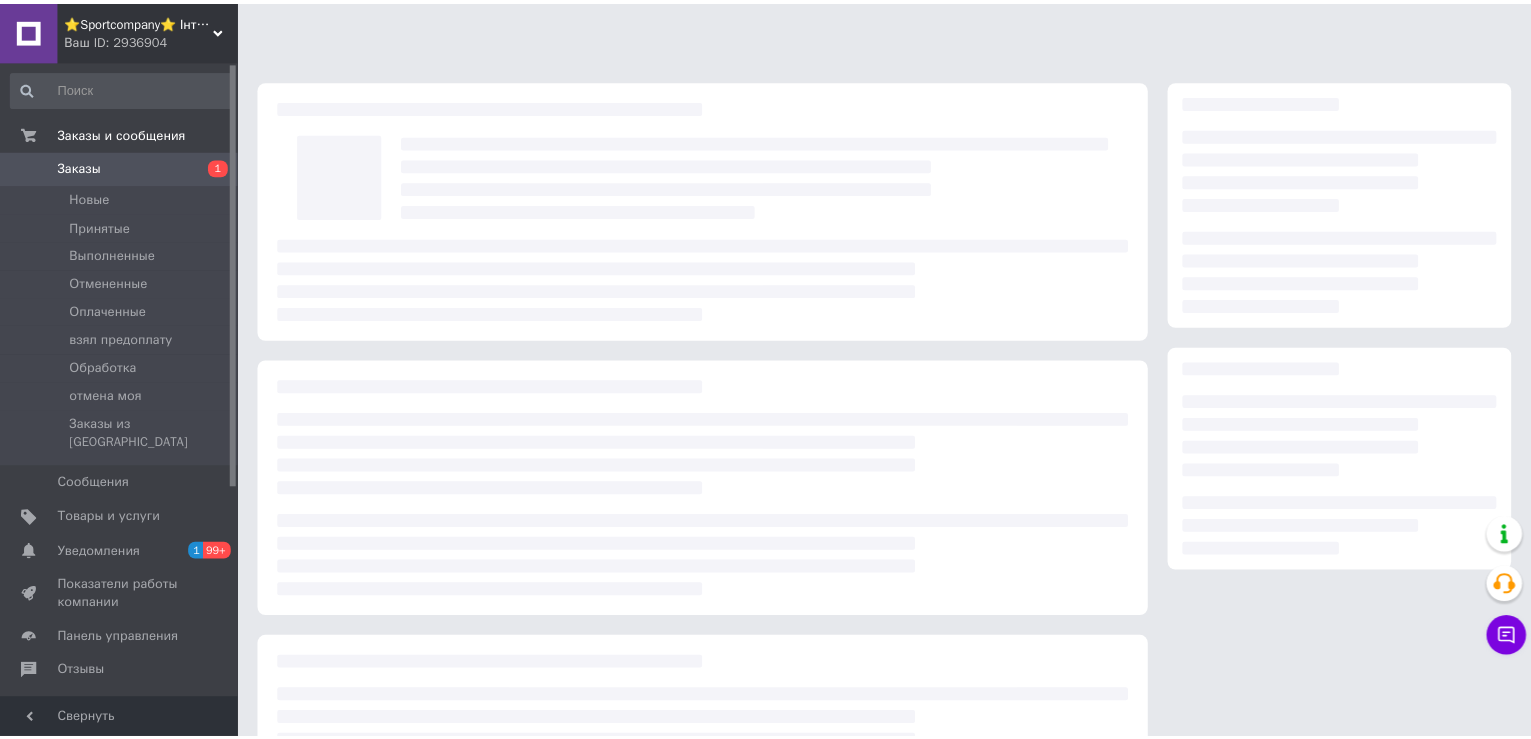 scroll, scrollTop: 0, scrollLeft: 0, axis: both 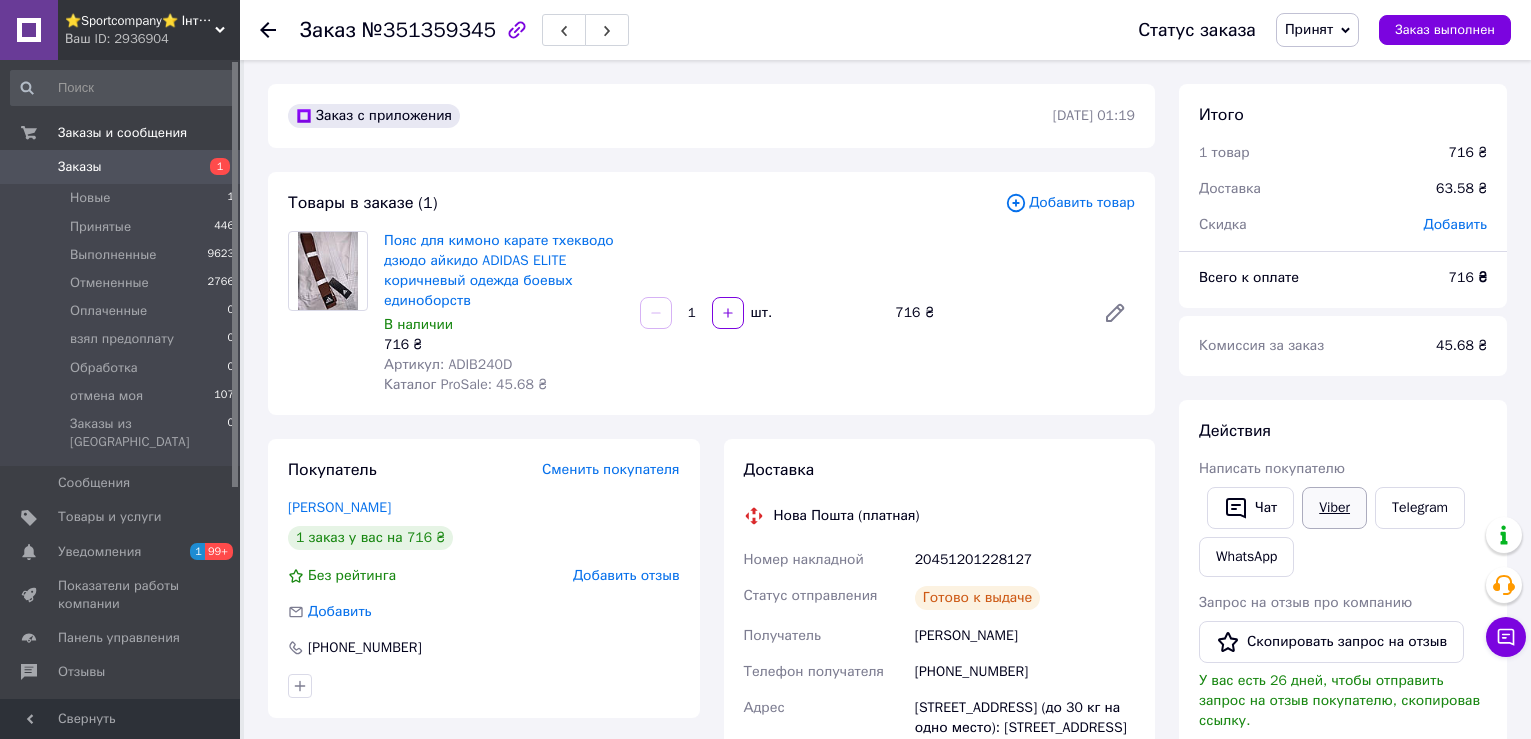 click on "Viber" at bounding box center [1334, 508] 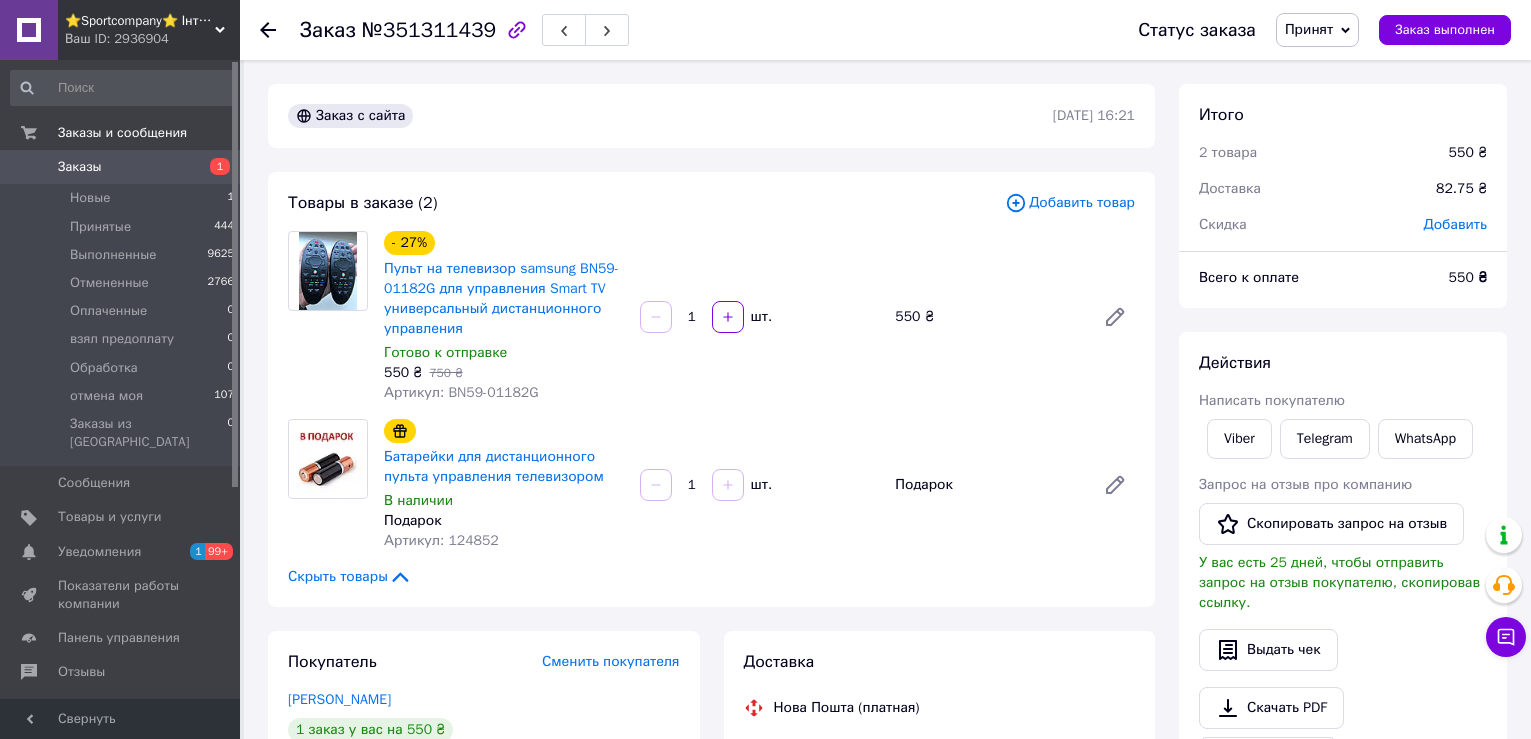 scroll, scrollTop: 0, scrollLeft: 0, axis: both 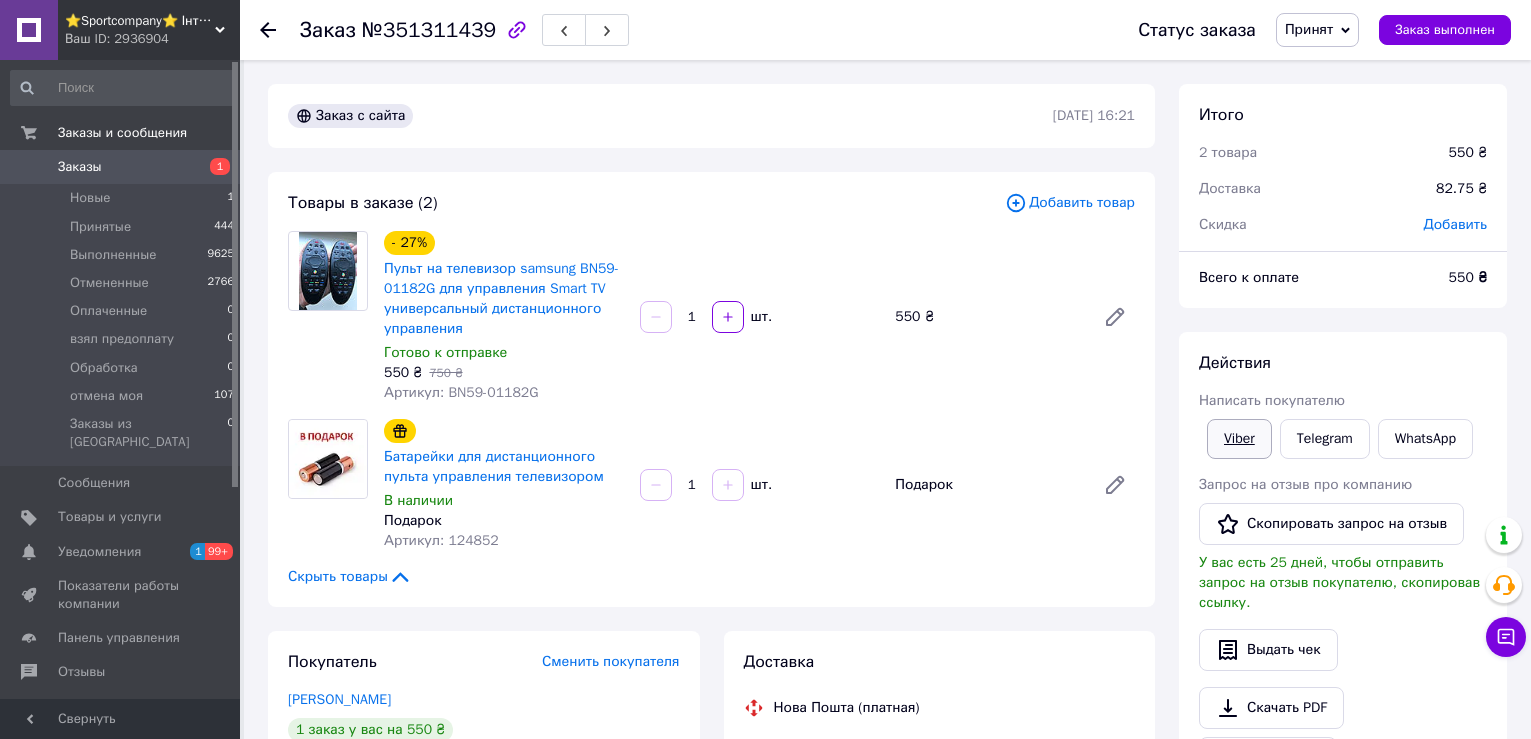 click on "Viber" at bounding box center [1239, 439] 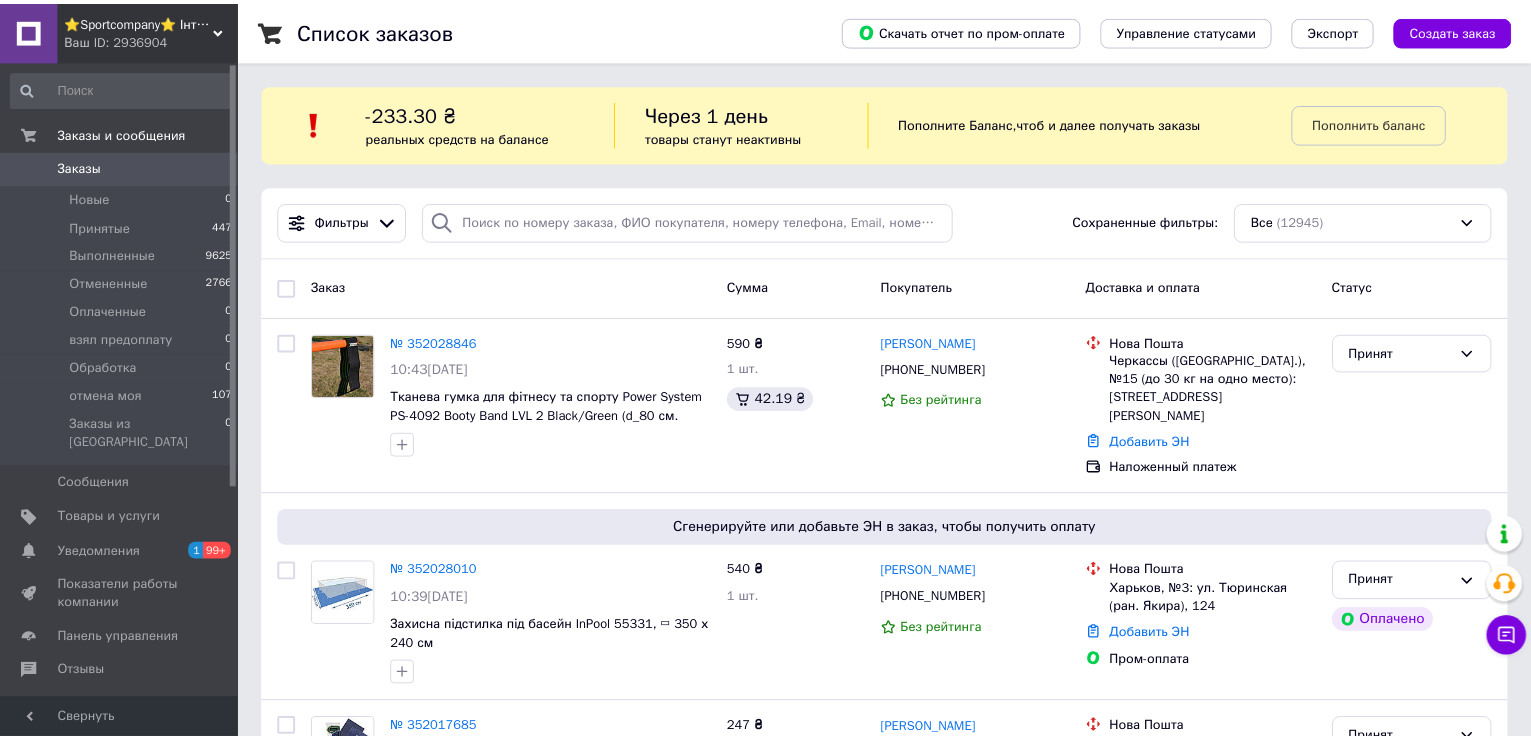 scroll, scrollTop: 0, scrollLeft: 0, axis: both 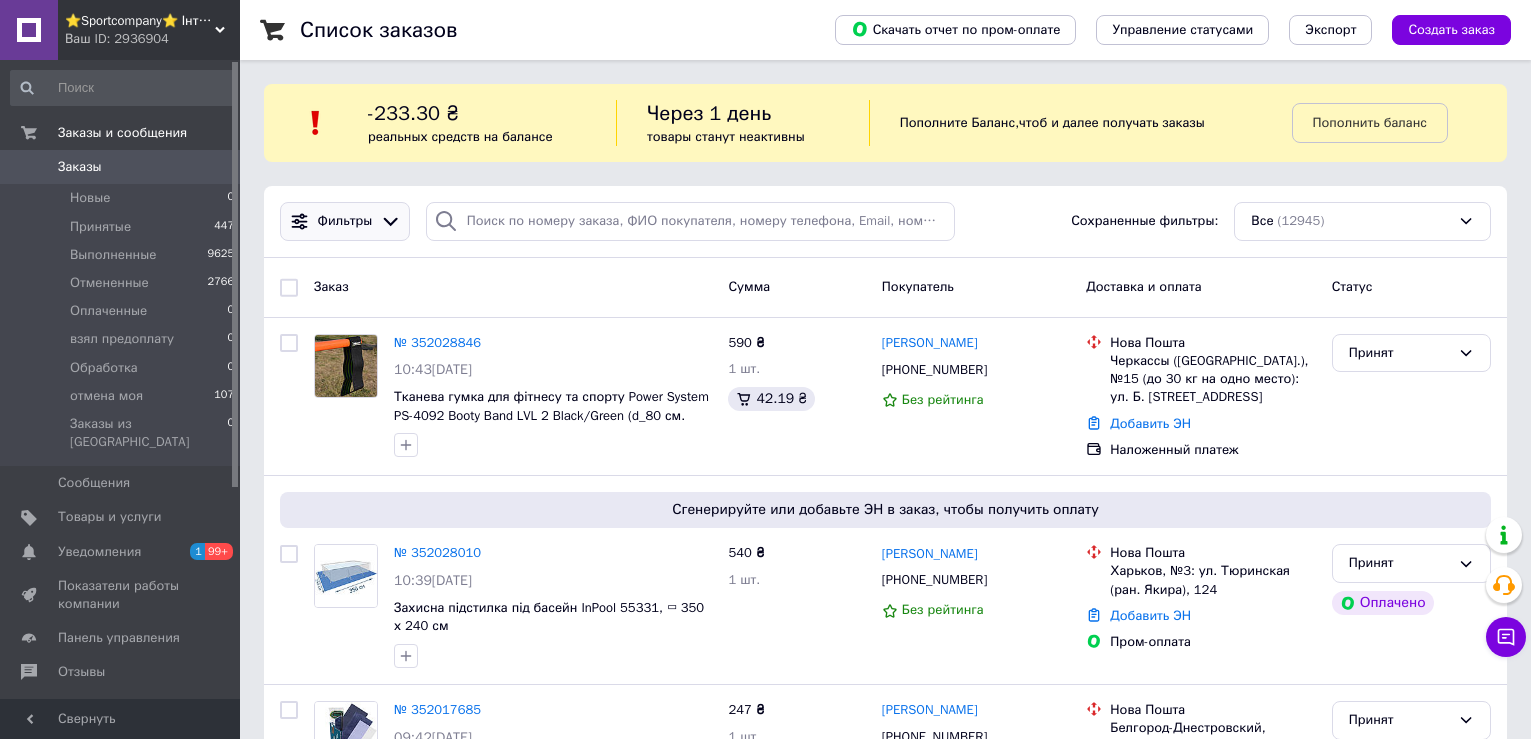 click on "Фильтры" at bounding box center [345, 221] 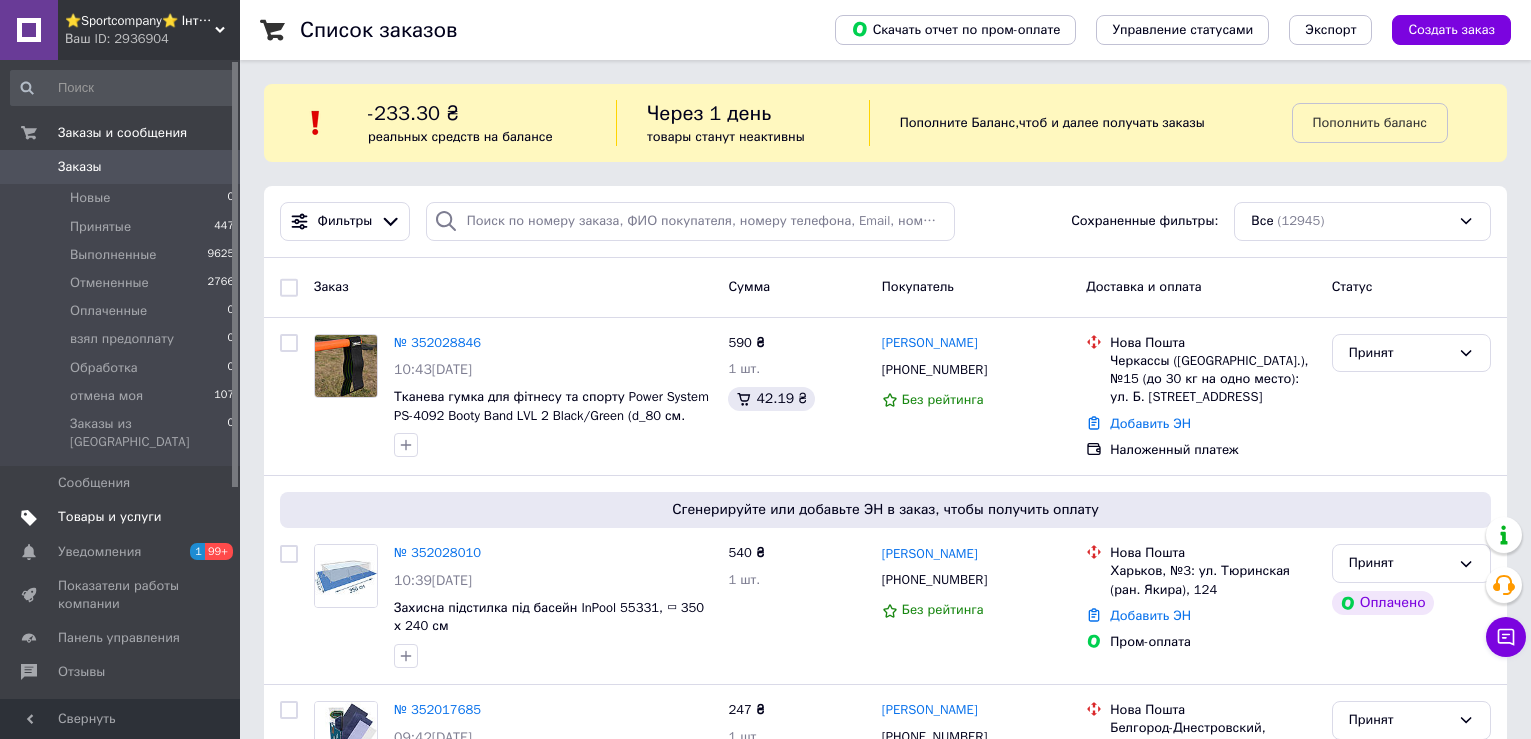 click on "Товары и услуги" at bounding box center [110, 517] 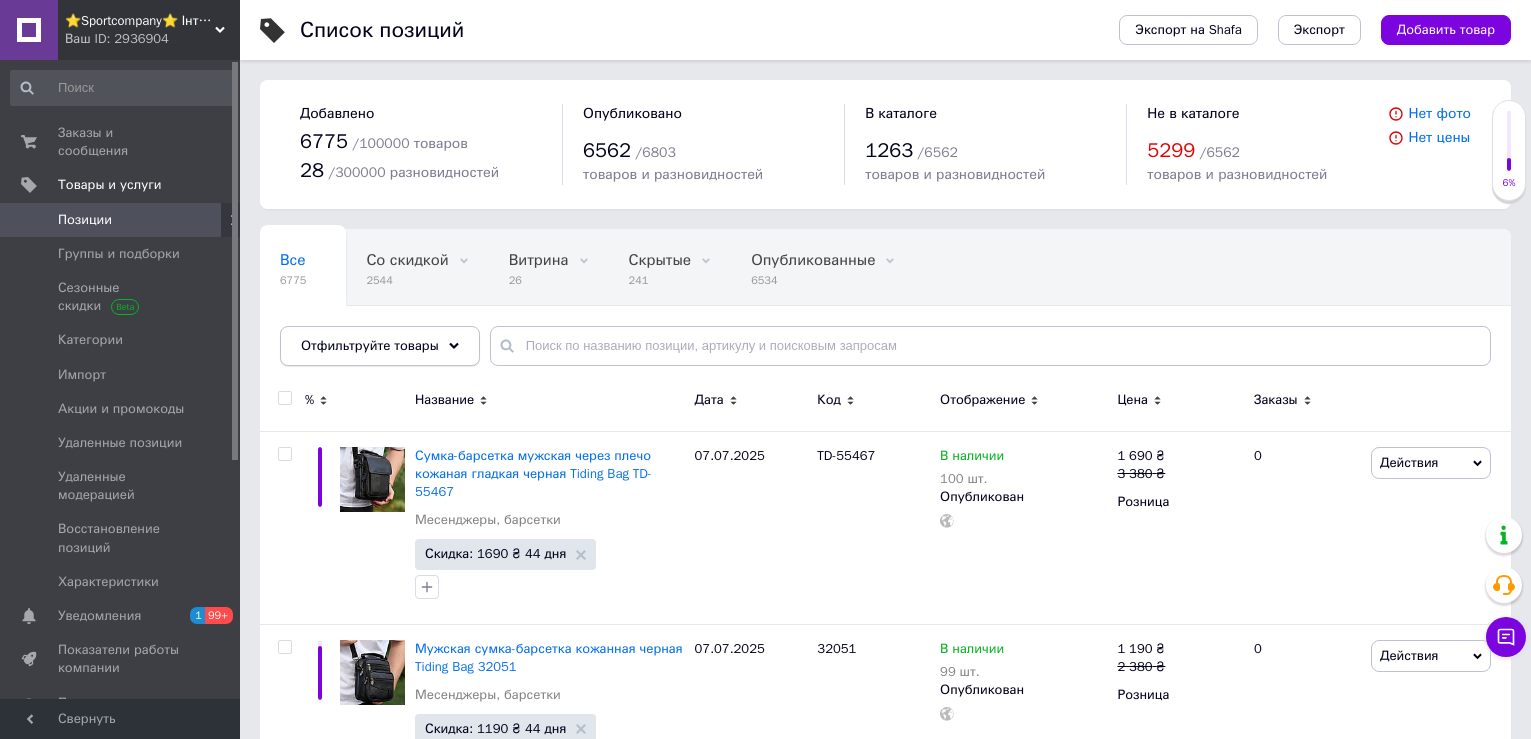 click on "Отфильтруйте товары" at bounding box center [380, 346] 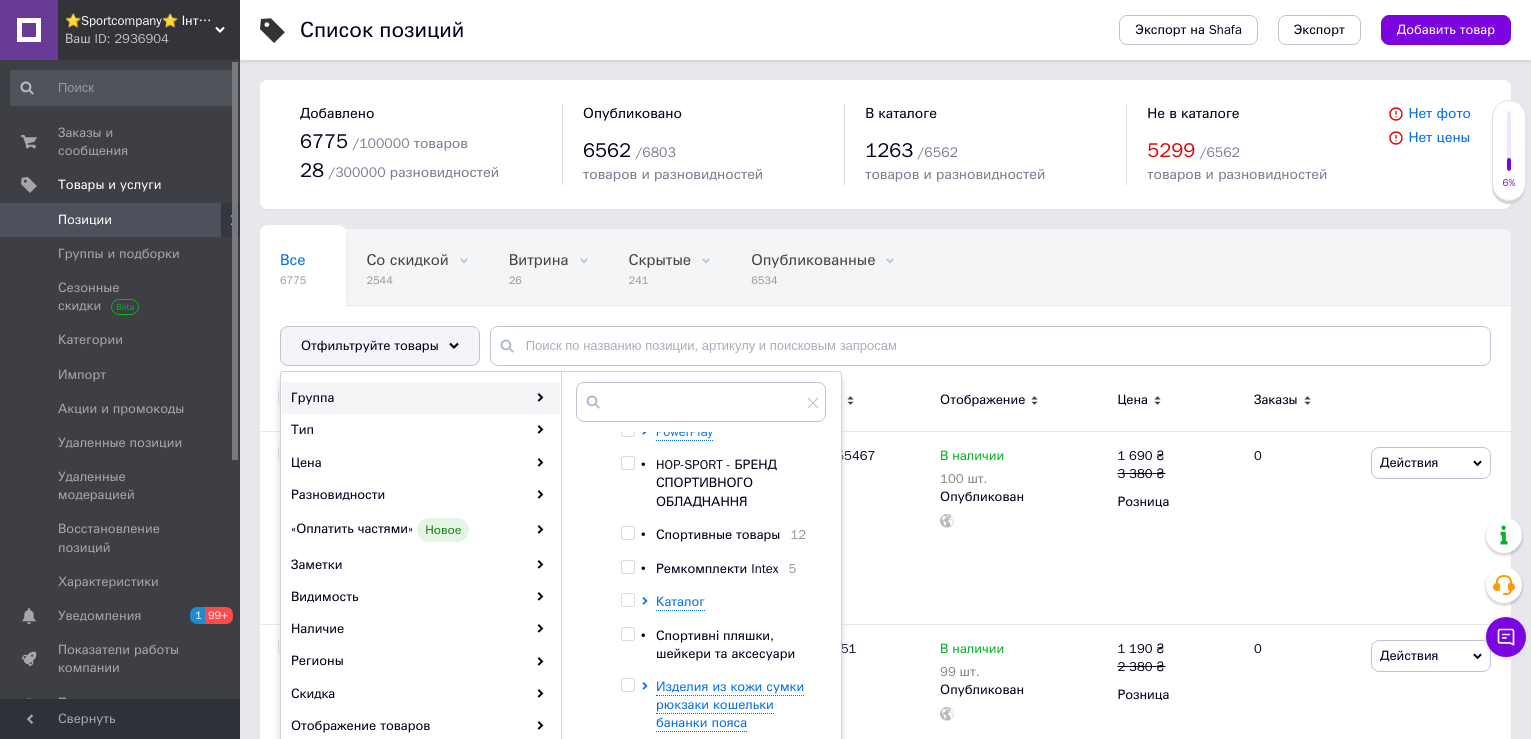 scroll, scrollTop: 563, scrollLeft: 0, axis: vertical 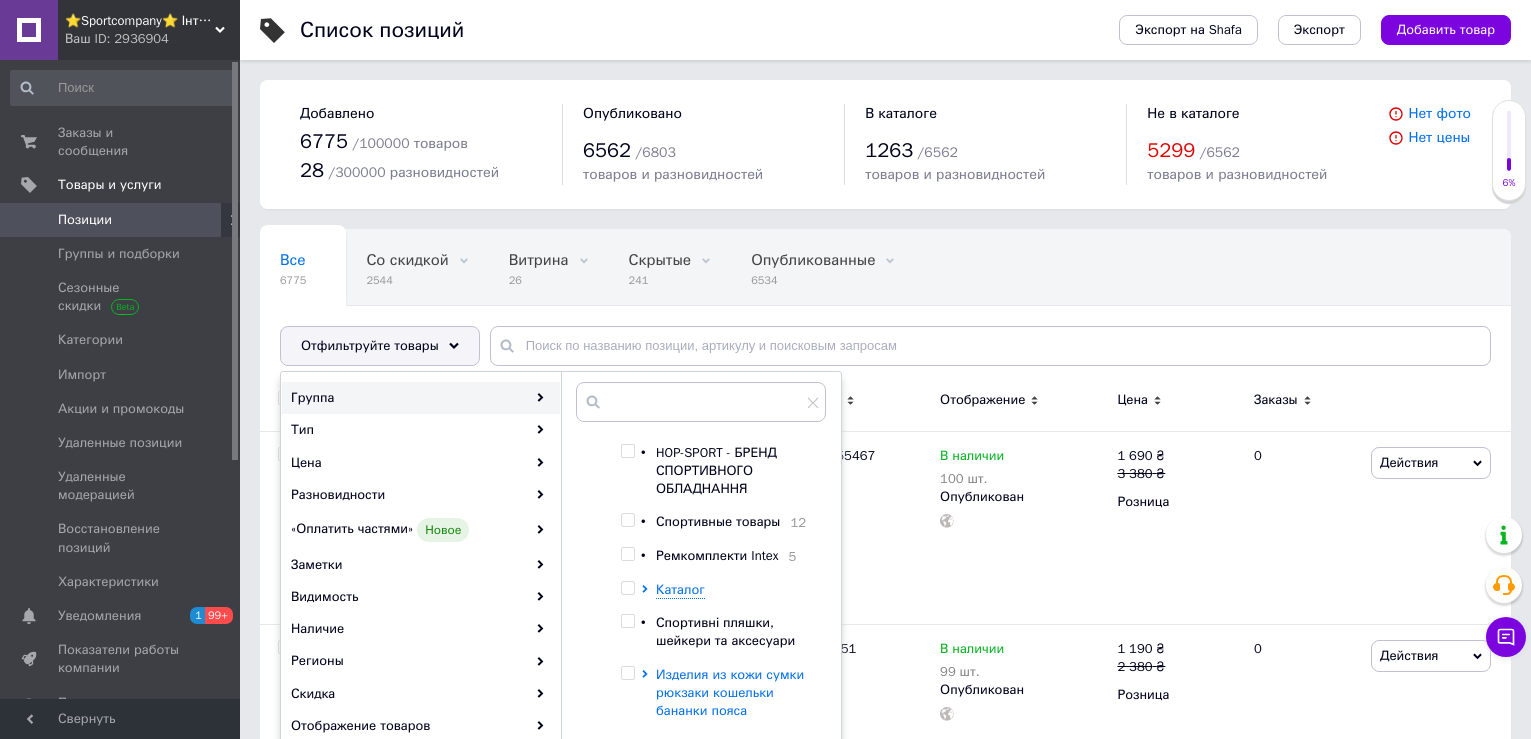 click 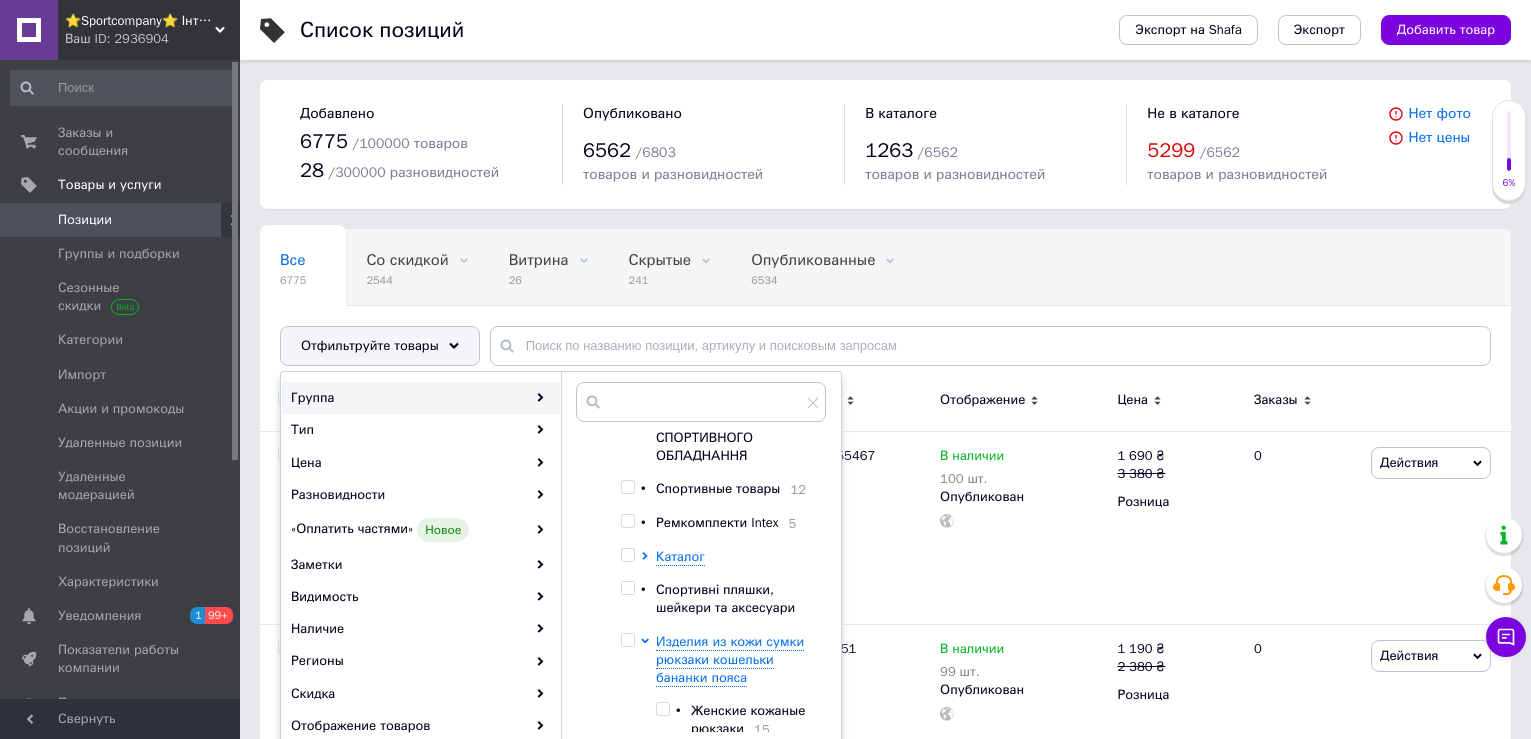 scroll, scrollTop: 796, scrollLeft: 0, axis: vertical 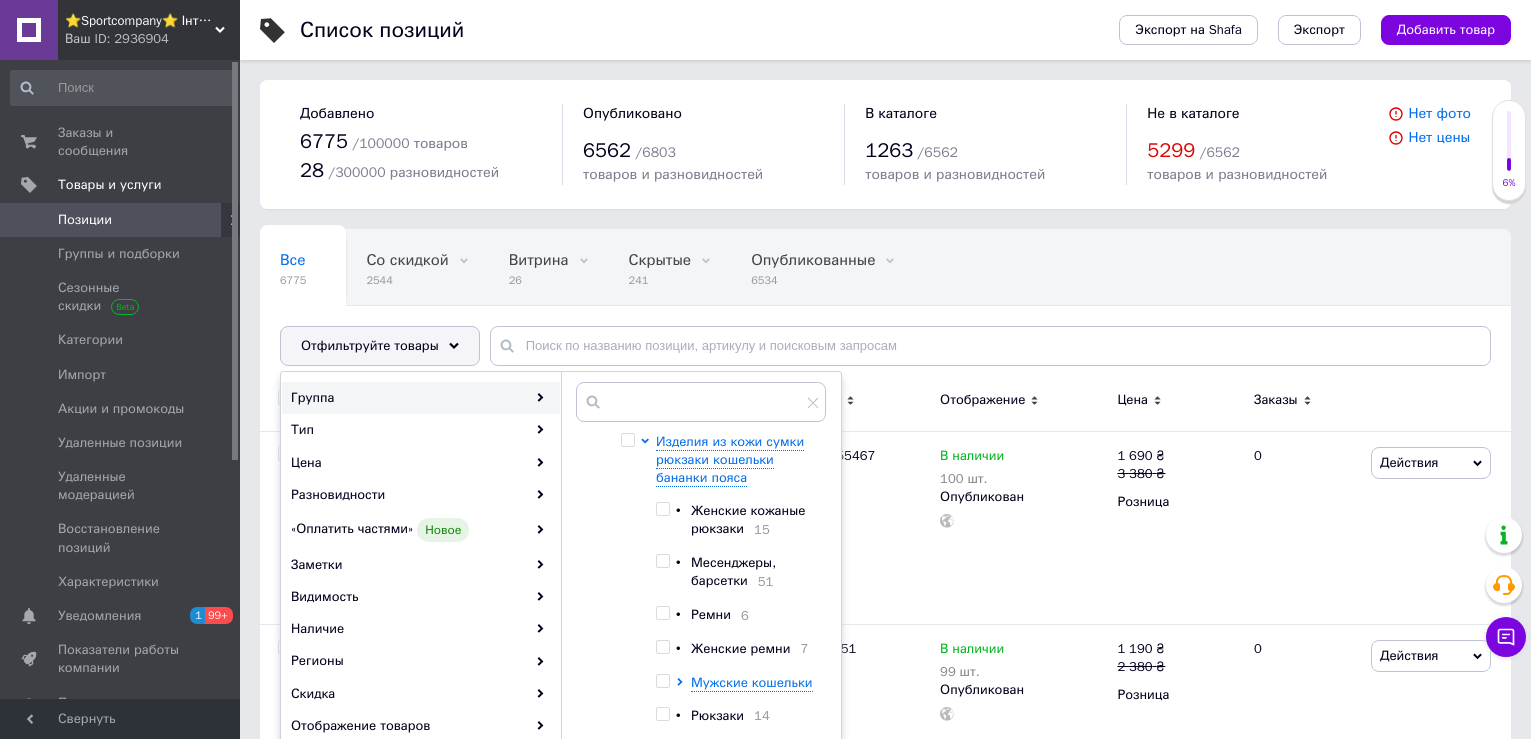 click at bounding box center (662, 561) 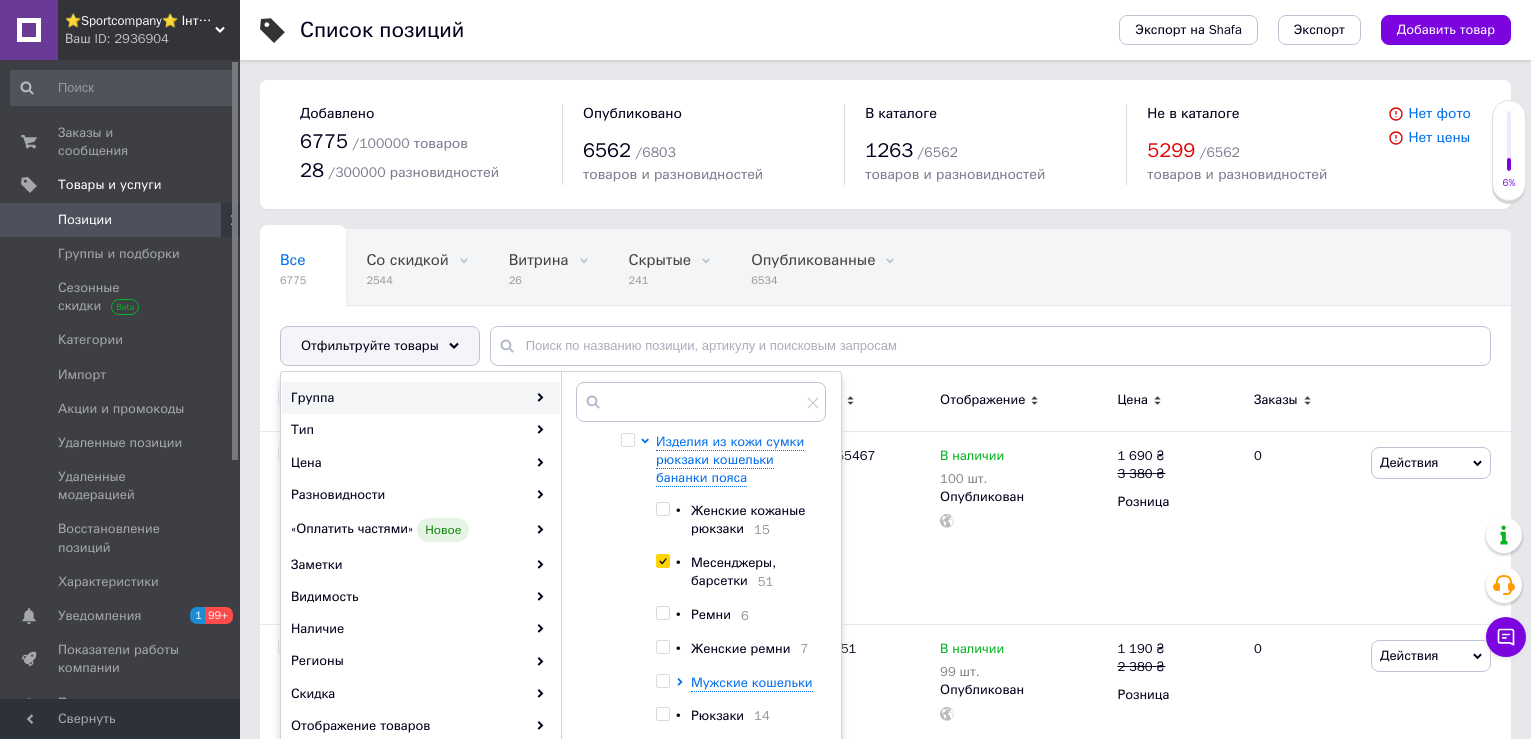 checkbox on "true" 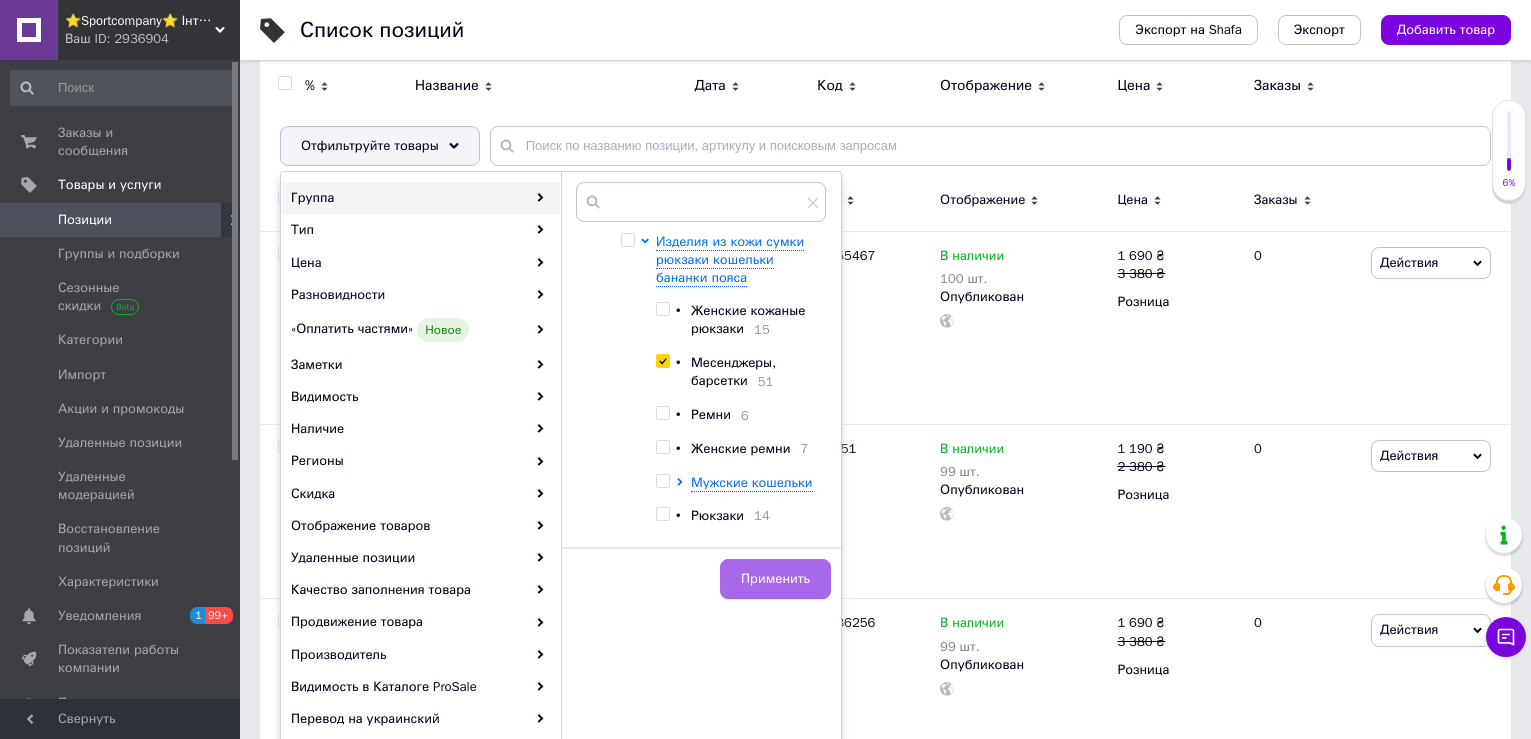click on "Применить" at bounding box center [775, 579] 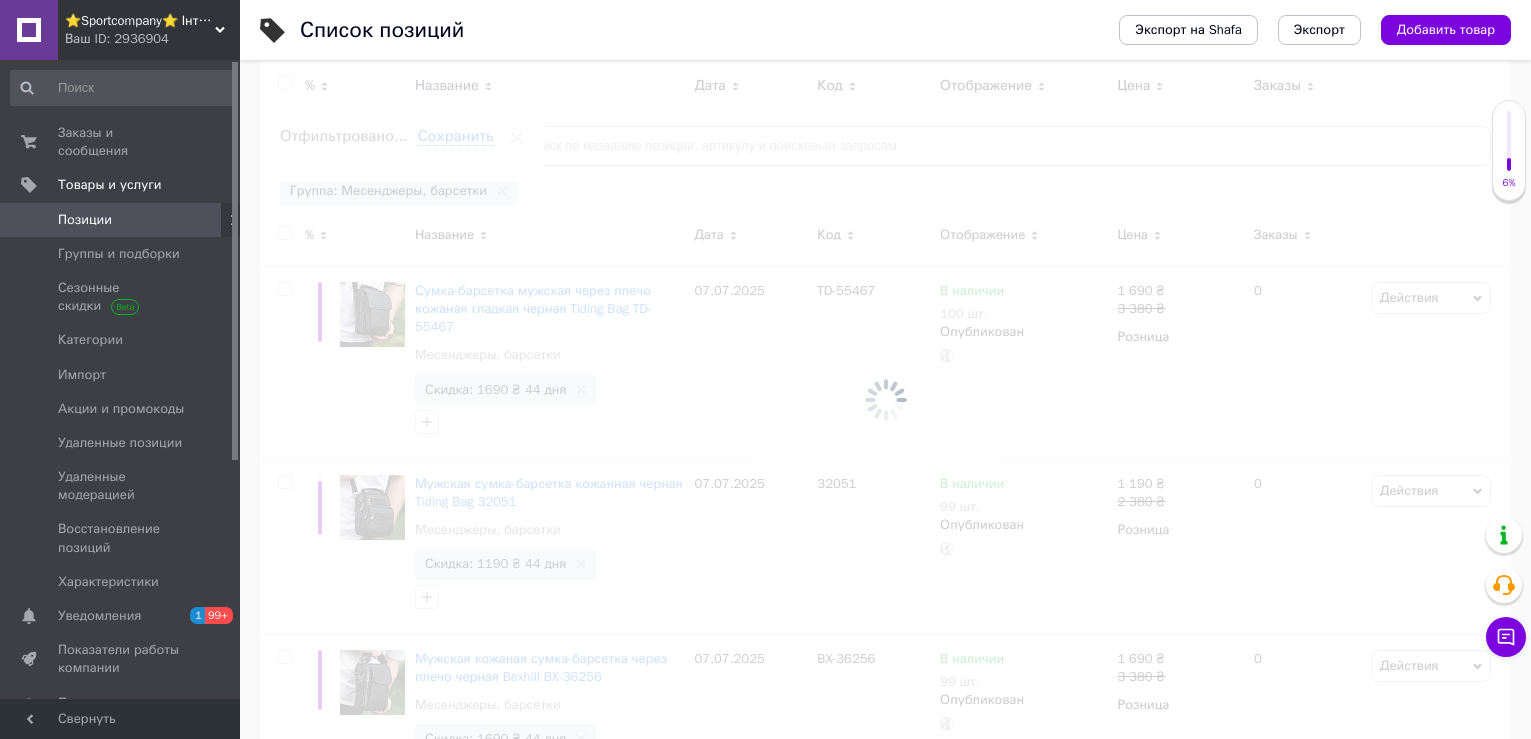 scroll, scrollTop: 0, scrollLeft: 94, axis: horizontal 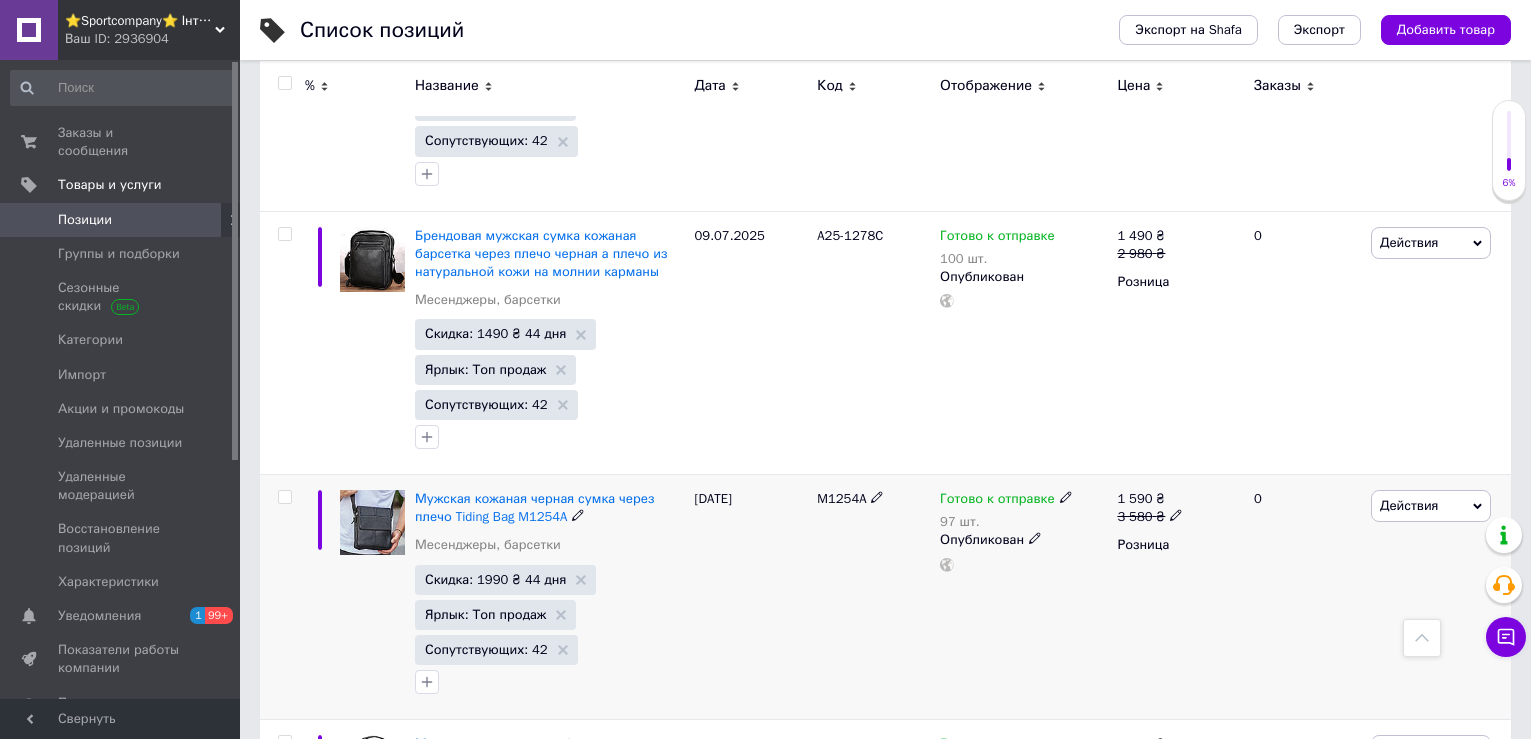 click on "Действия" at bounding box center [1409, 505] 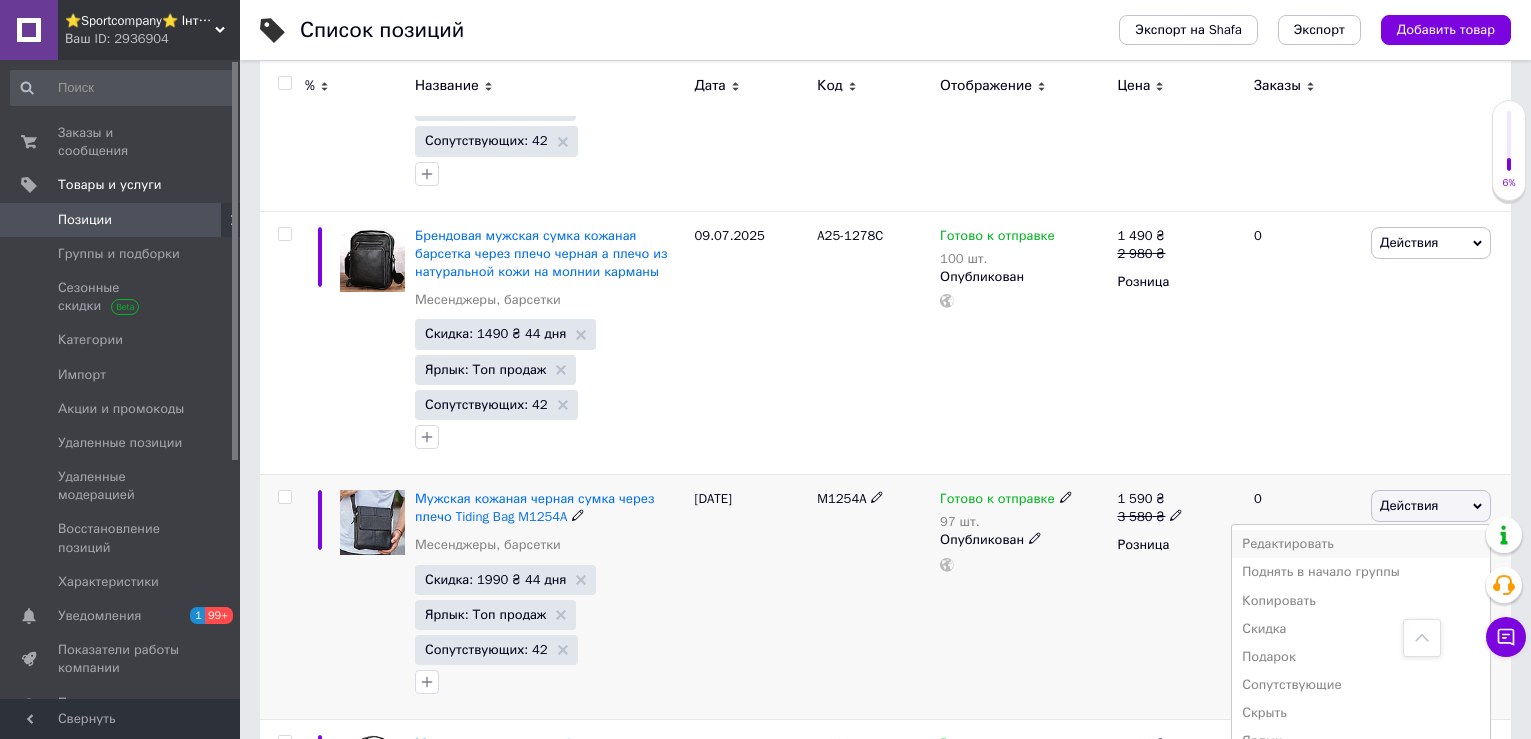 click on "Редактировать" at bounding box center (1361, 544) 